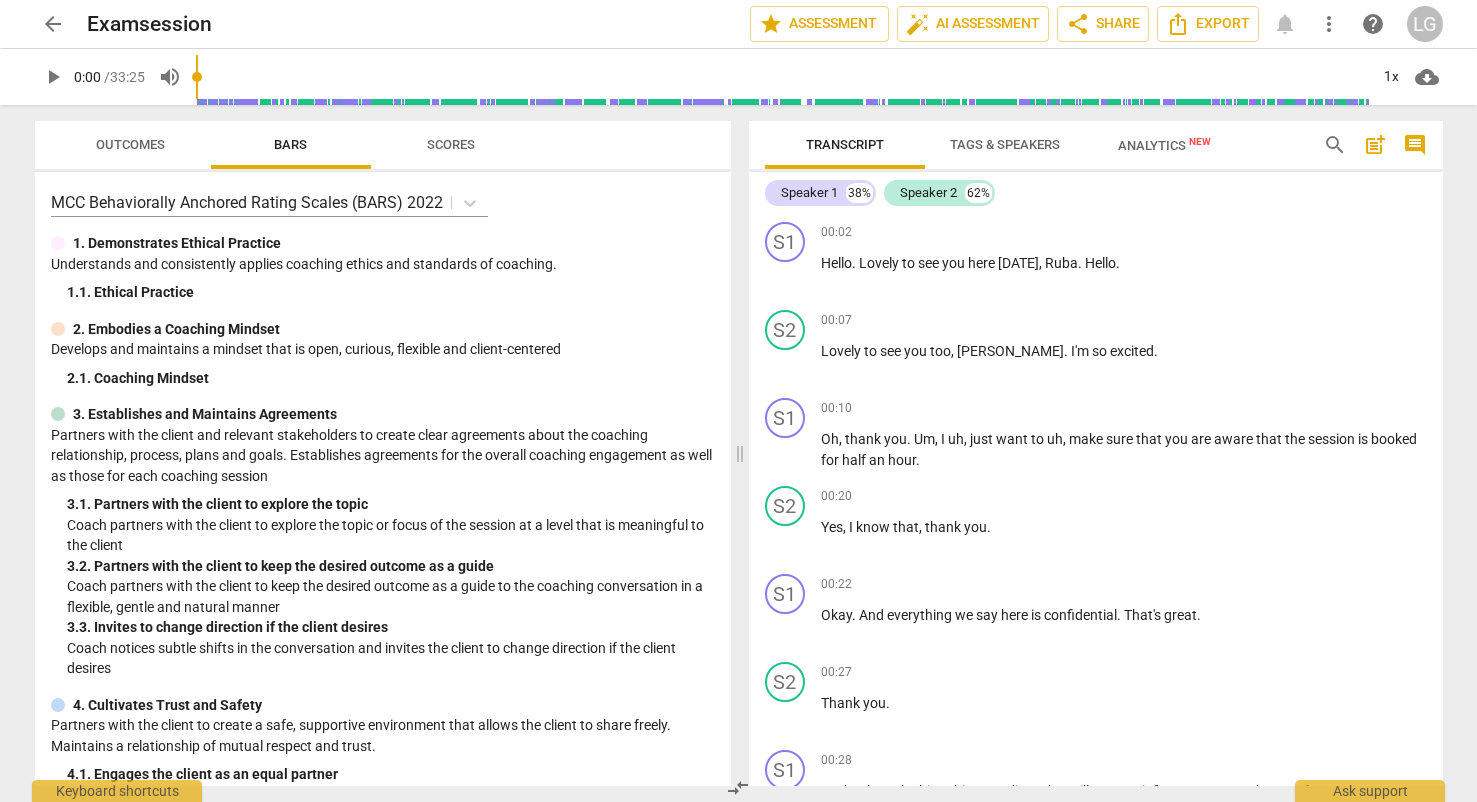 scroll, scrollTop: 0, scrollLeft: 0, axis: both 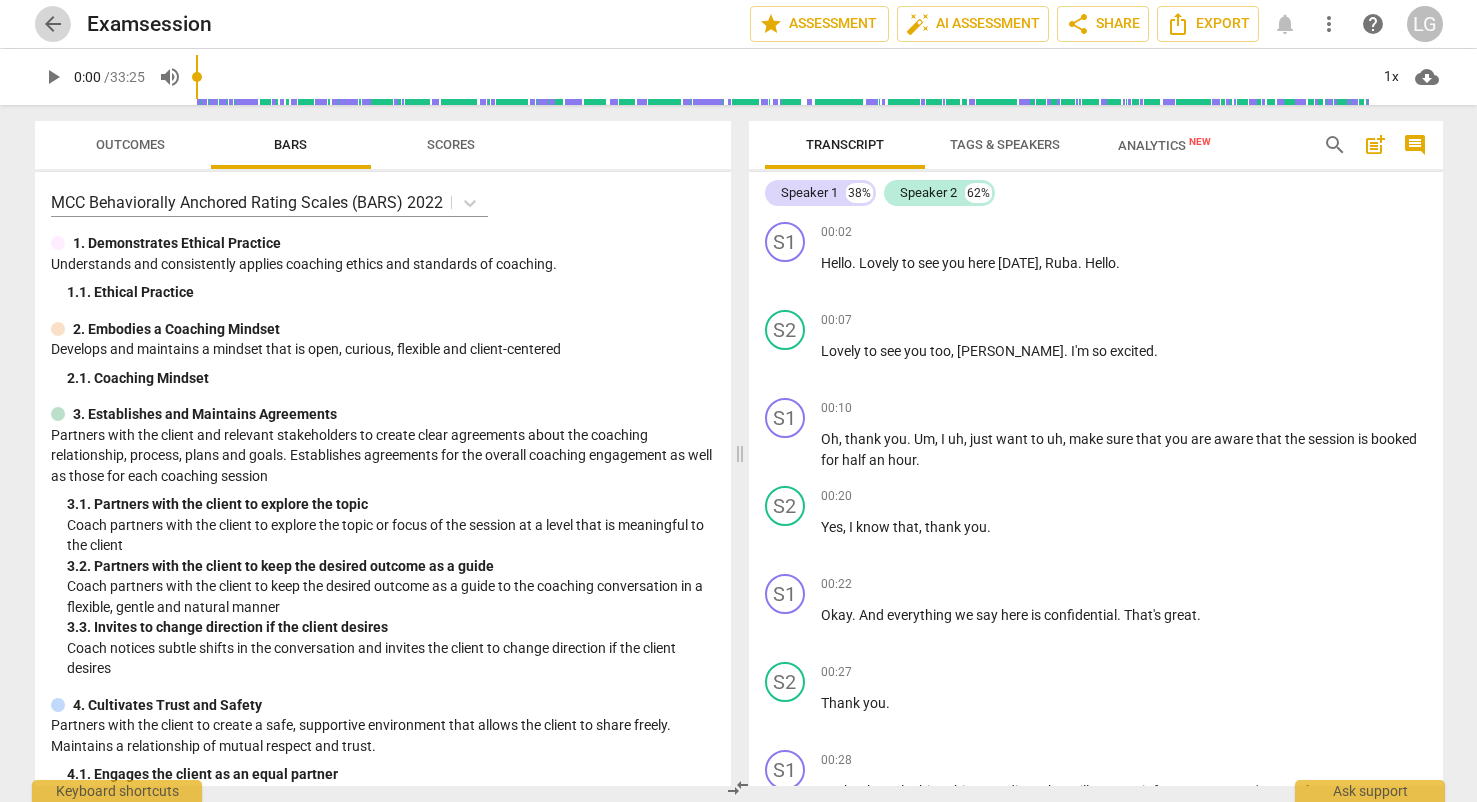 click on "arrow_back" at bounding box center (53, 24) 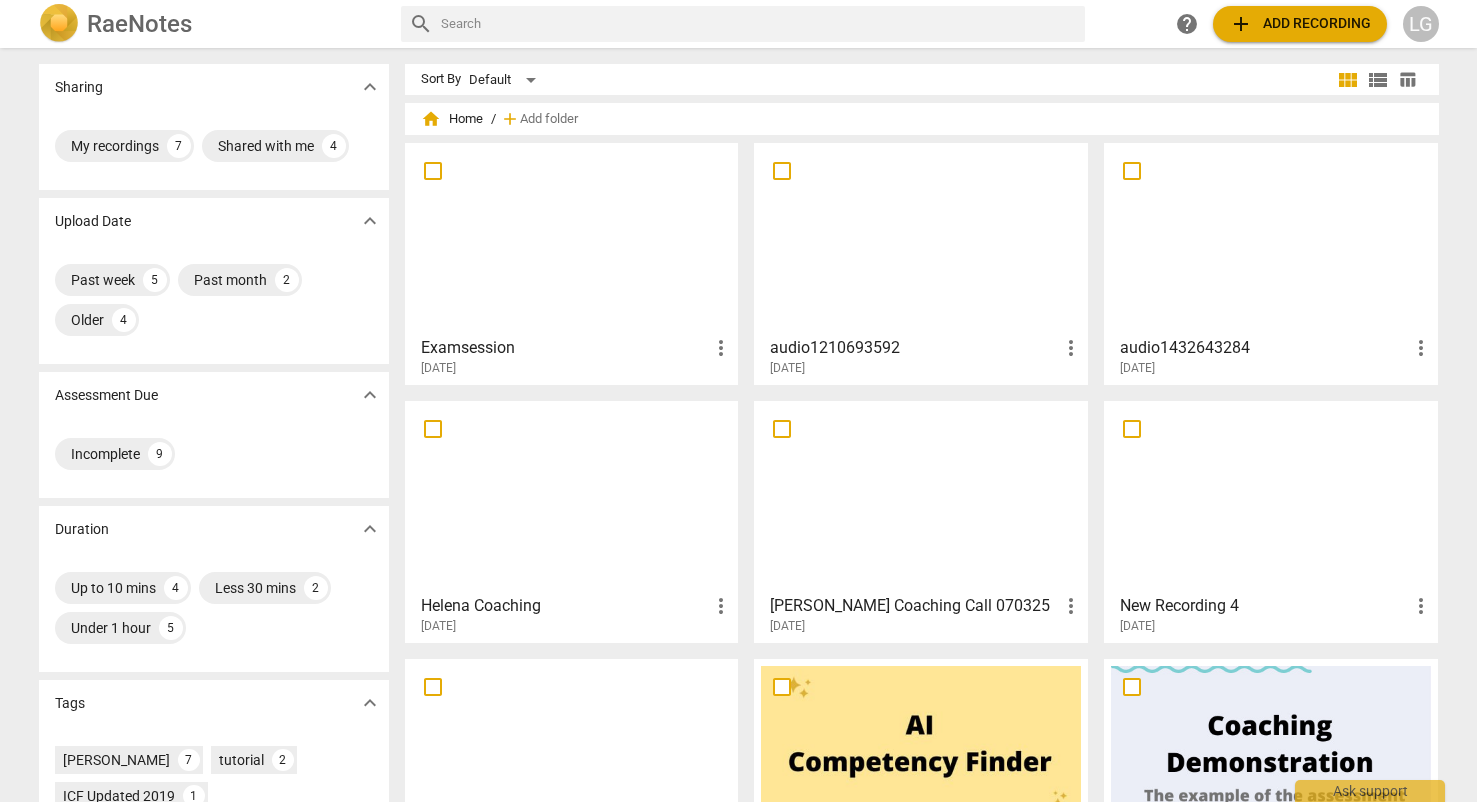 click at bounding box center (572, 238) 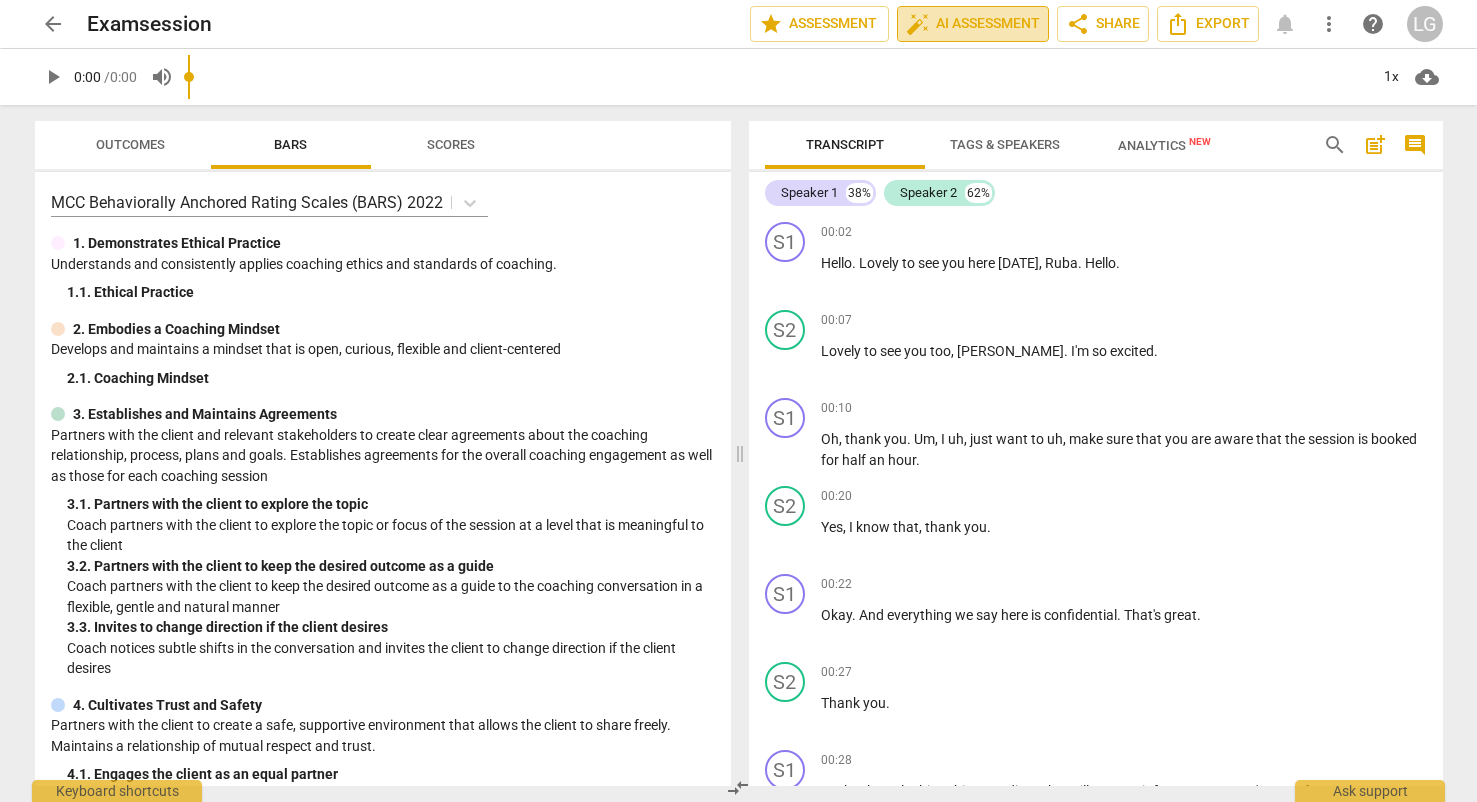 click on "auto_fix_high    AI Assessment" at bounding box center (973, 24) 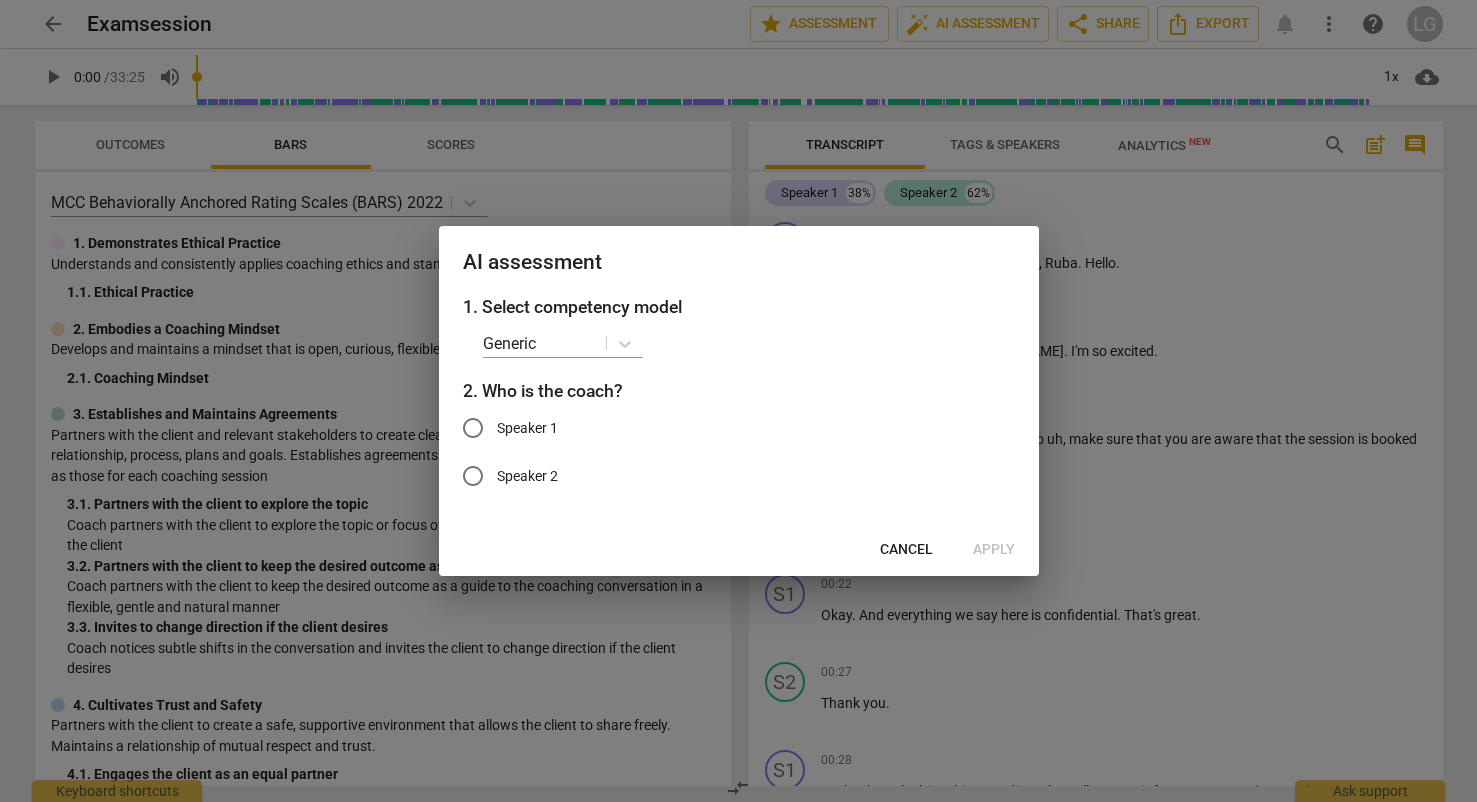 click at bounding box center (738, 401) 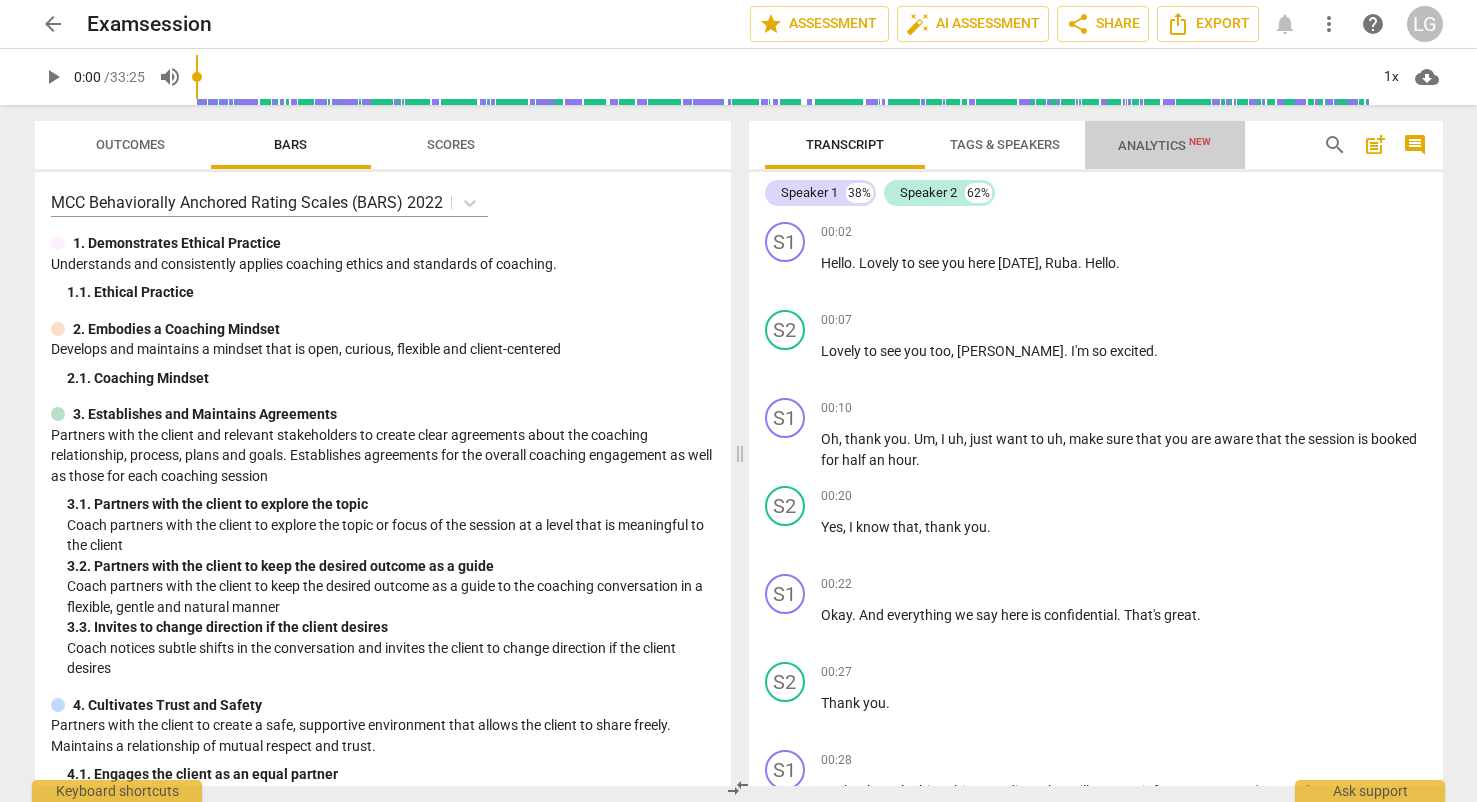 click on "Analytics   New" at bounding box center (1164, 145) 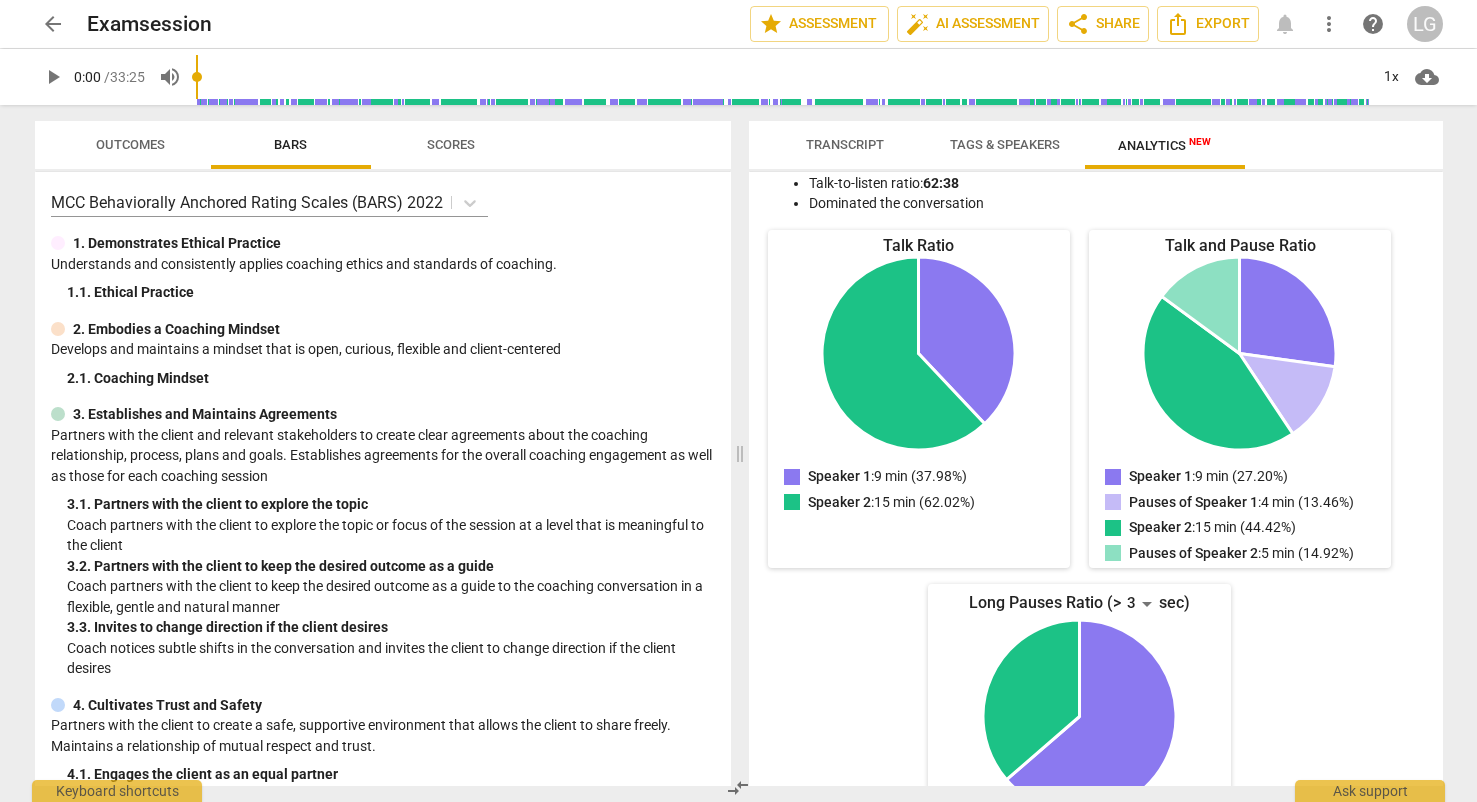 scroll, scrollTop: 0, scrollLeft: 0, axis: both 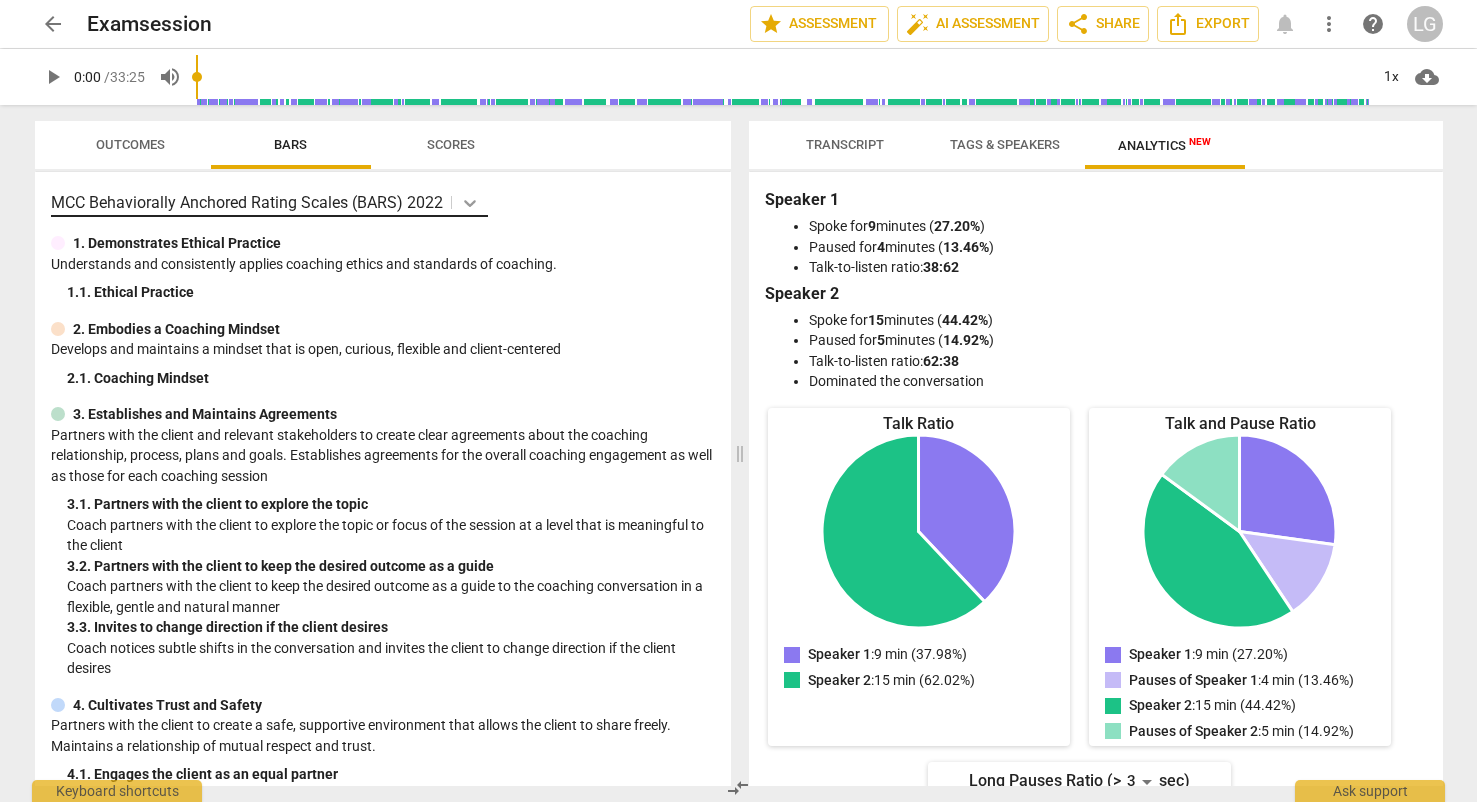 click 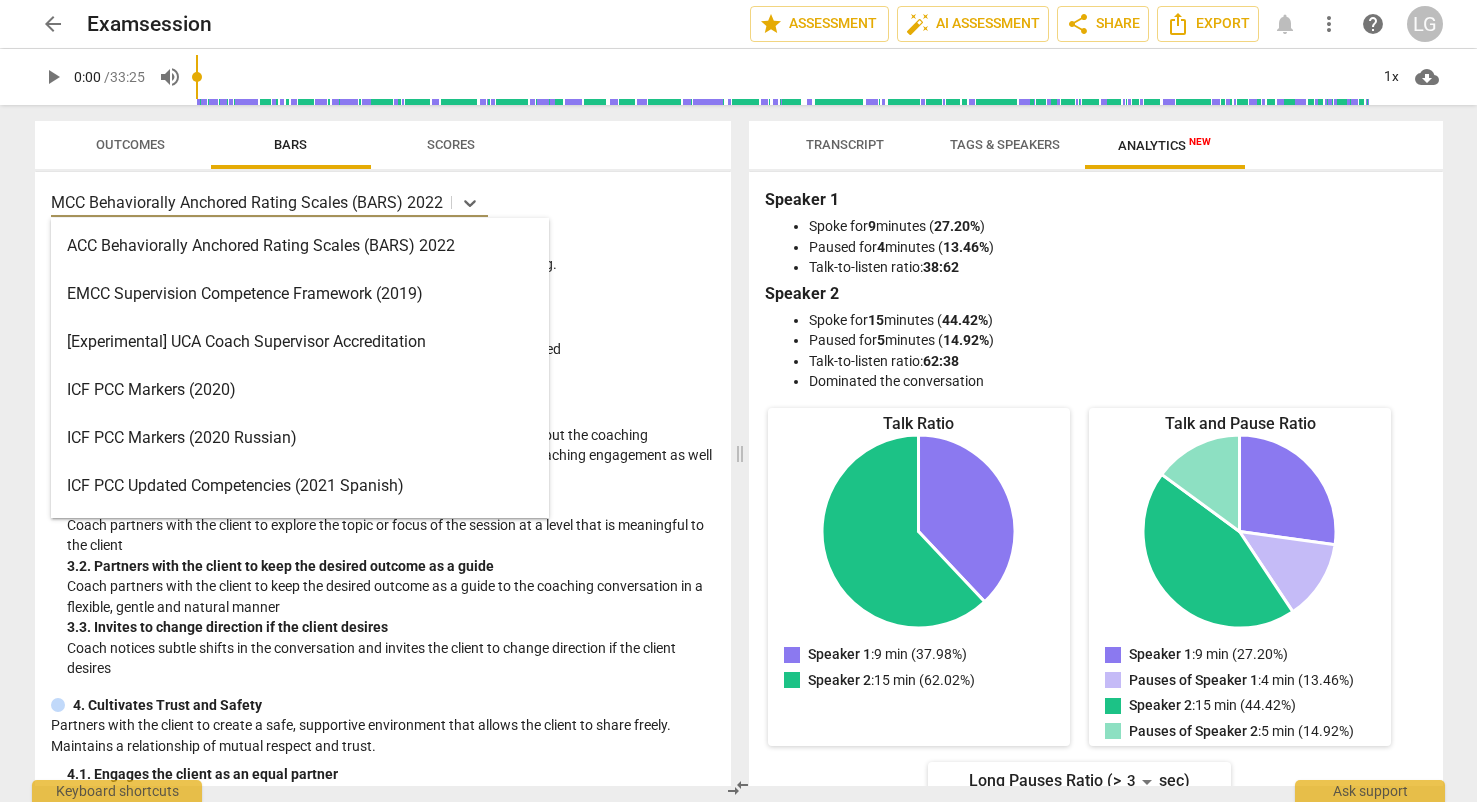 click on "ACC Behaviorally Anchored Rating Scales (BARS) 2022" at bounding box center (300, 246) 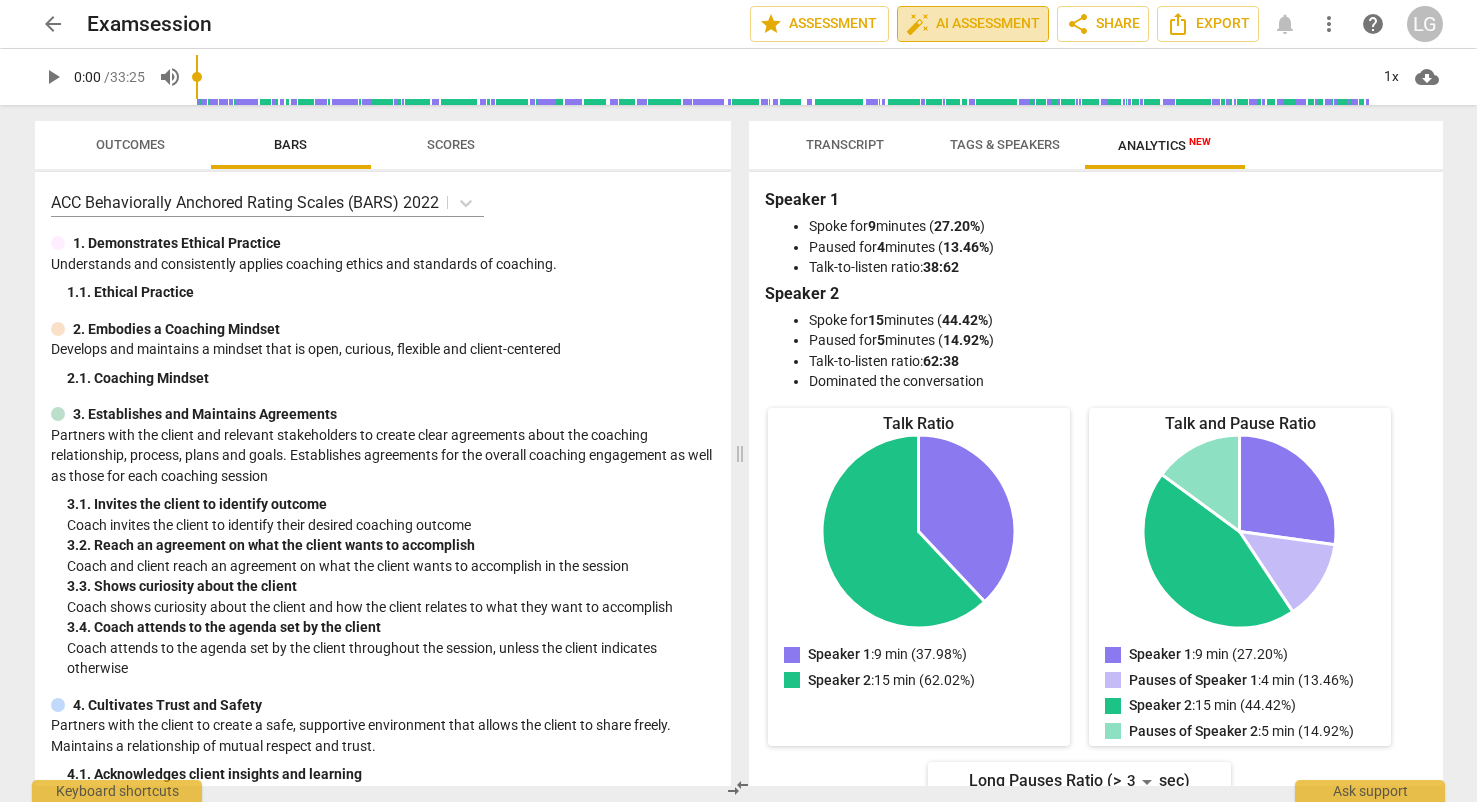 click on "auto_fix_high    AI Assessment" at bounding box center (973, 24) 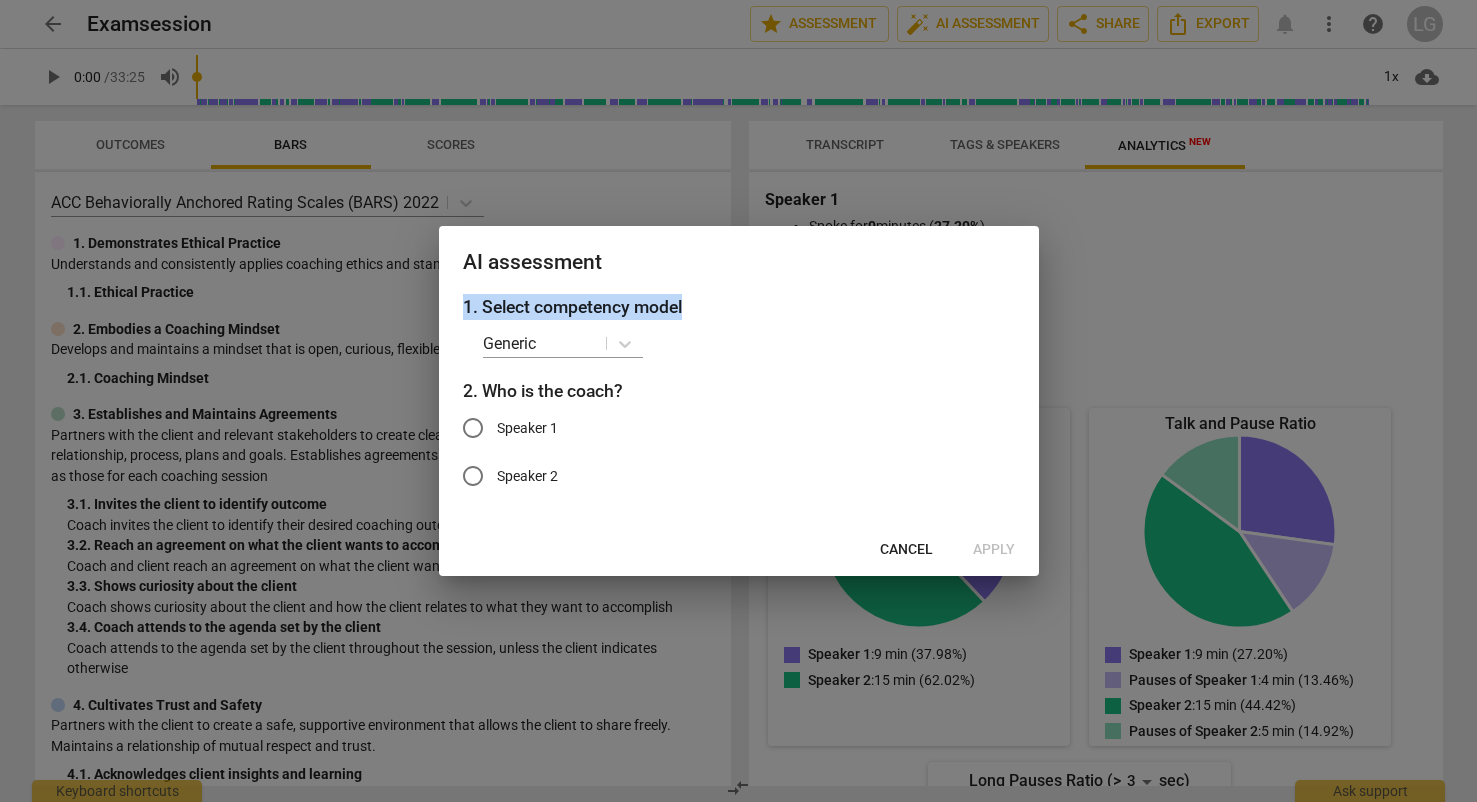 drag, startPoint x: 711, startPoint y: 253, endPoint x: 716, endPoint y: 308, distance: 55.226807 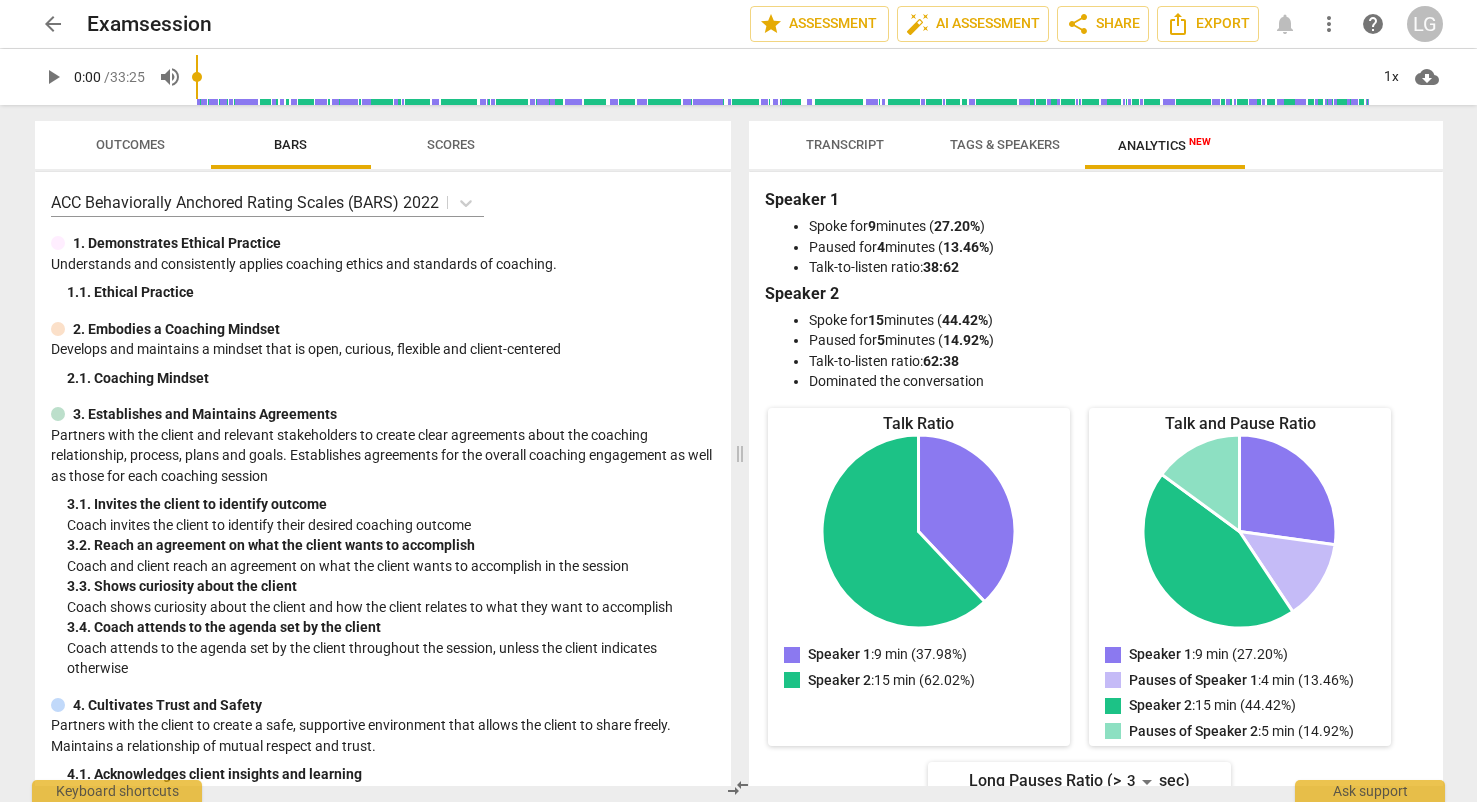 click on "Transcript" at bounding box center [845, 144] 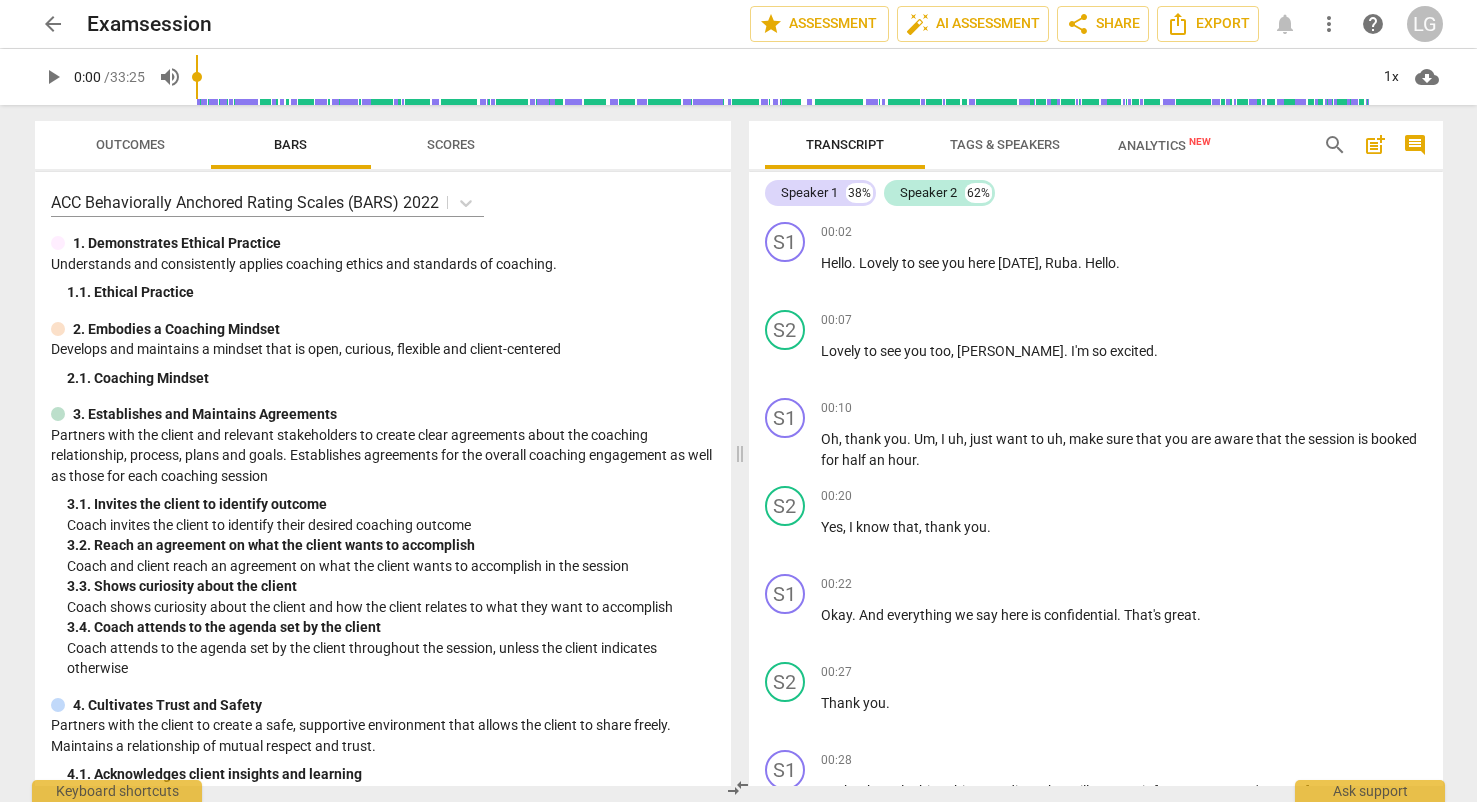 click on "Tags & Speakers" at bounding box center (1005, 144) 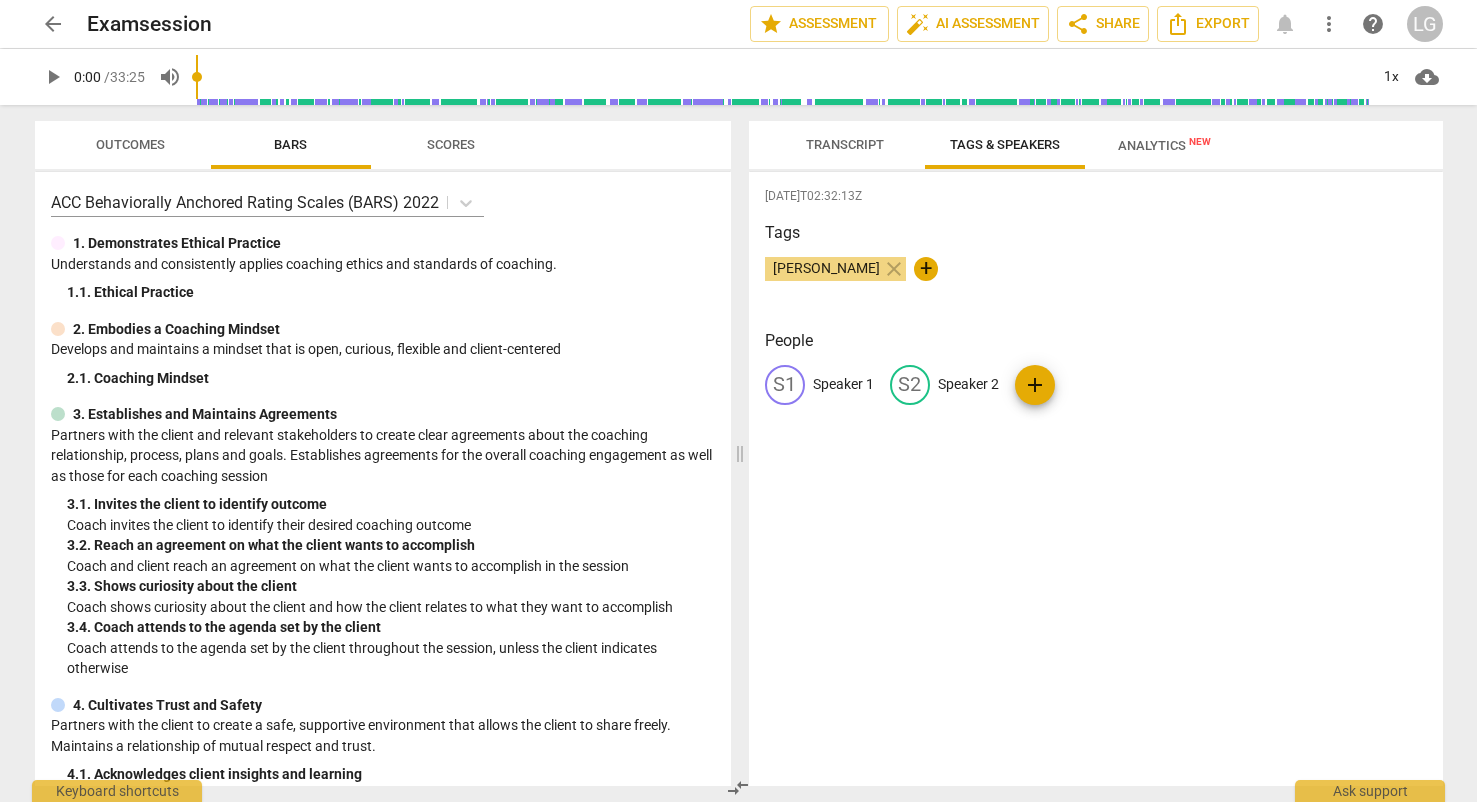 click on "Speaker 1" at bounding box center (843, 384) 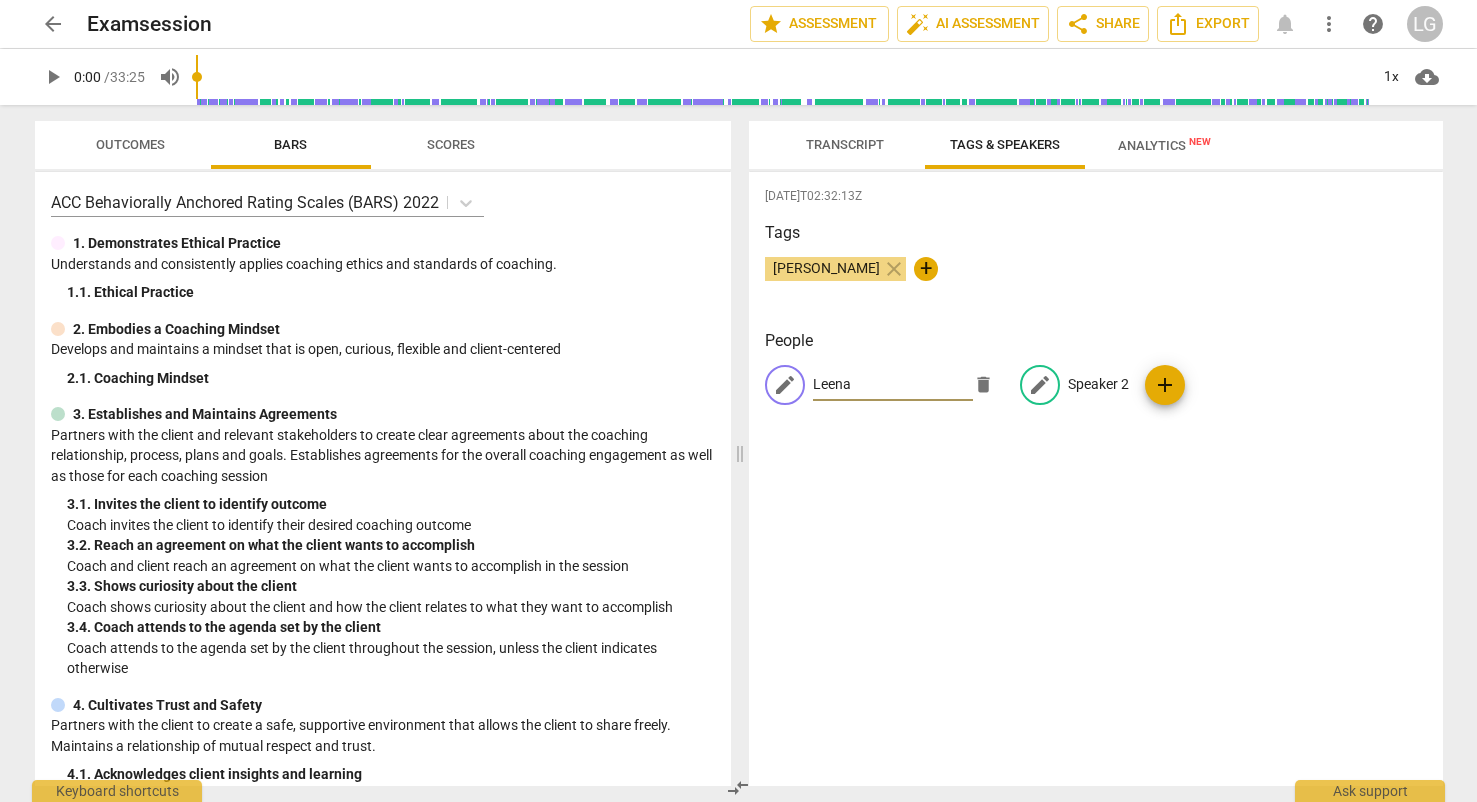 type on "Leena" 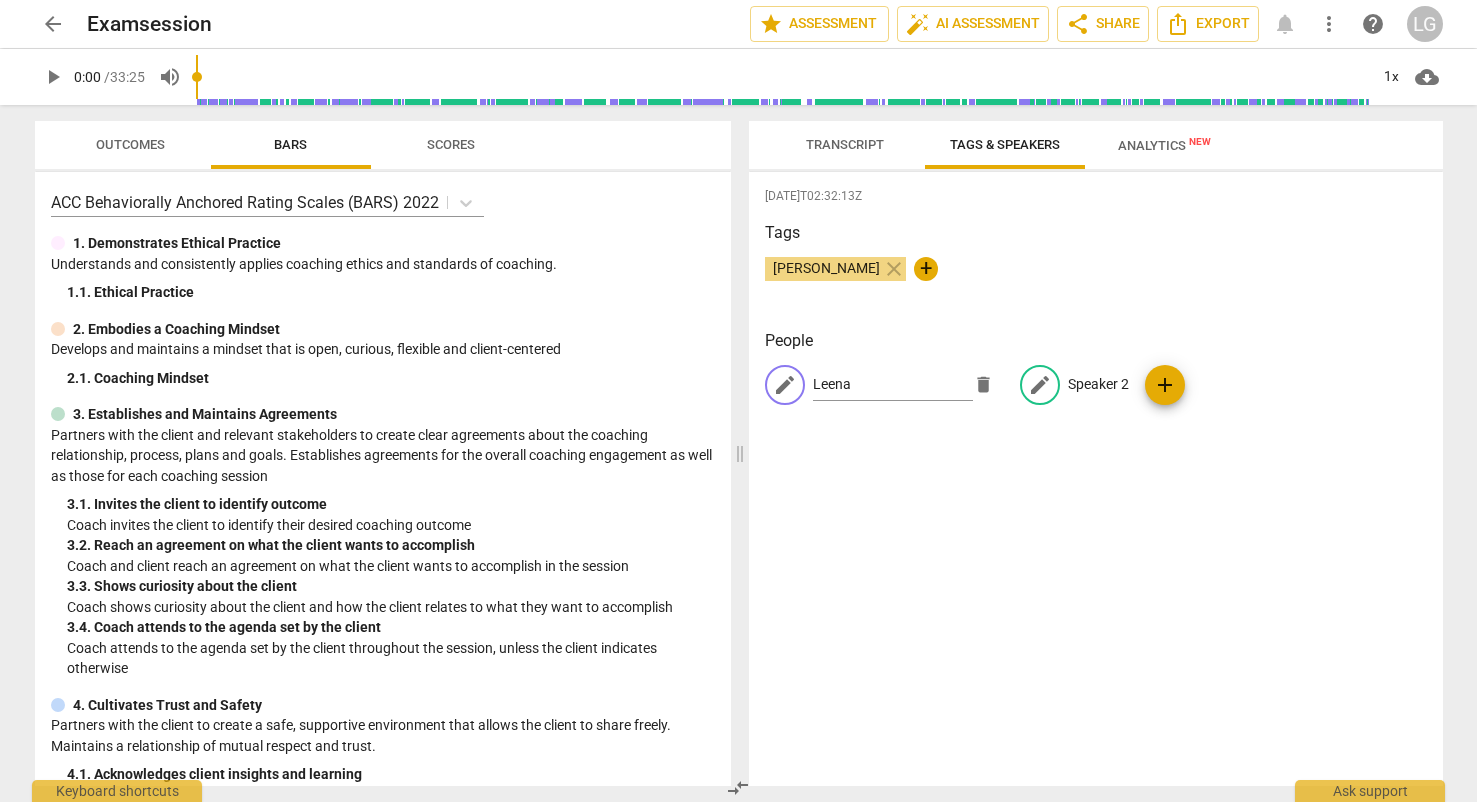 click on "Speaker 2" at bounding box center (1098, 384) 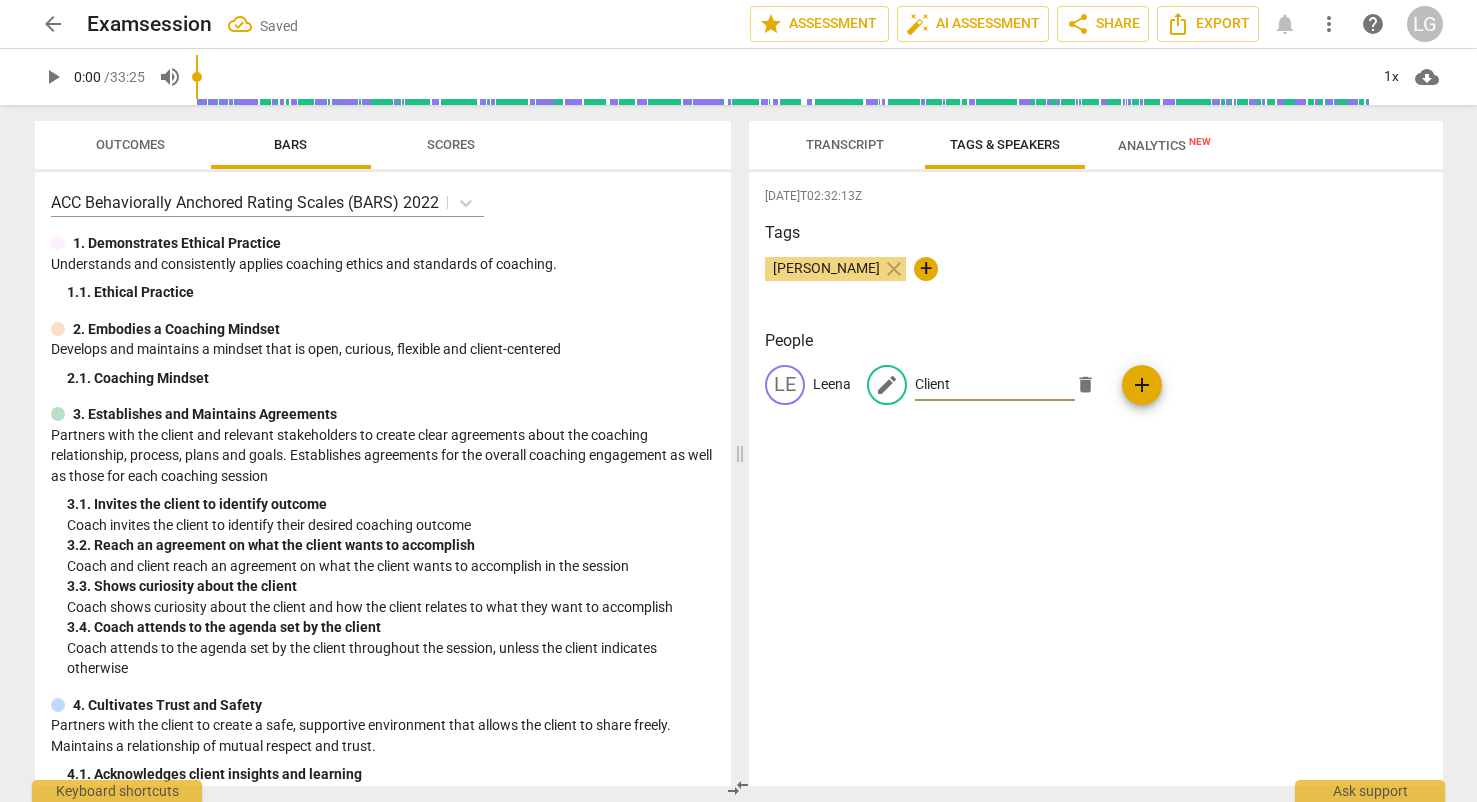 type on "Client" 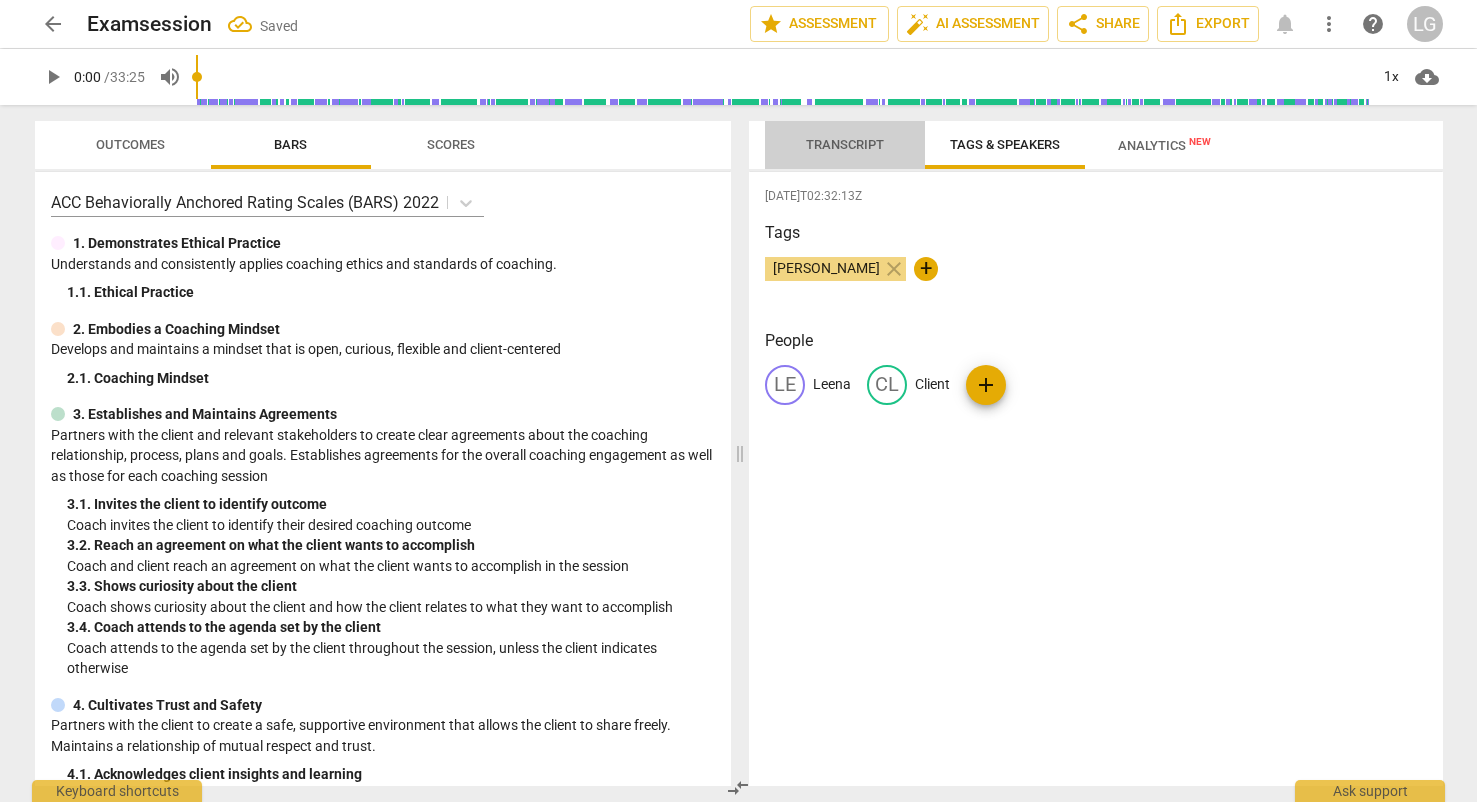 click on "Transcript" at bounding box center [845, 144] 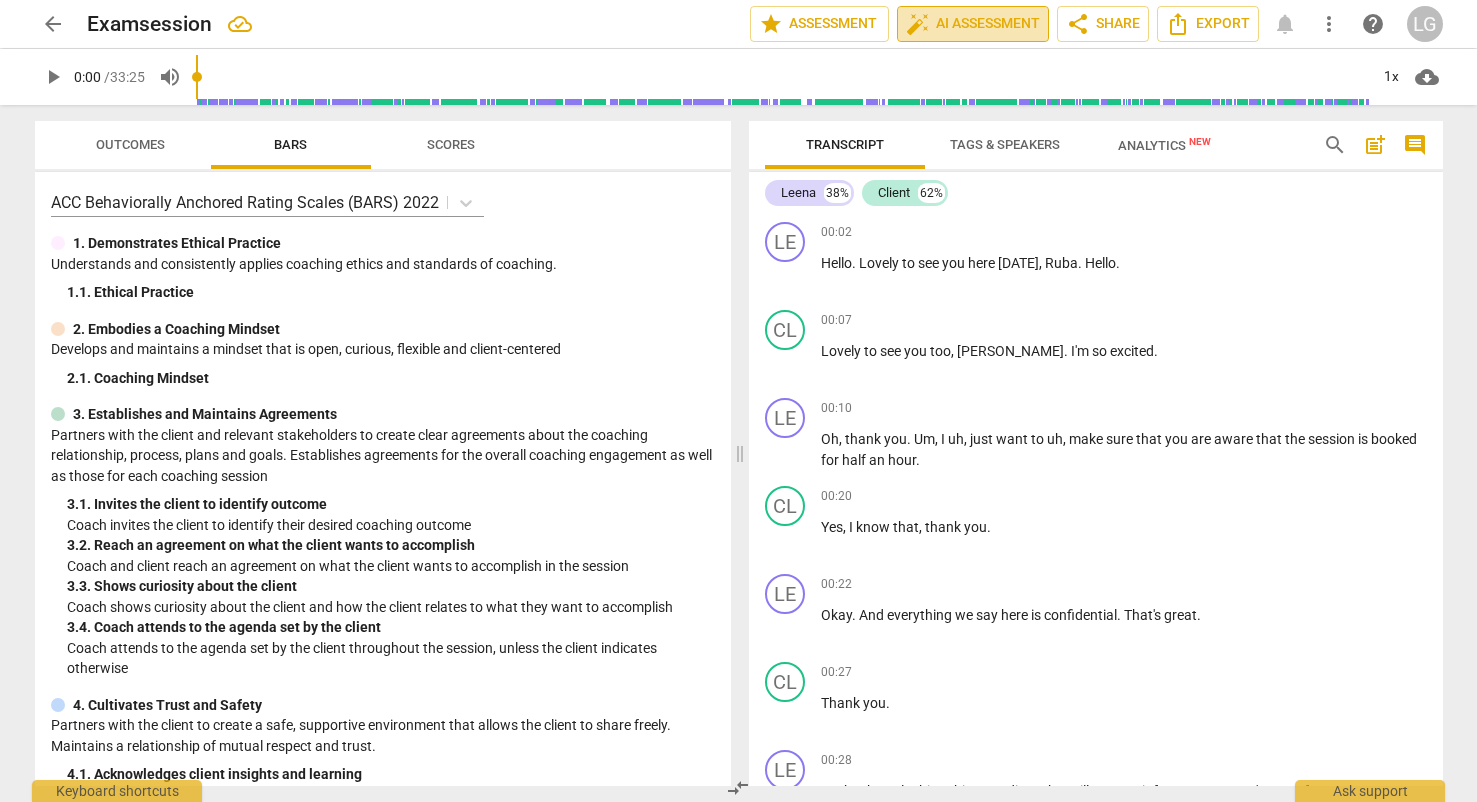 click on "auto_fix_high    AI Assessment" at bounding box center (973, 24) 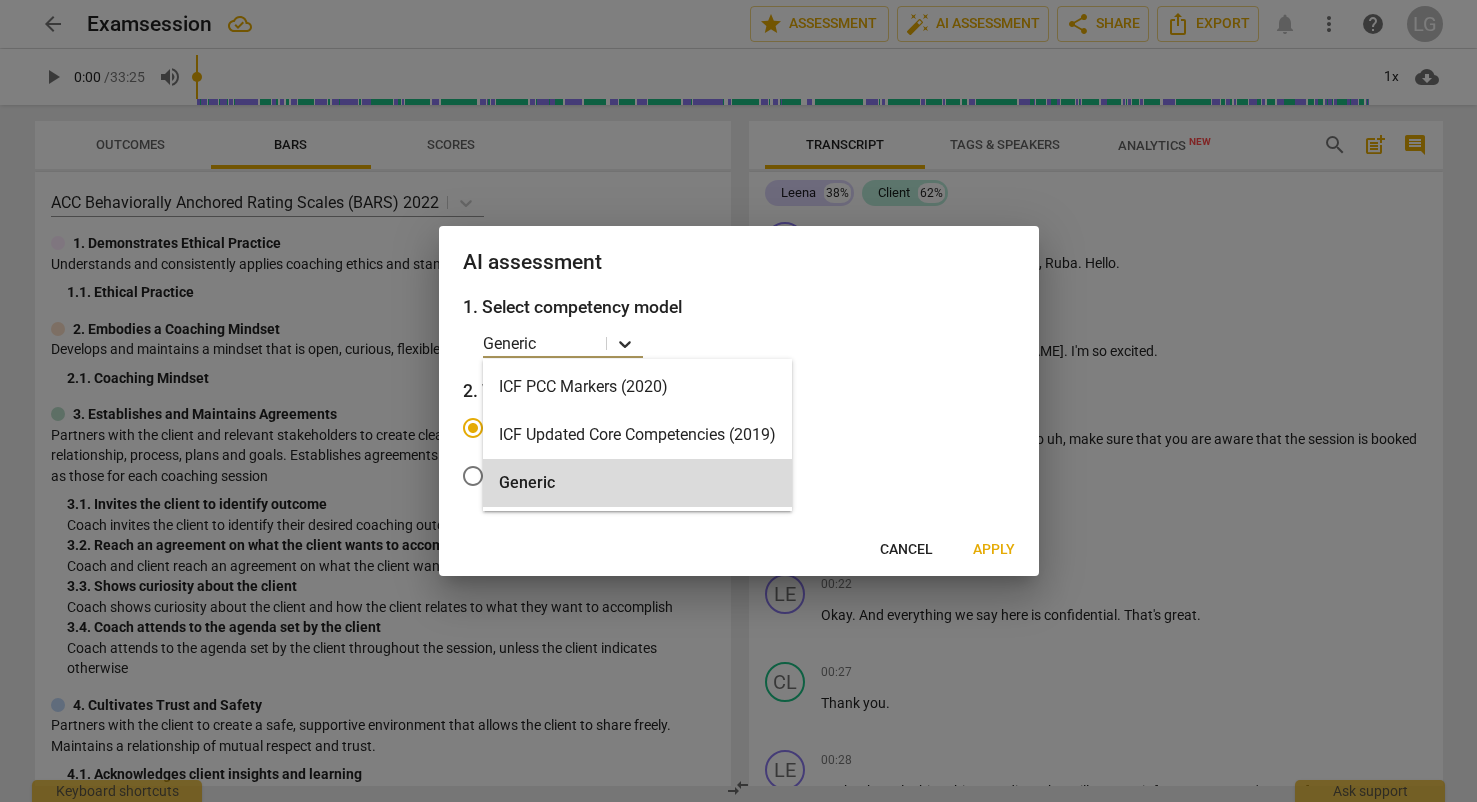 click 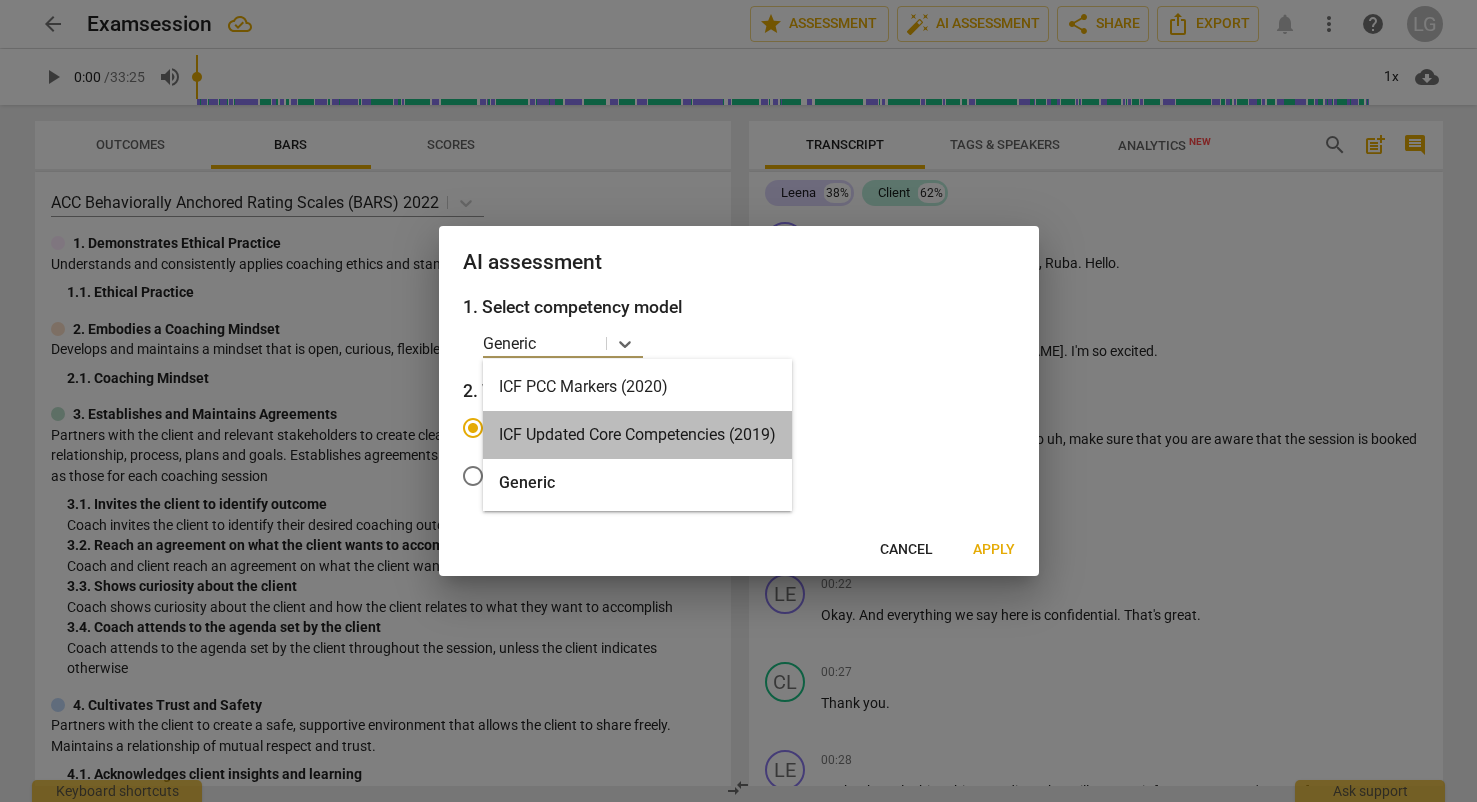 click on "ICF Updated Core Competencies (2019)" at bounding box center [637, 435] 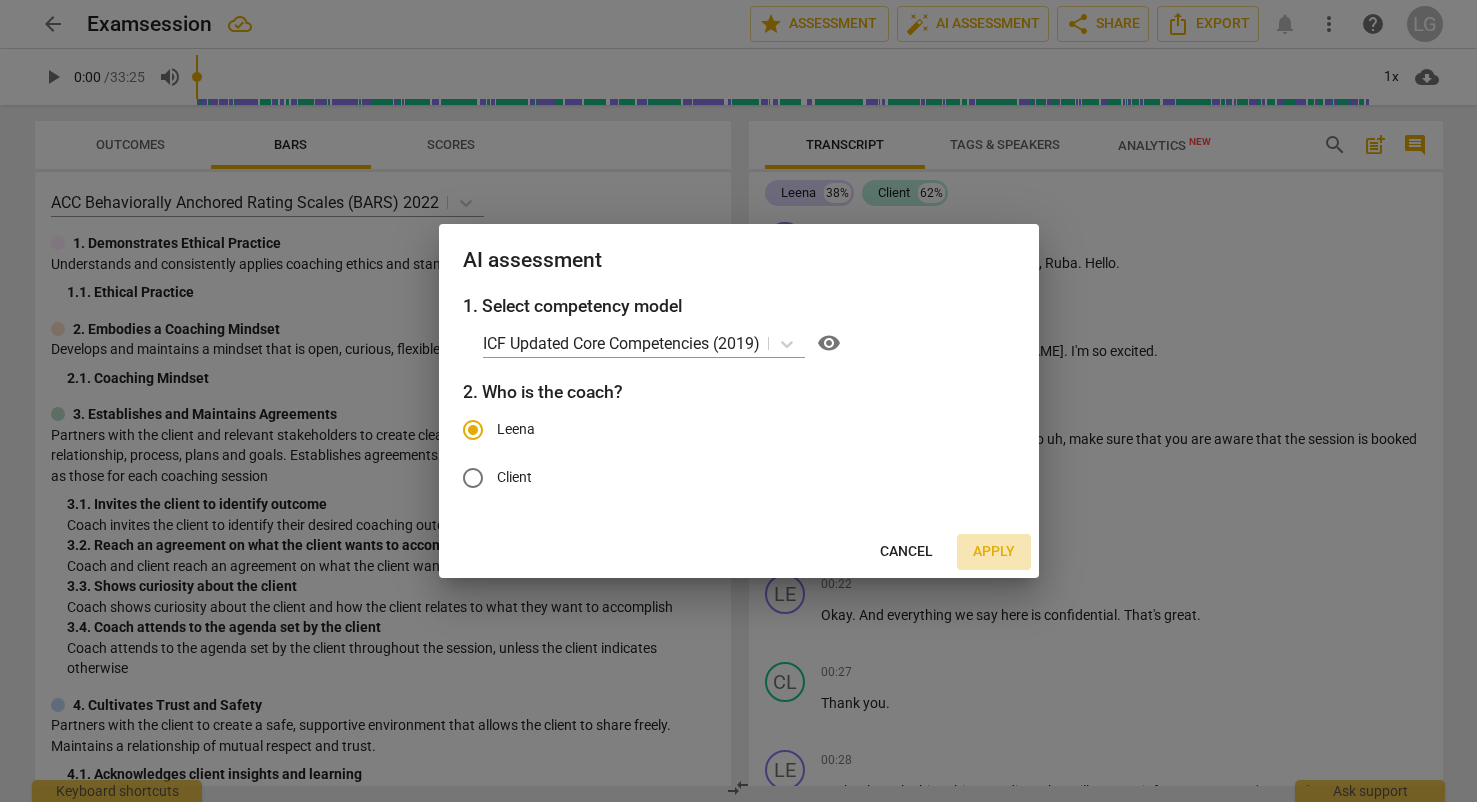 click on "Apply" at bounding box center (994, 552) 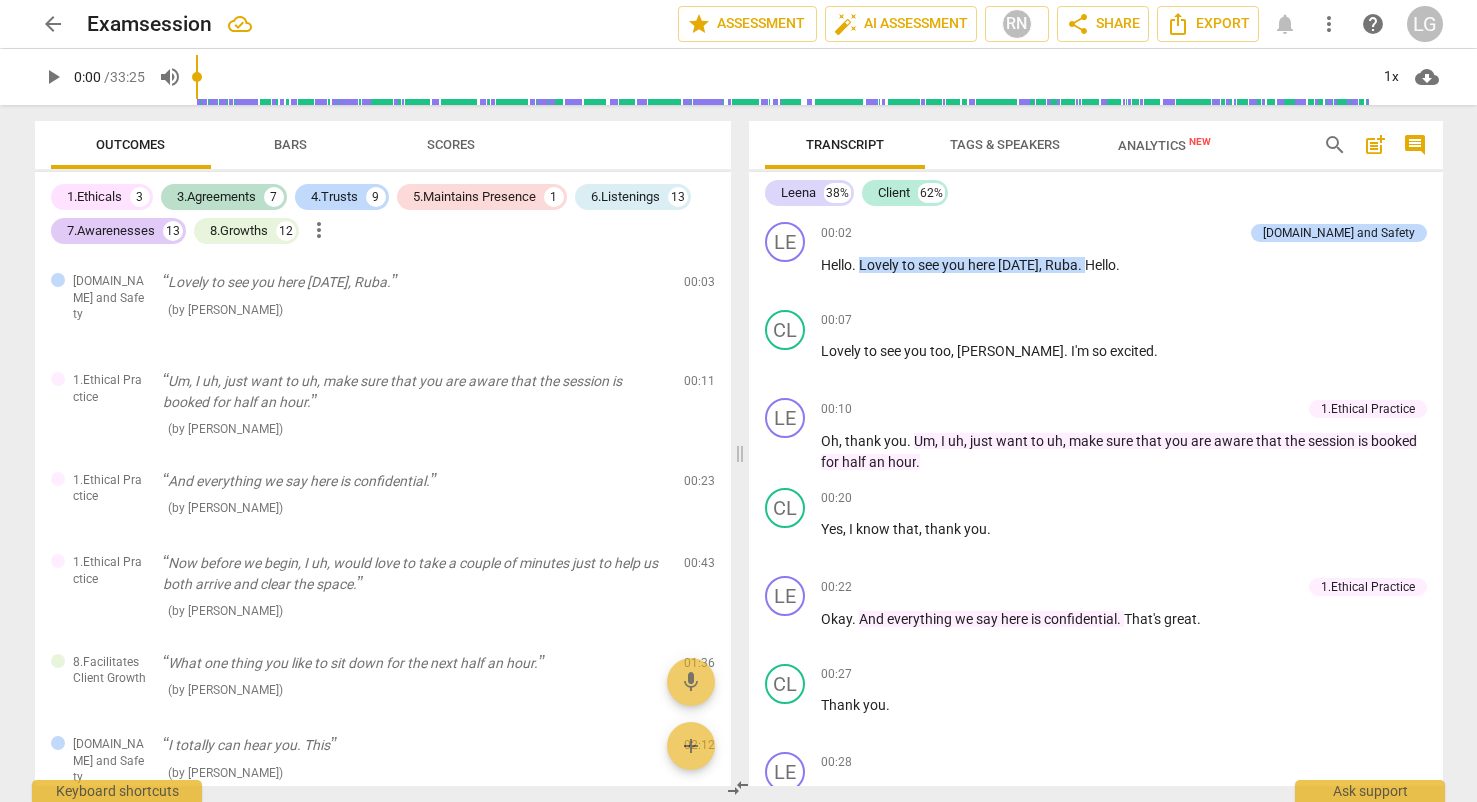 click on "1.Ethicals" at bounding box center [94, 197] 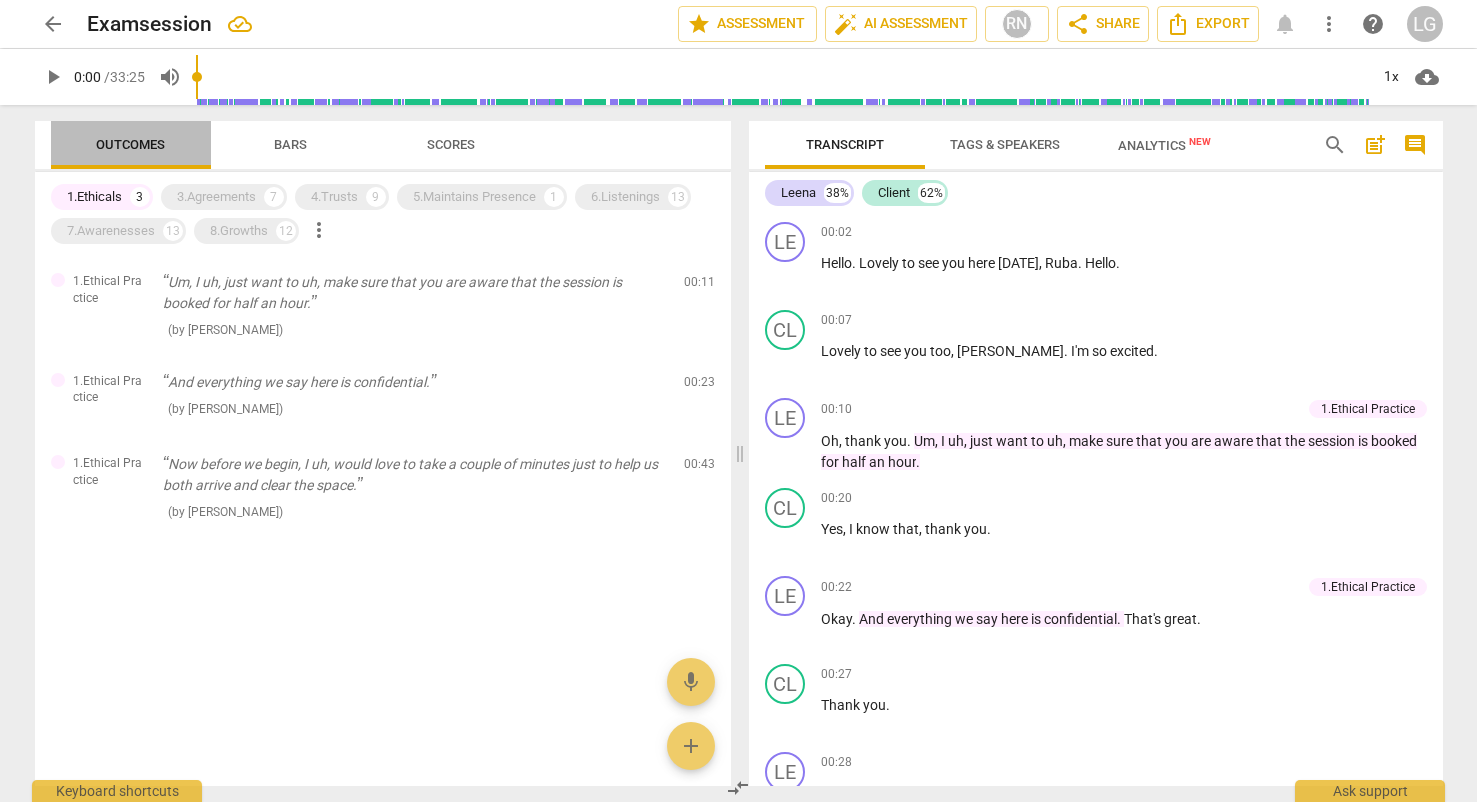 click on "Outcomes" at bounding box center (130, 144) 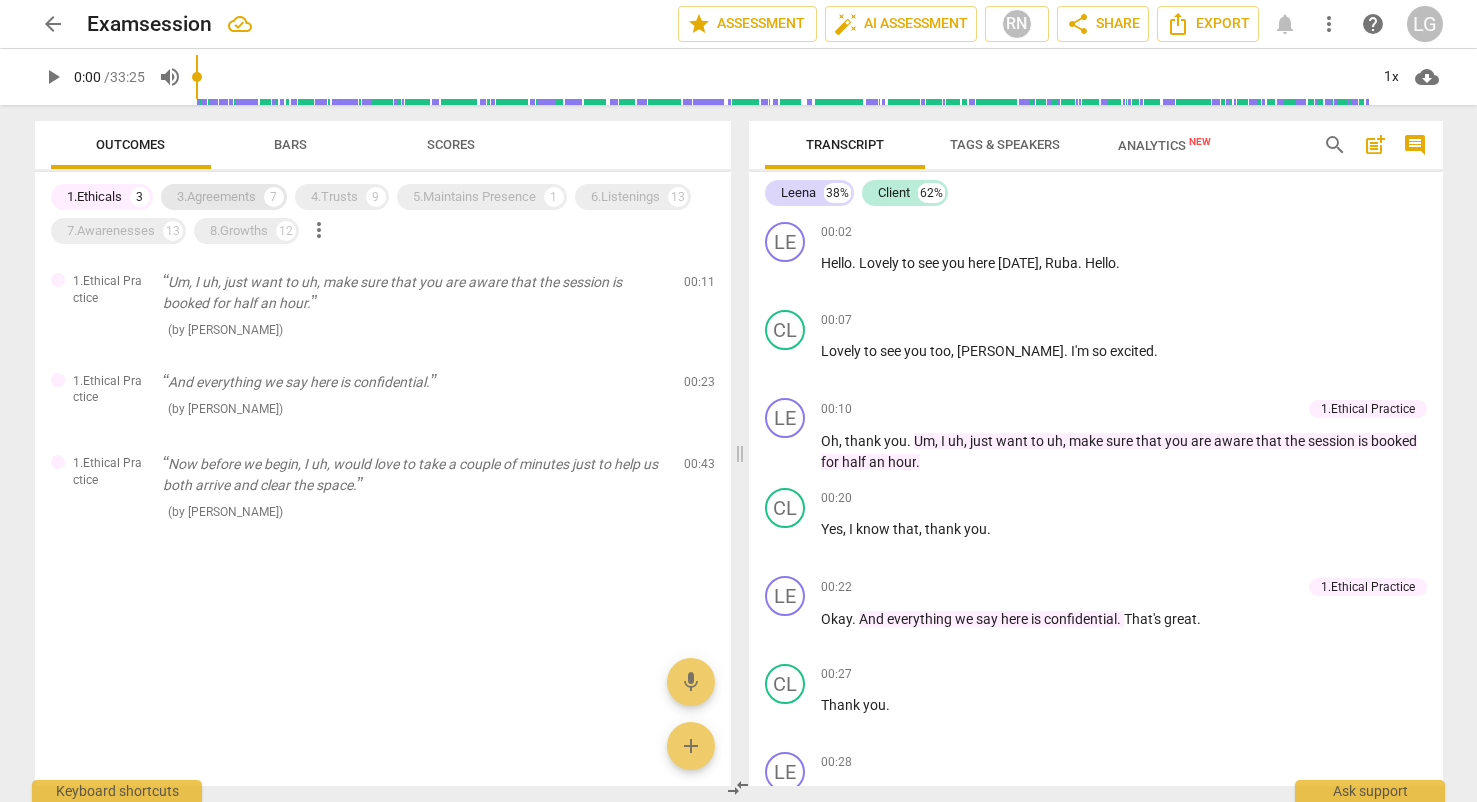 click on "3.Agreements" at bounding box center (216, 197) 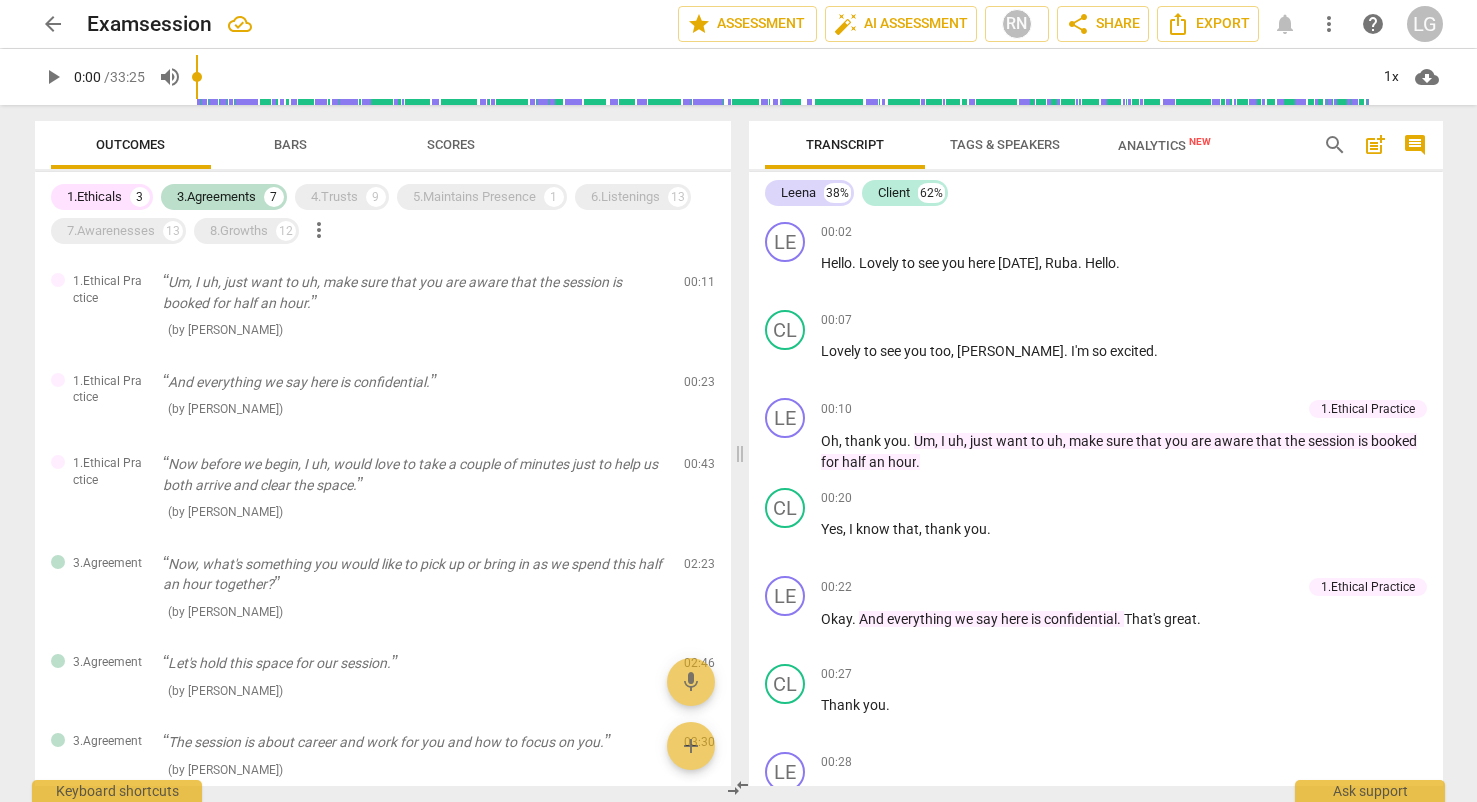 click on "1.Ethicals" at bounding box center [94, 197] 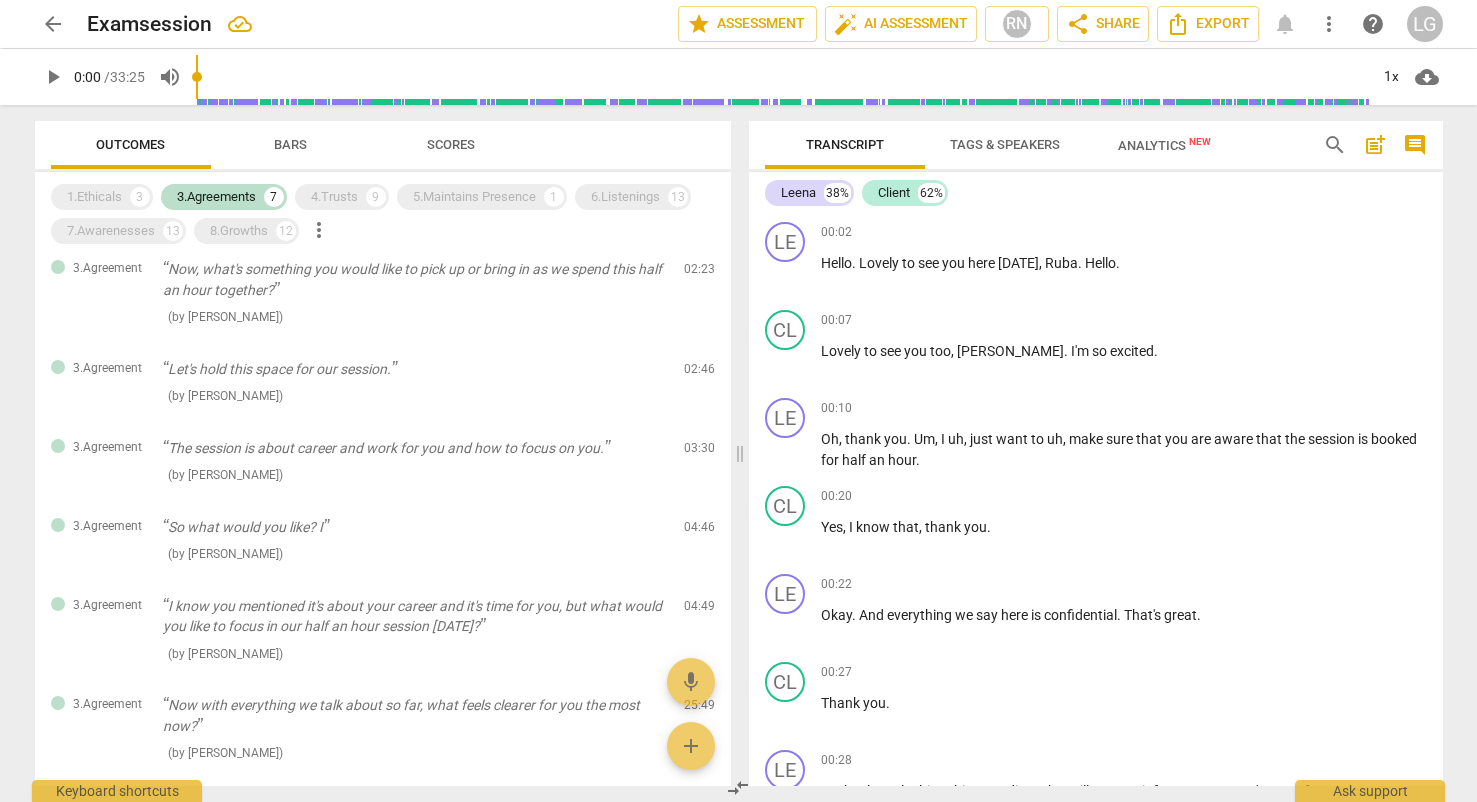 scroll, scrollTop: 0, scrollLeft: 0, axis: both 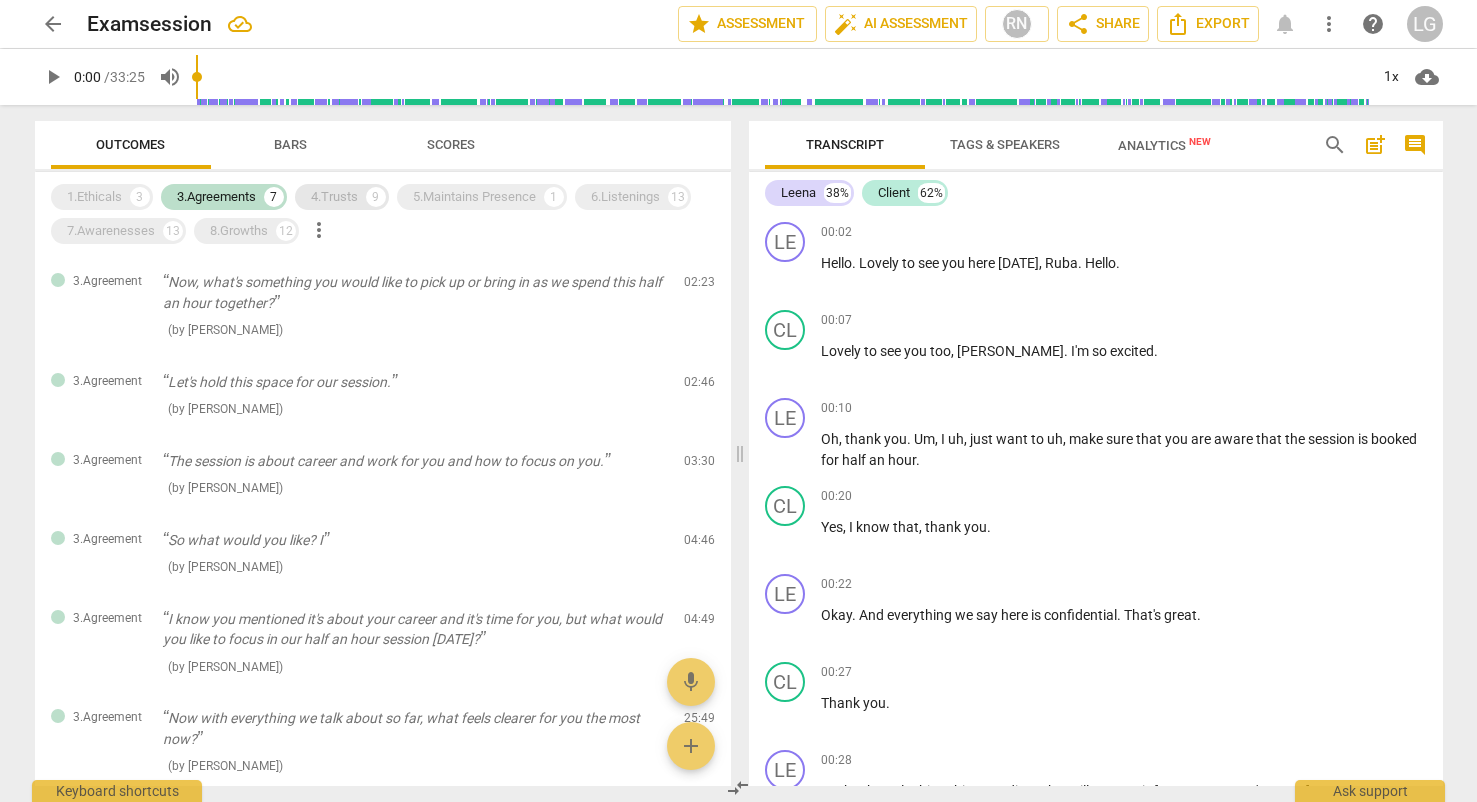 click on "4.Trusts" at bounding box center [334, 197] 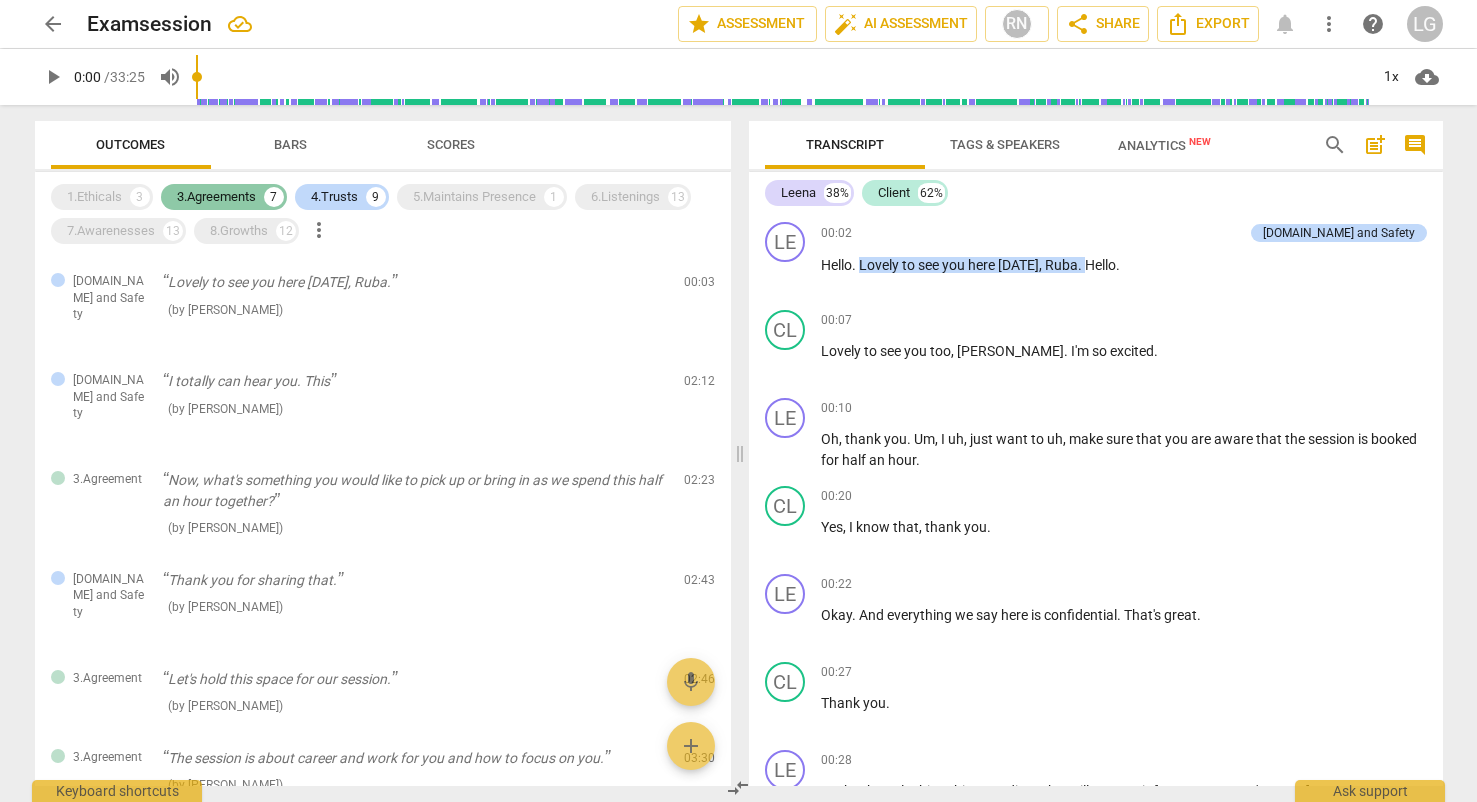 click on "3.Agreements" at bounding box center (216, 197) 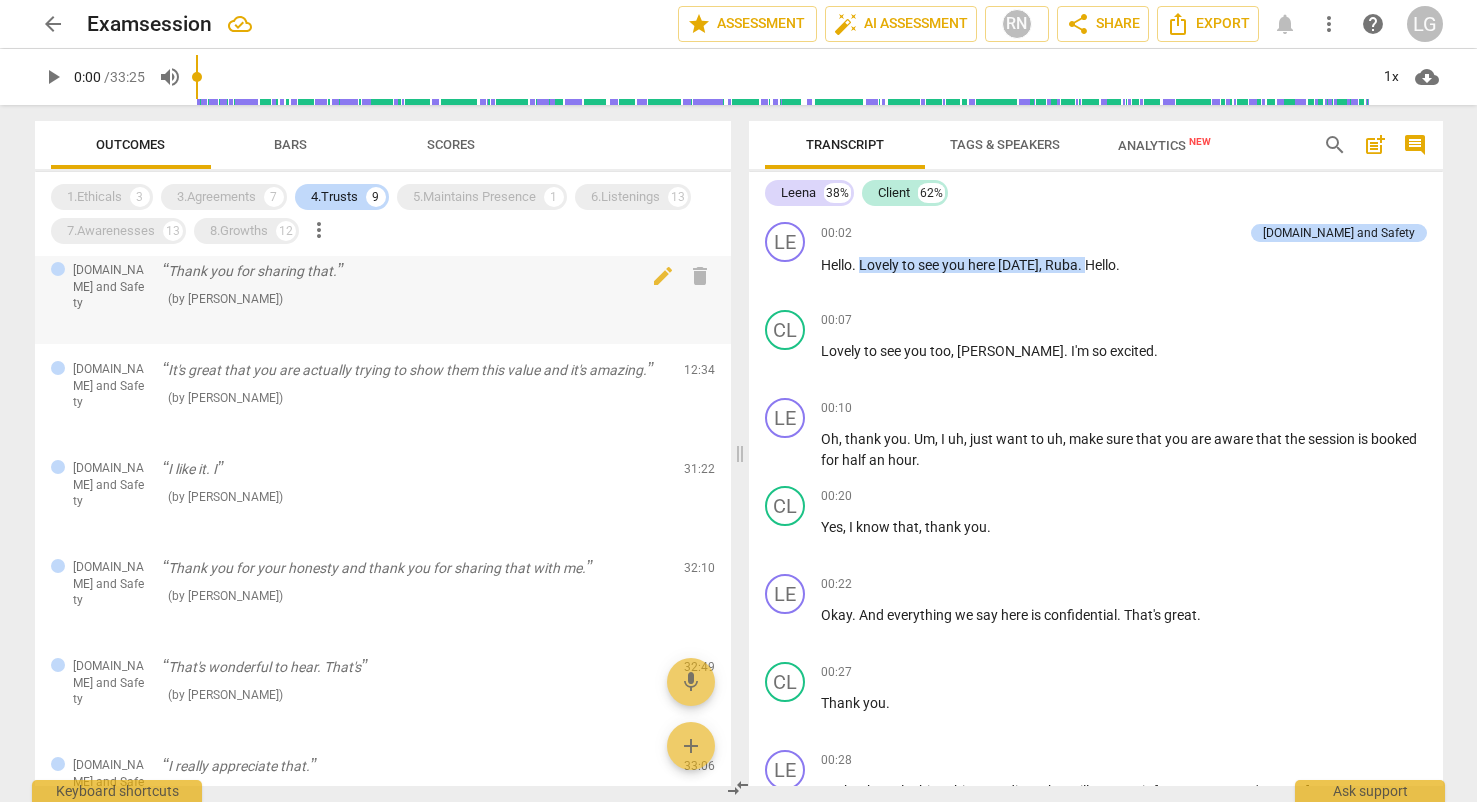 scroll, scrollTop: 312, scrollLeft: 0, axis: vertical 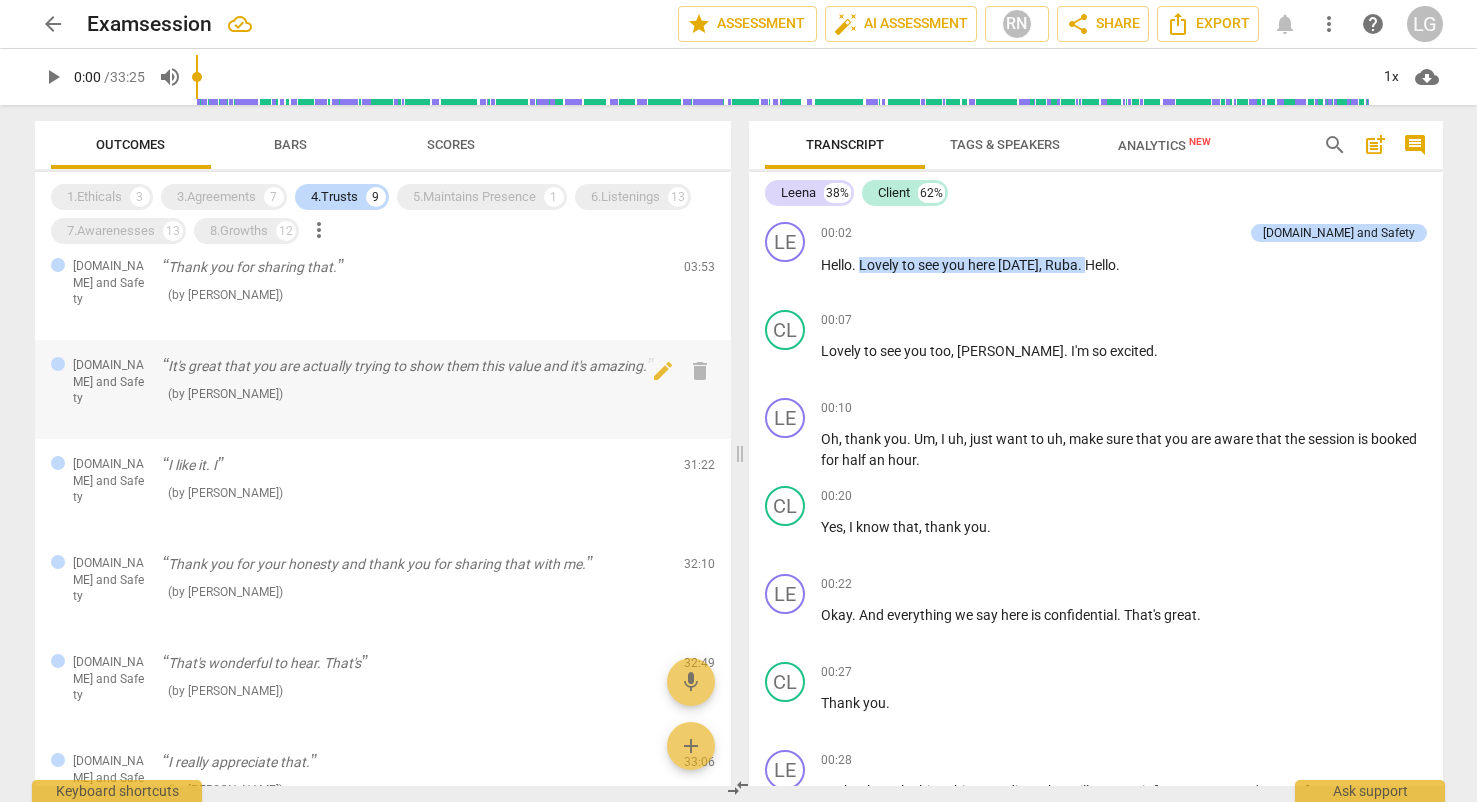 click on "It's great that you are actually trying to show them this value and it's amazing." at bounding box center [415, 366] 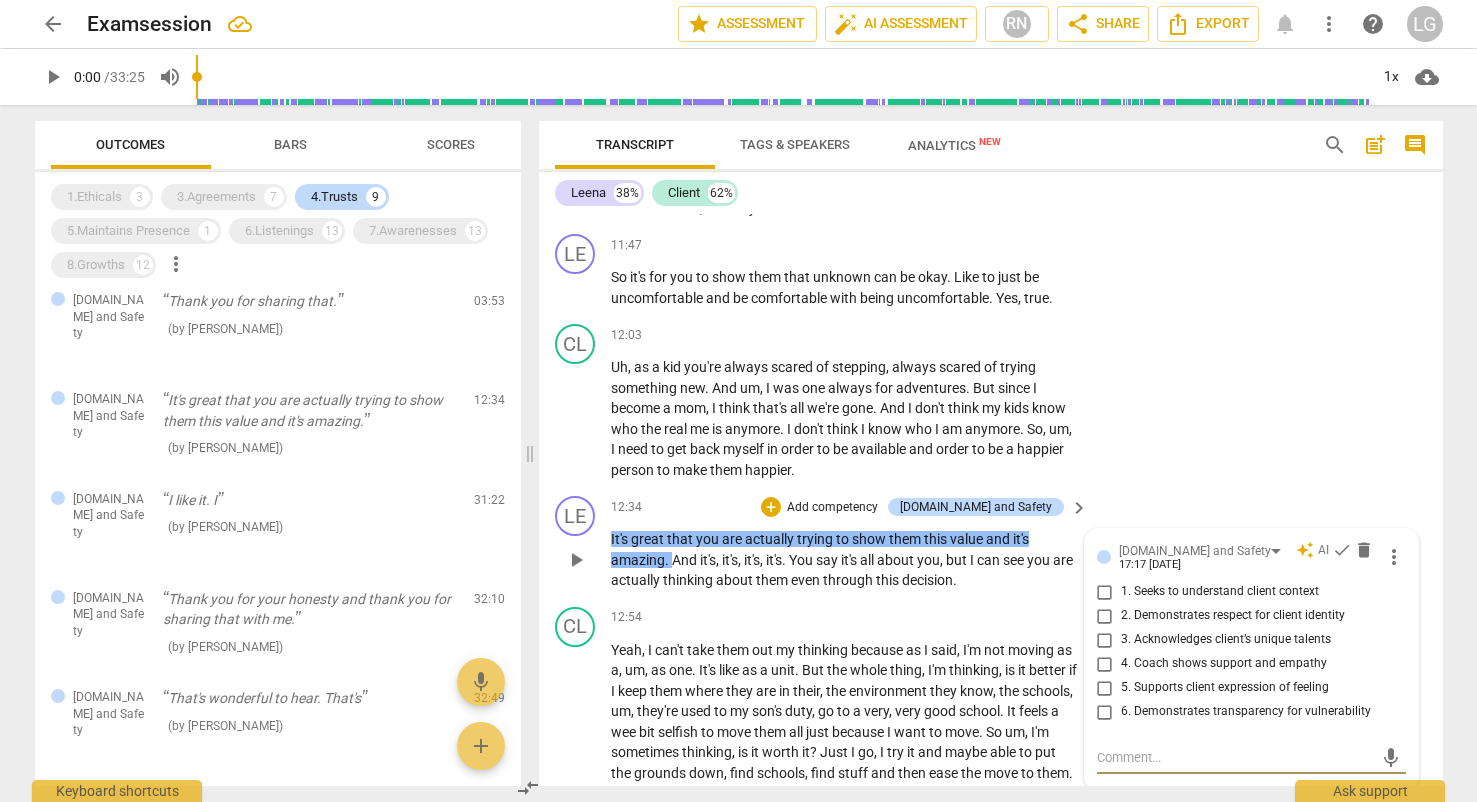 scroll, scrollTop: 5372, scrollLeft: 0, axis: vertical 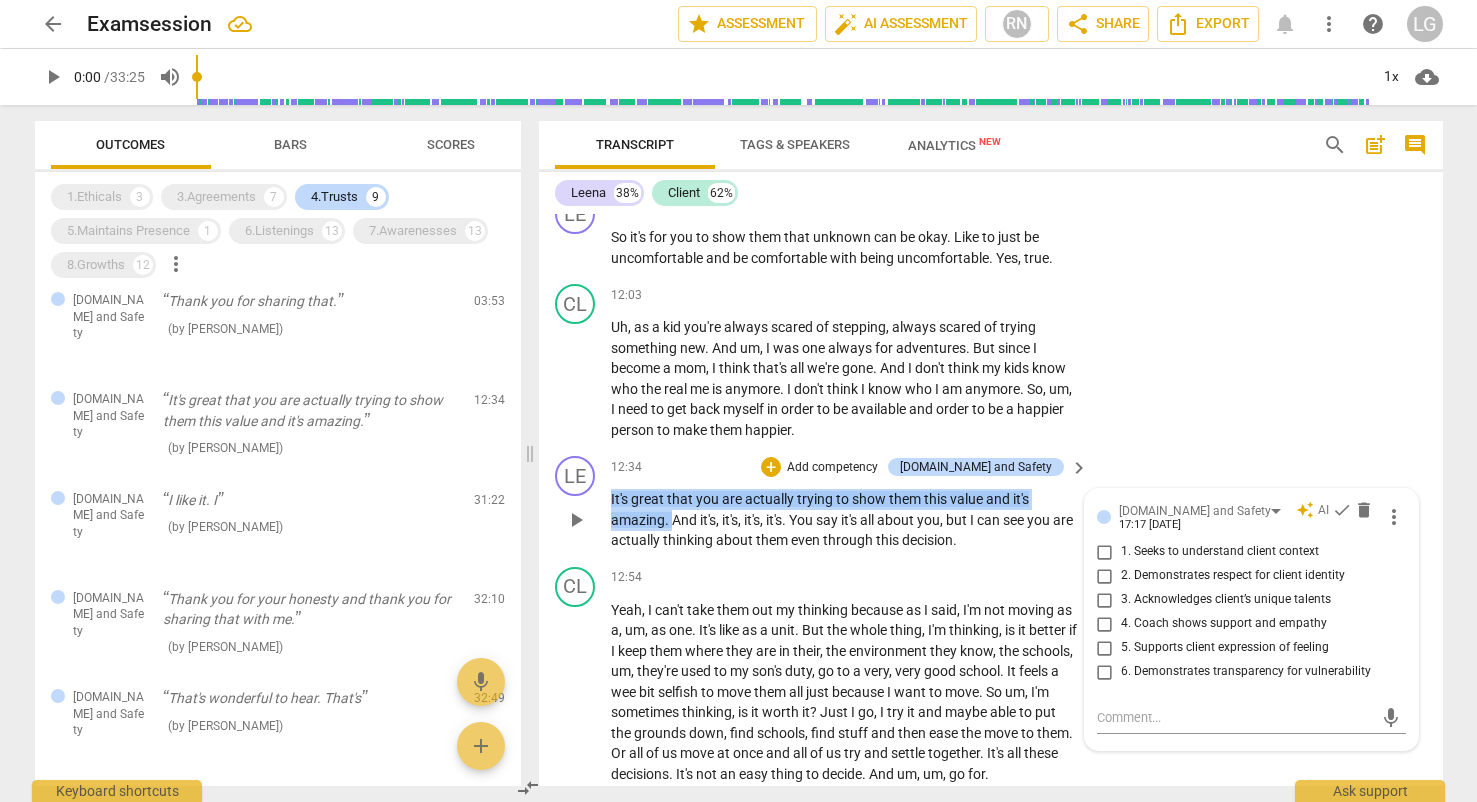 drag, startPoint x: 672, startPoint y: 539, endPoint x: 608, endPoint y: 512, distance: 69.46222 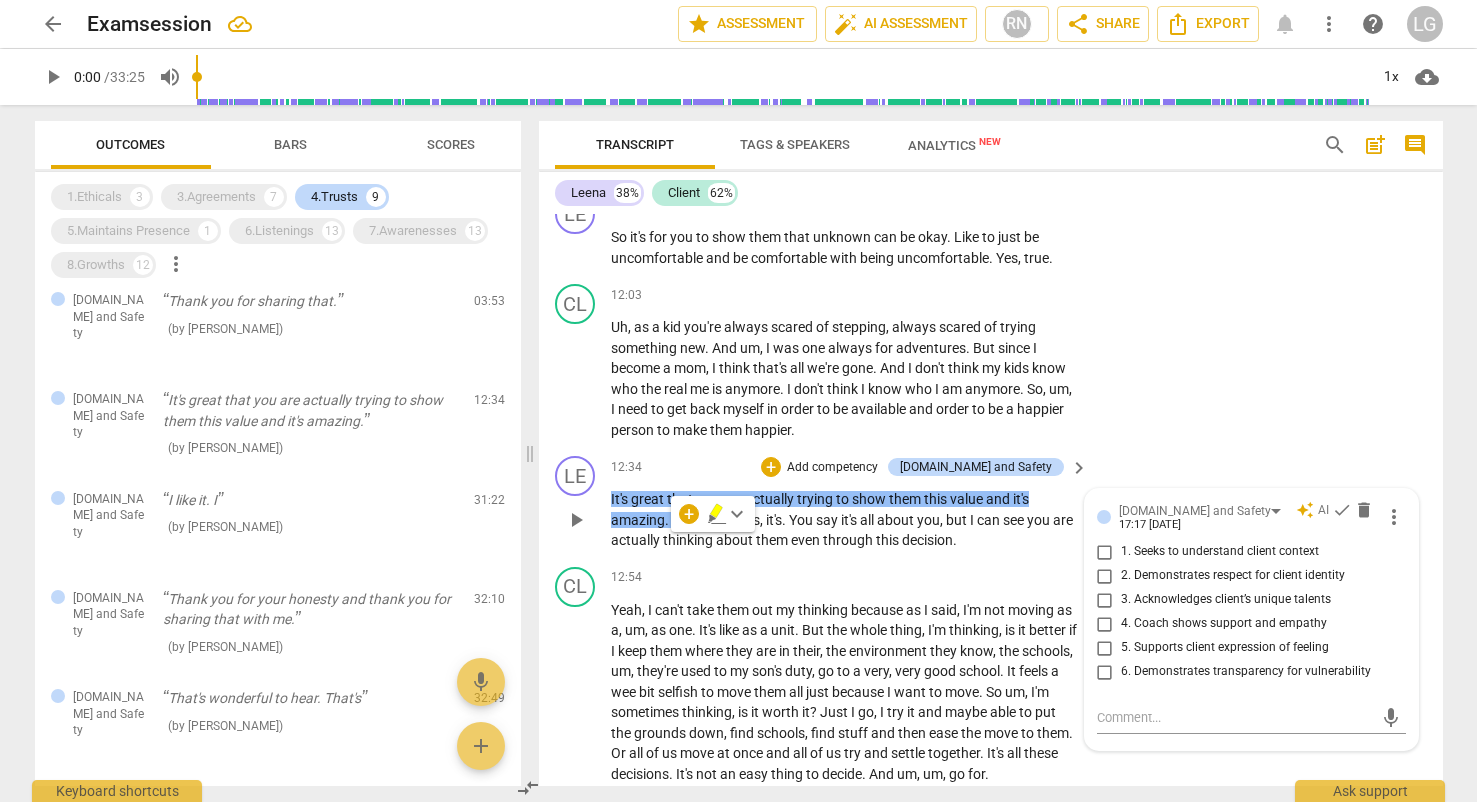 click on "them" at bounding box center [773, 540] 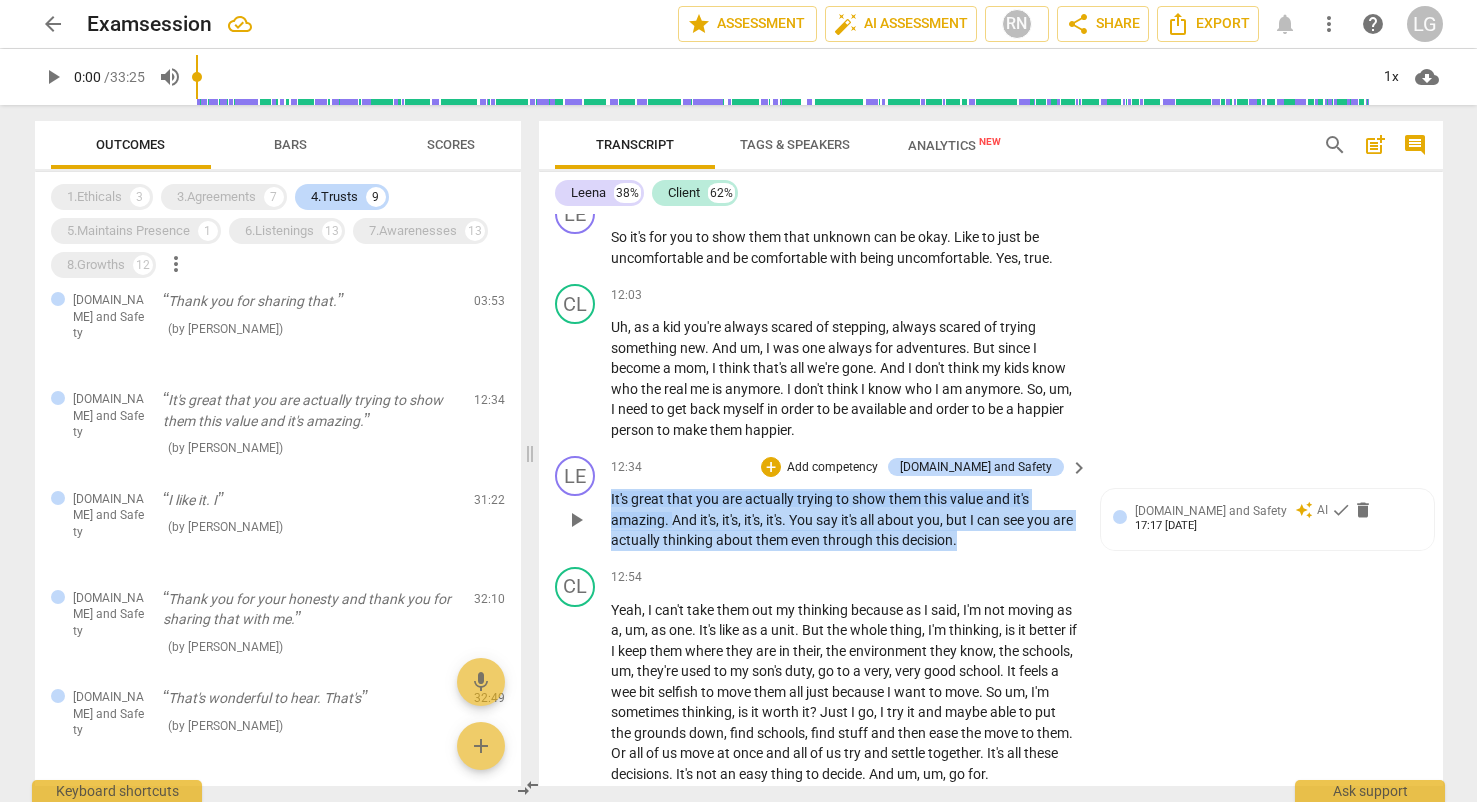 drag, startPoint x: 982, startPoint y: 563, endPoint x: 608, endPoint y: 522, distance: 376.2406 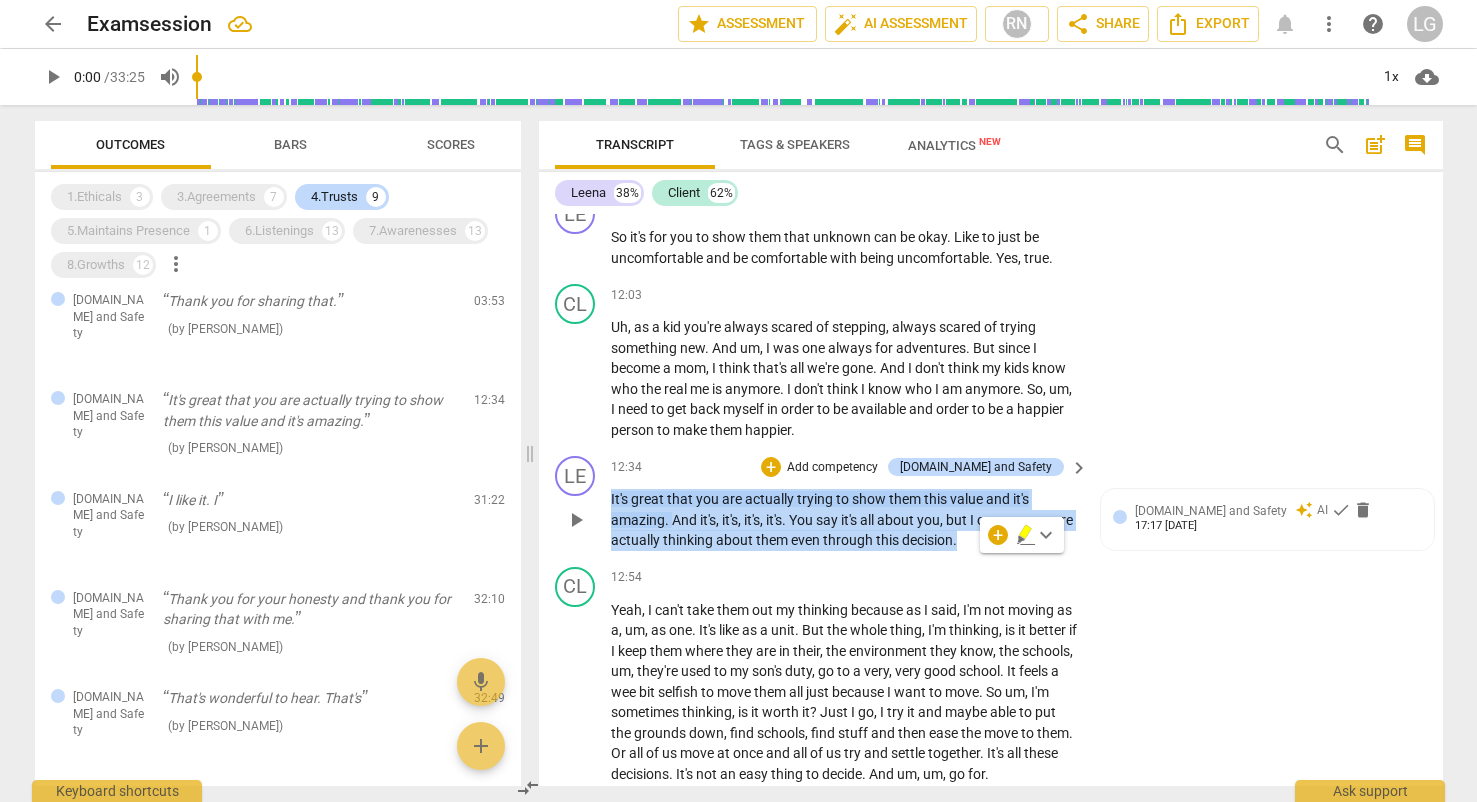 copy on "It's   great   that   you   are   actually   trying   to   show   them   this   value   and   it's   amazing .   And   it's ,   it's ,   it's ,   it's .   You   say   it's   all   about   you ,   but   I   can   see   you   are   actually   thinking   about   them   even   through   this   decision ." 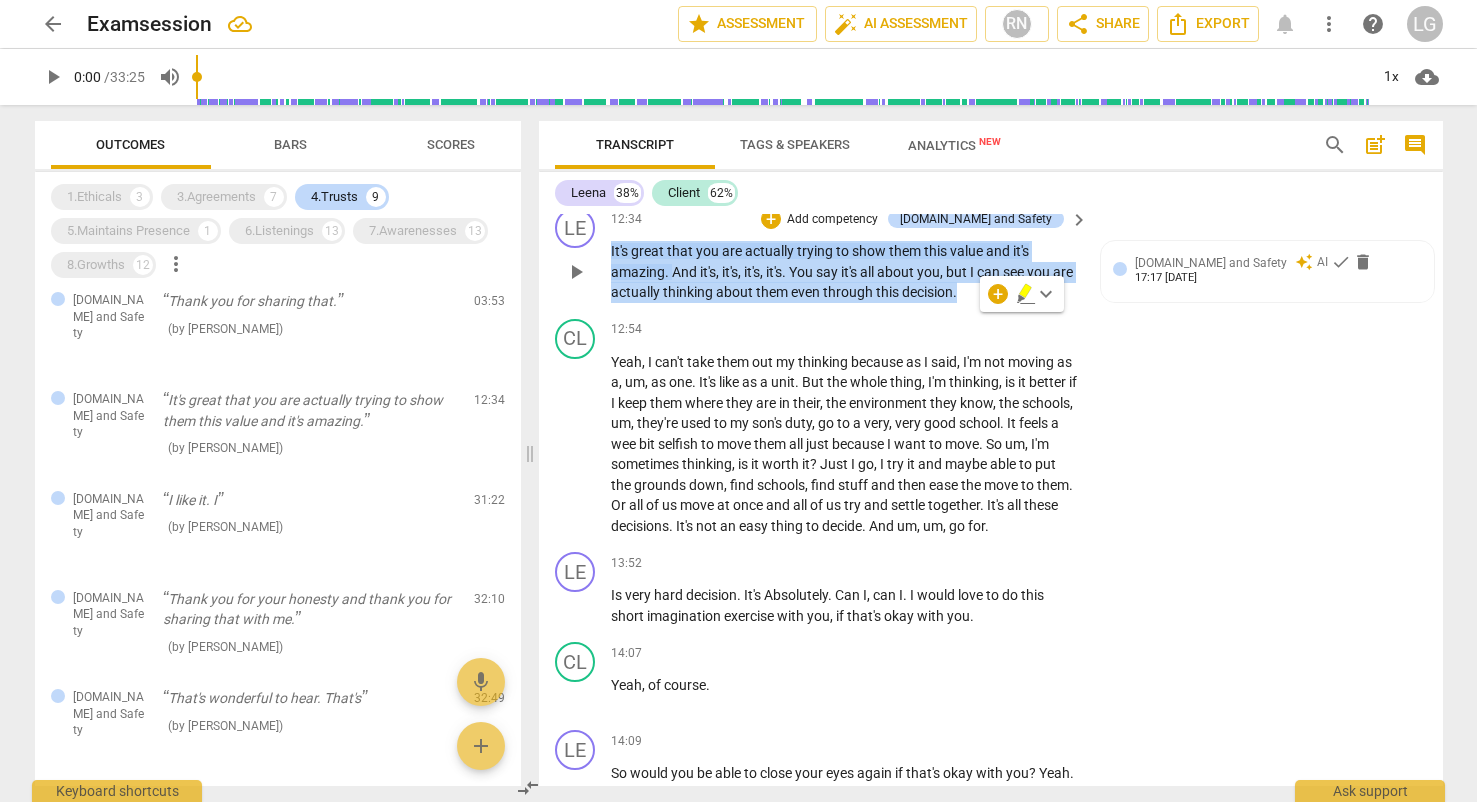 scroll, scrollTop: 5626, scrollLeft: 0, axis: vertical 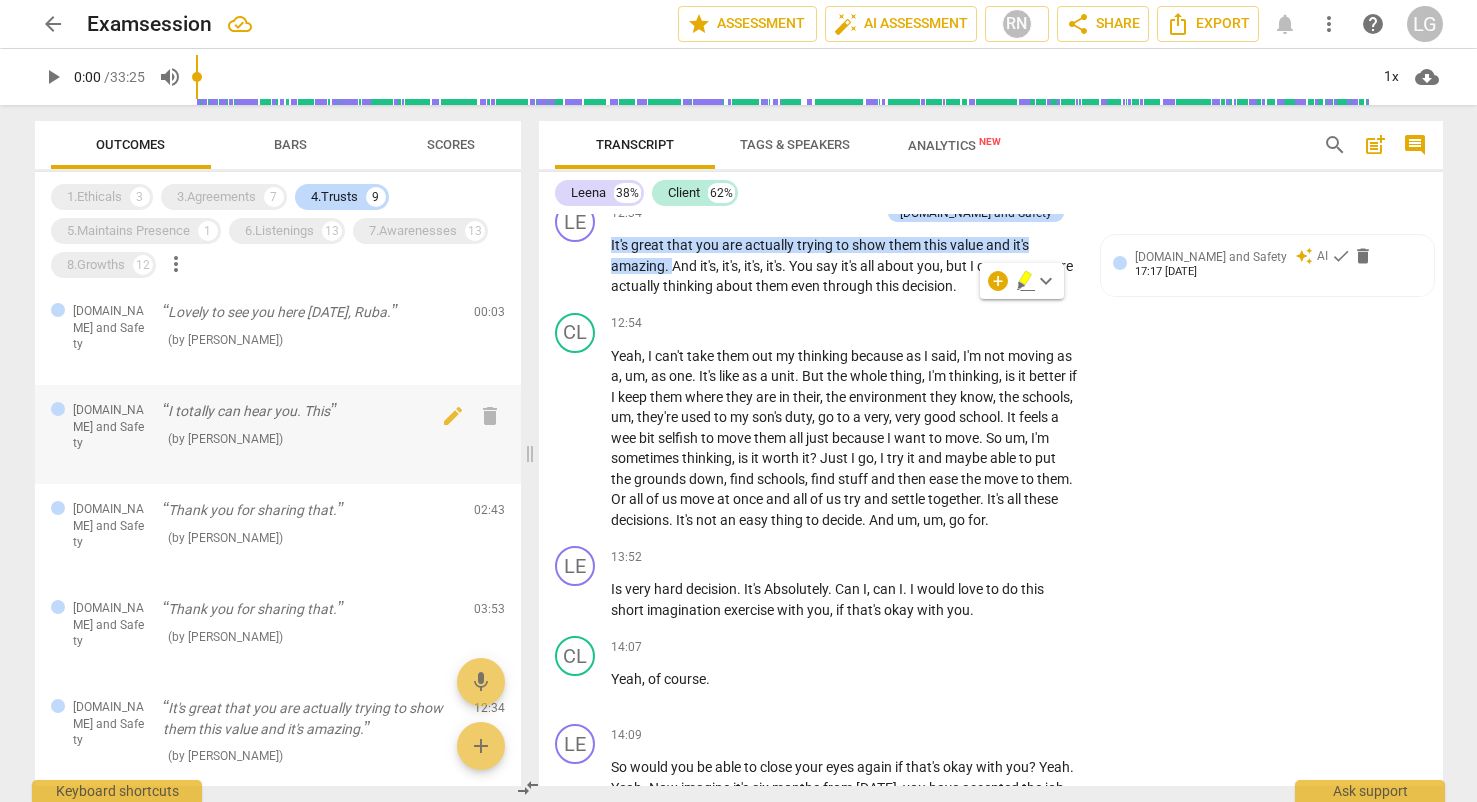 click on "I totally can hear you. This" at bounding box center [310, 411] 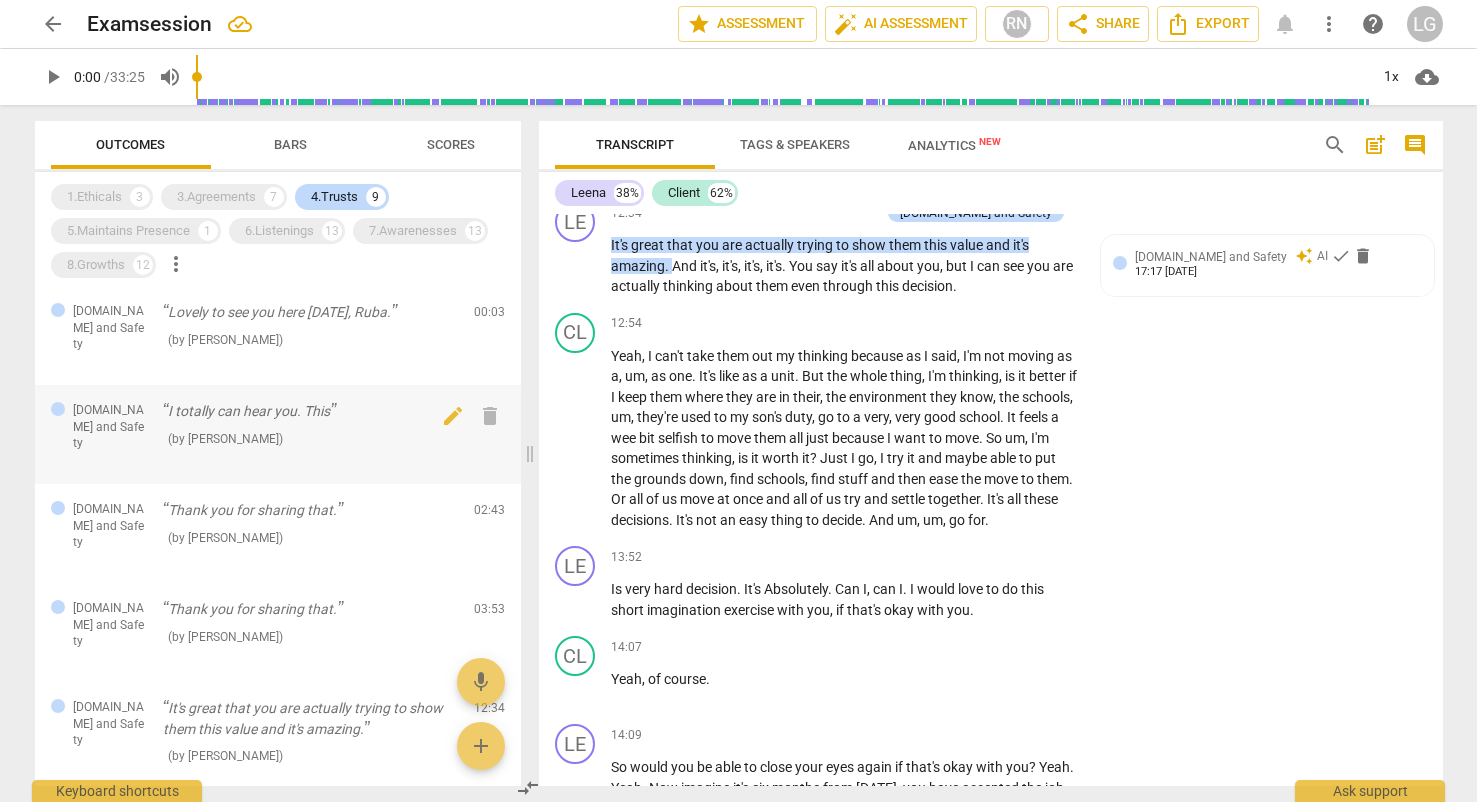 scroll, scrollTop: 1349, scrollLeft: 0, axis: vertical 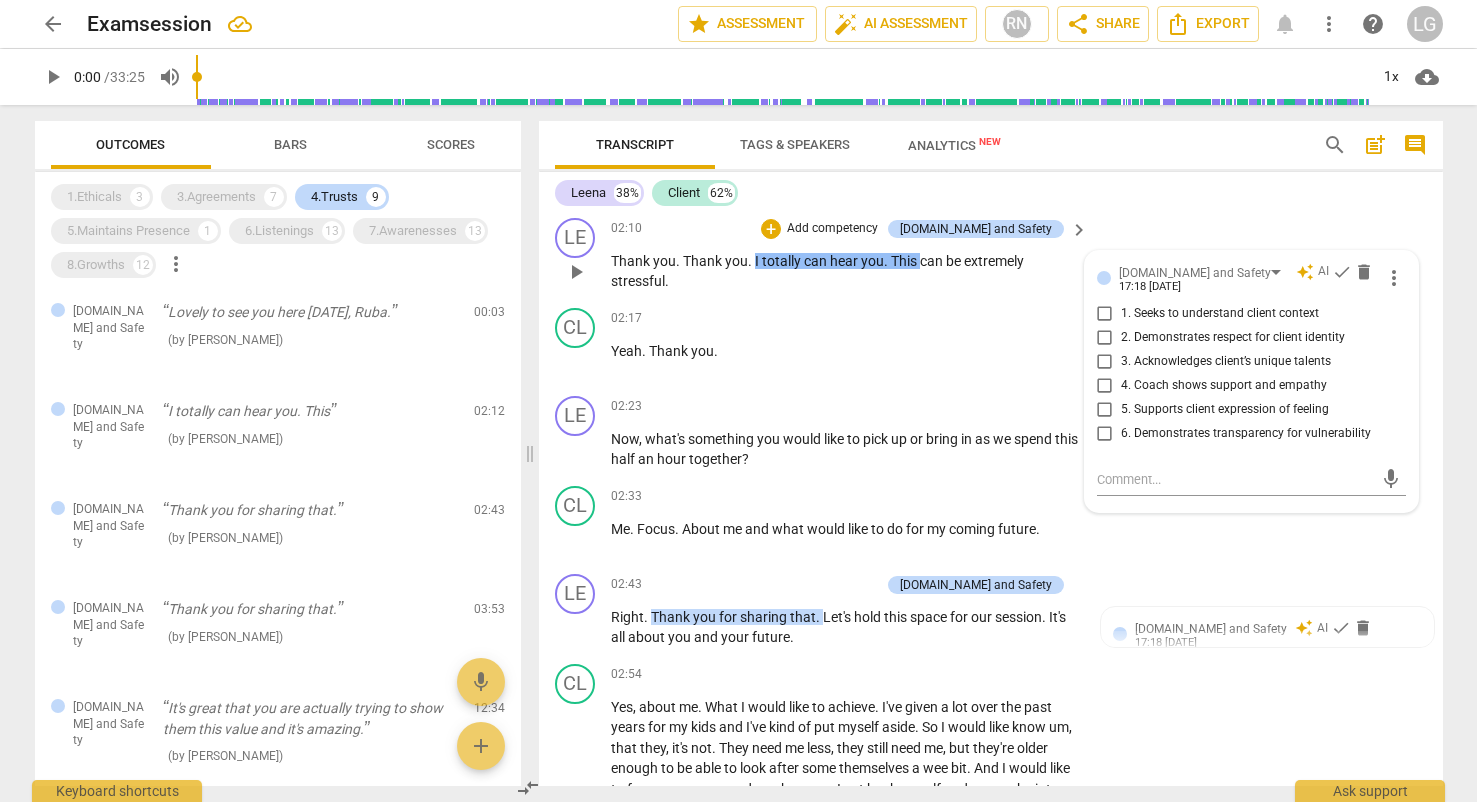 click on "Thank   you .   Thank   you .   I   totally   can   hear   you .   This   can   be   extremely   stressful ." at bounding box center (845, 271) 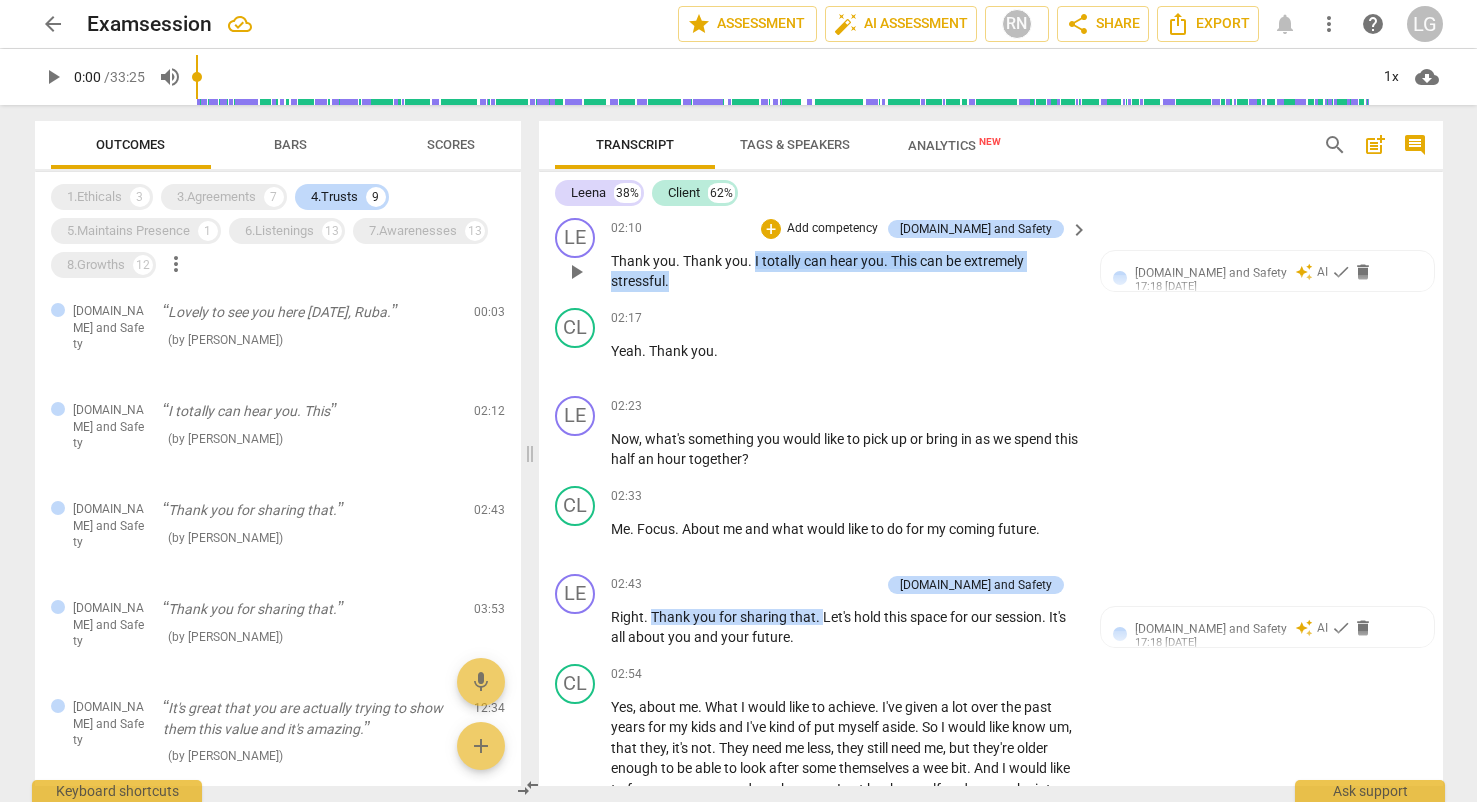 drag, startPoint x: 703, startPoint y: 301, endPoint x: 753, endPoint y: 282, distance: 53.488316 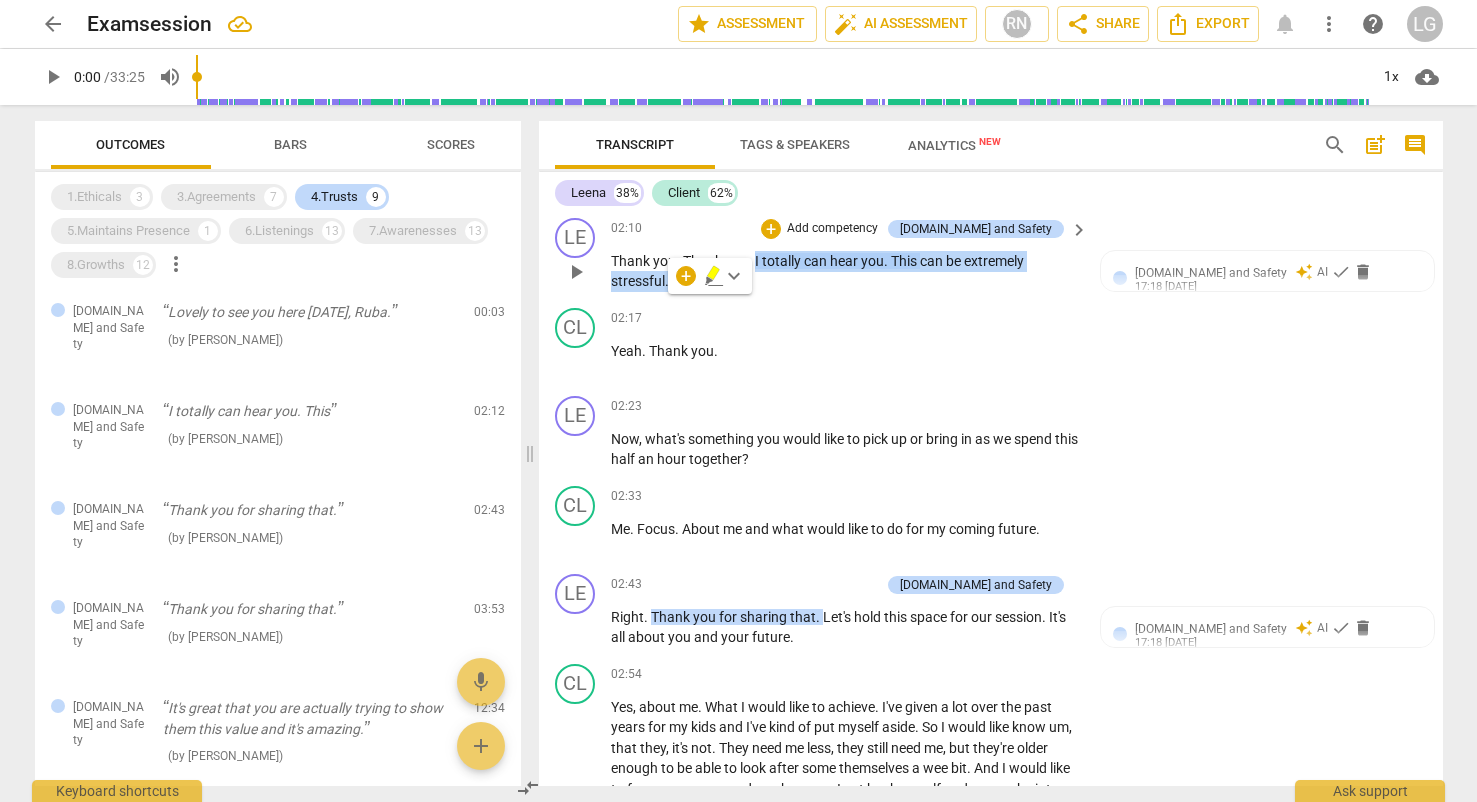 copy on "I   totally   can   hear   you .   This   can   be   extremely   stressful ." 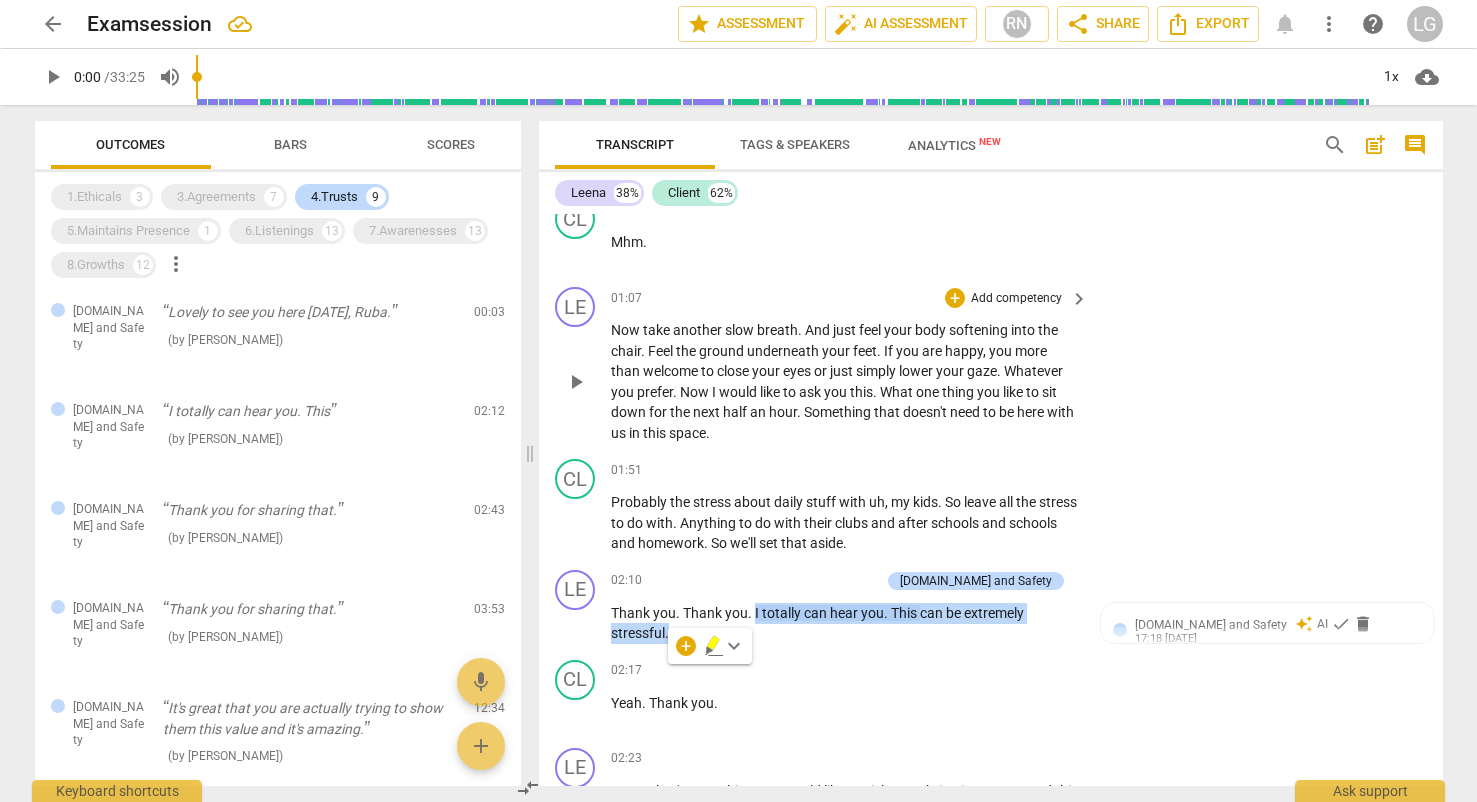 scroll, scrollTop: 999, scrollLeft: 0, axis: vertical 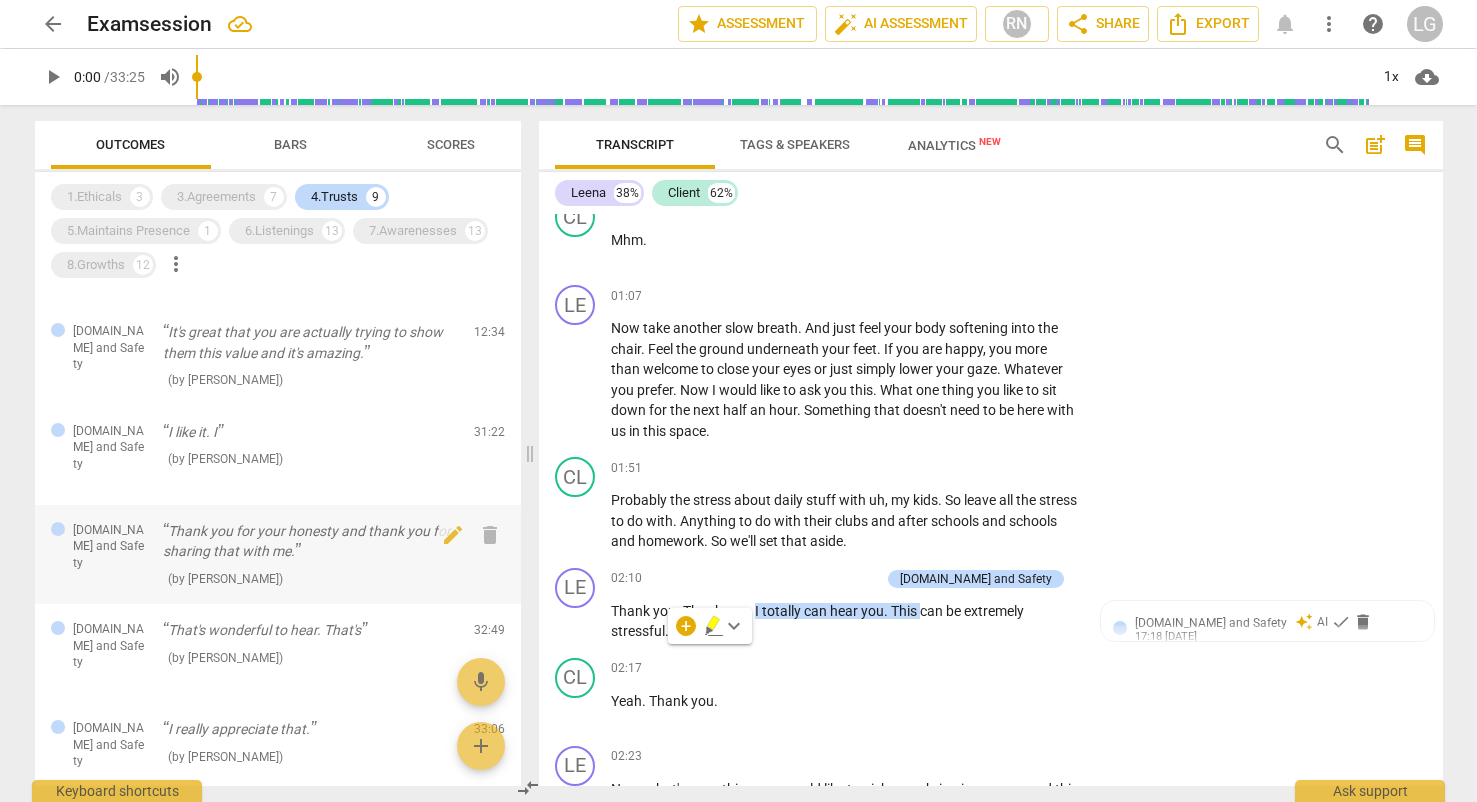 click on "Thank you for your honesty and thank you for sharing that with me." at bounding box center [310, 541] 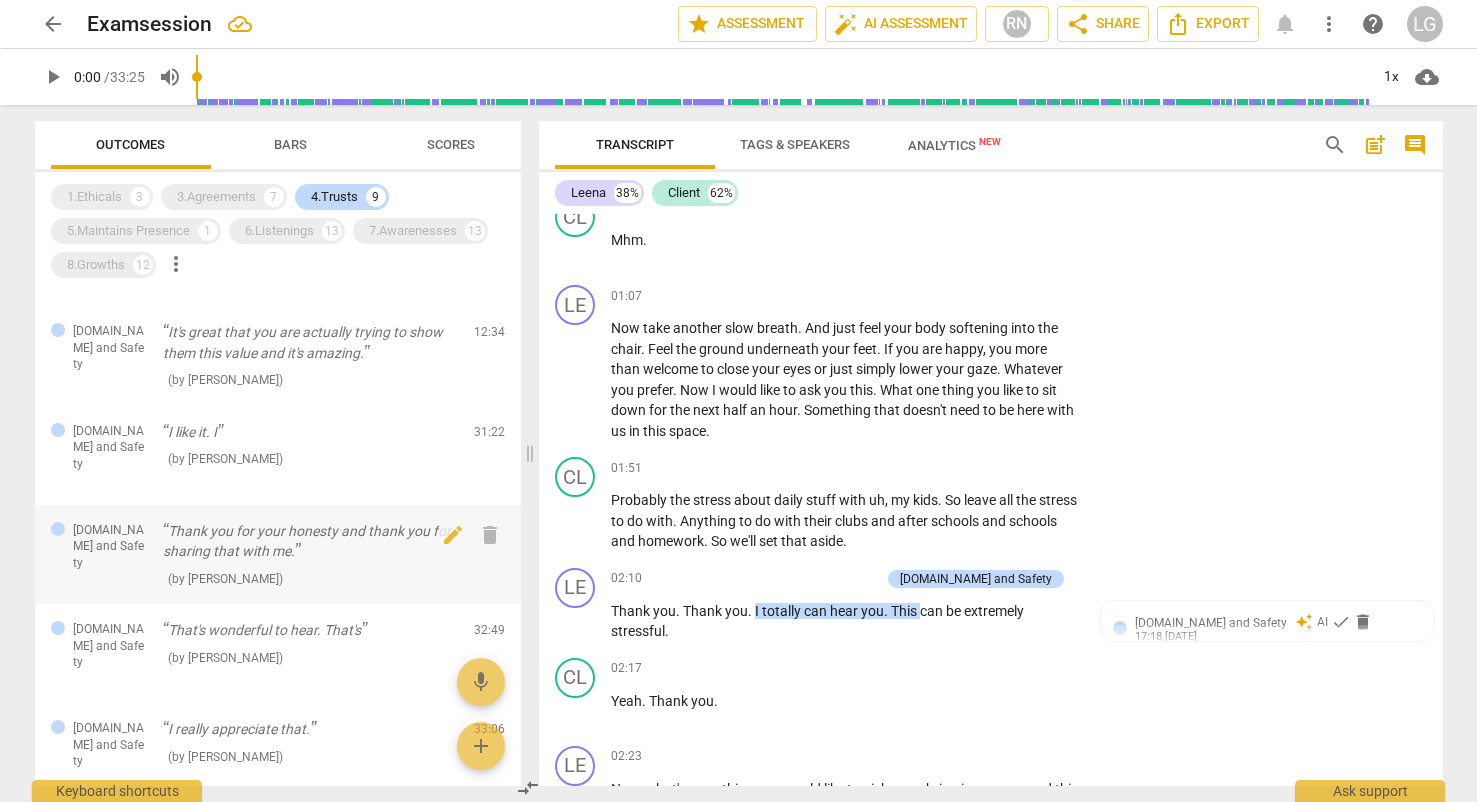 scroll, scrollTop: 13290, scrollLeft: 0, axis: vertical 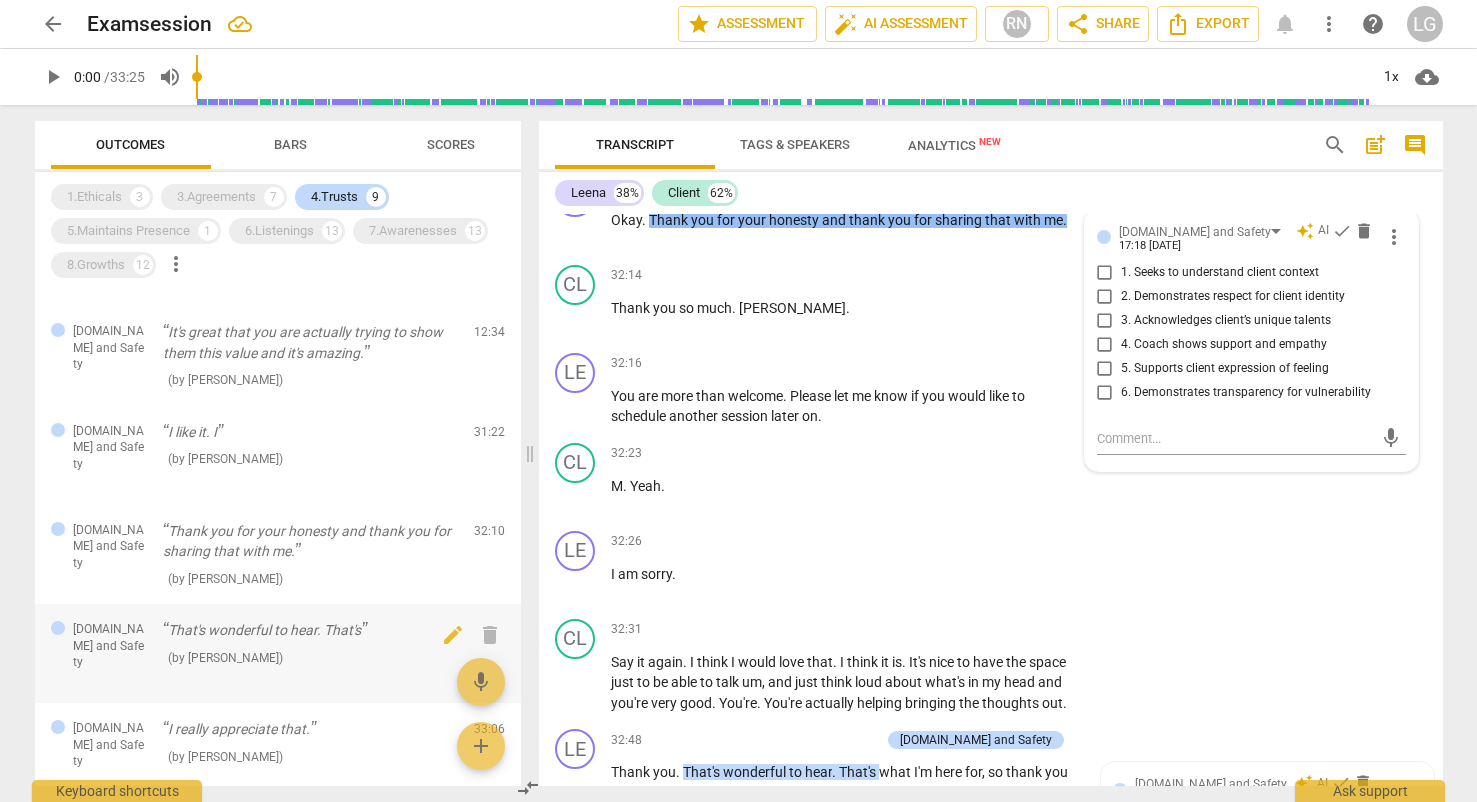 click on "That's wonderful to hear. That's" at bounding box center (310, 630) 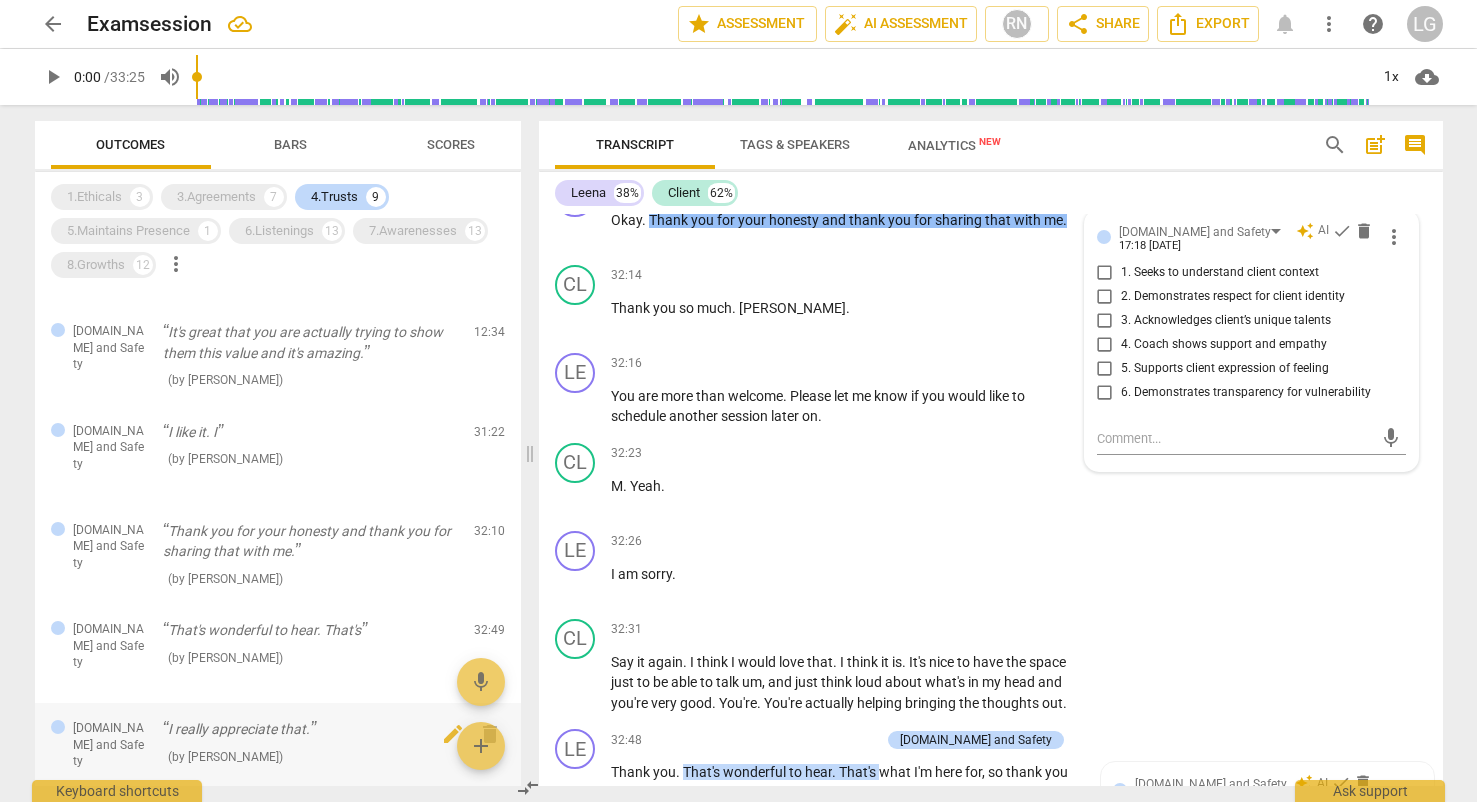 scroll, scrollTop: 13842, scrollLeft: 0, axis: vertical 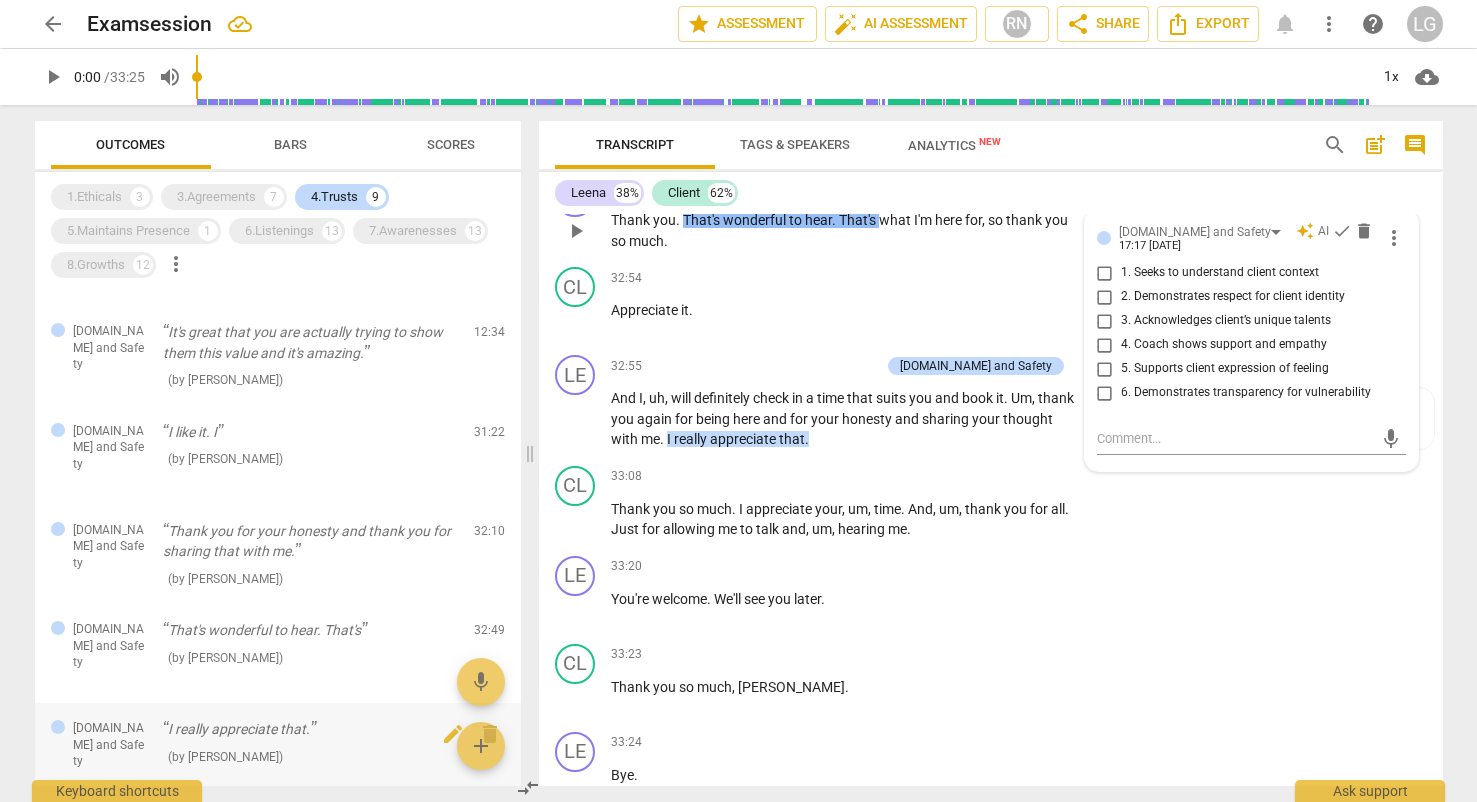 click on "I really appreciate that." at bounding box center [310, 729] 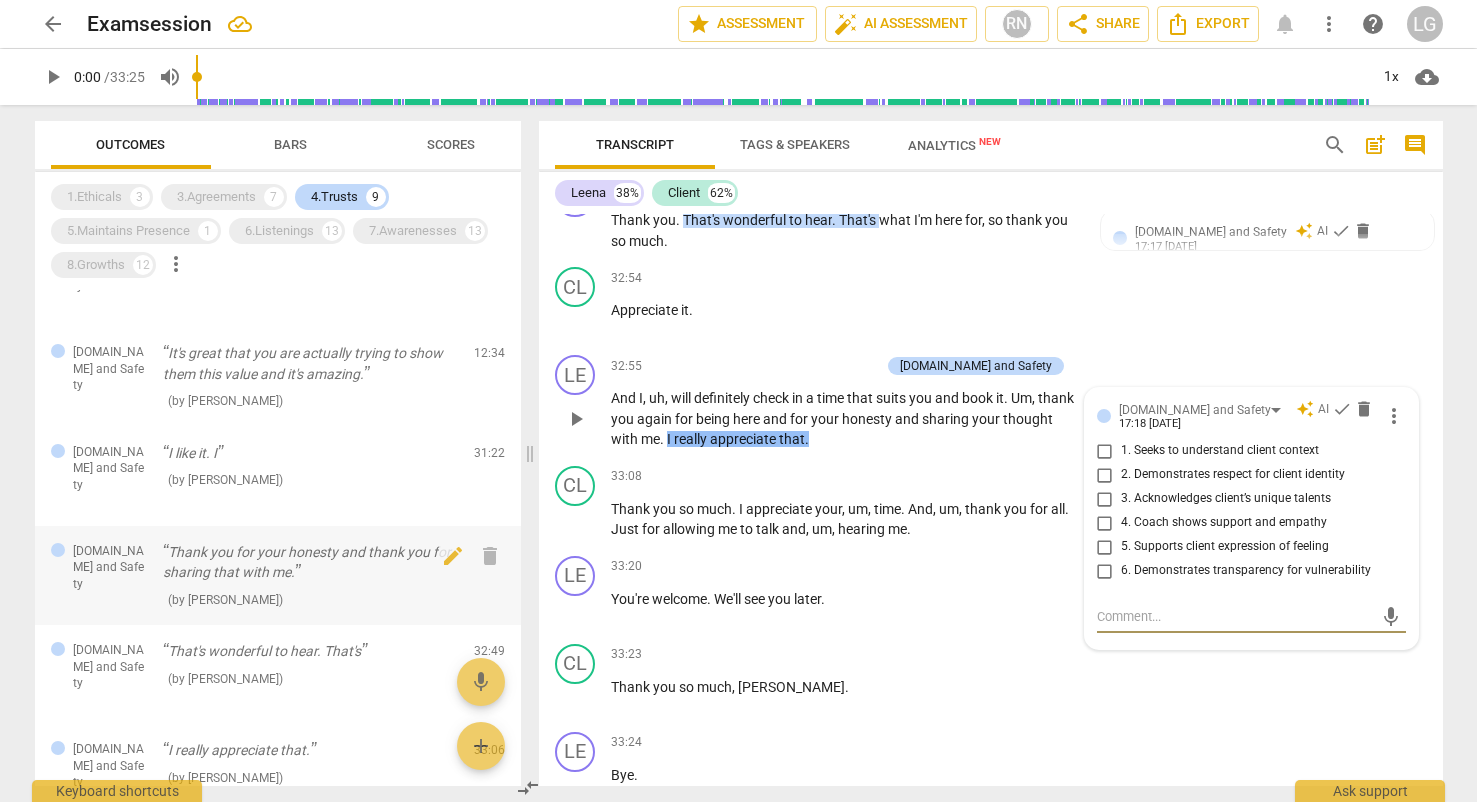 scroll, scrollTop: 70, scrollLeft: 0, axis: vertical 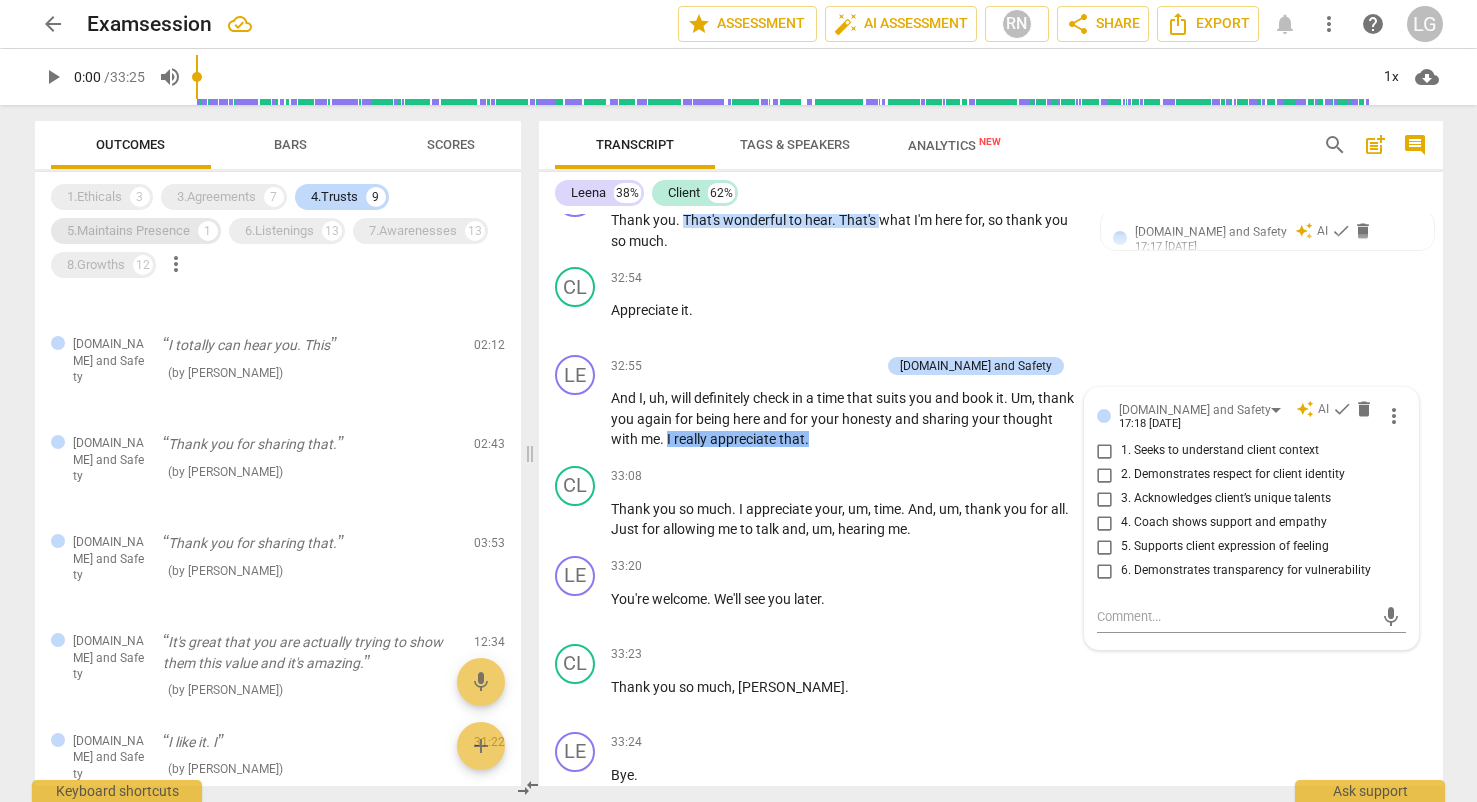 click on "5.Maintains Presence" at bounding box center (128, 231) 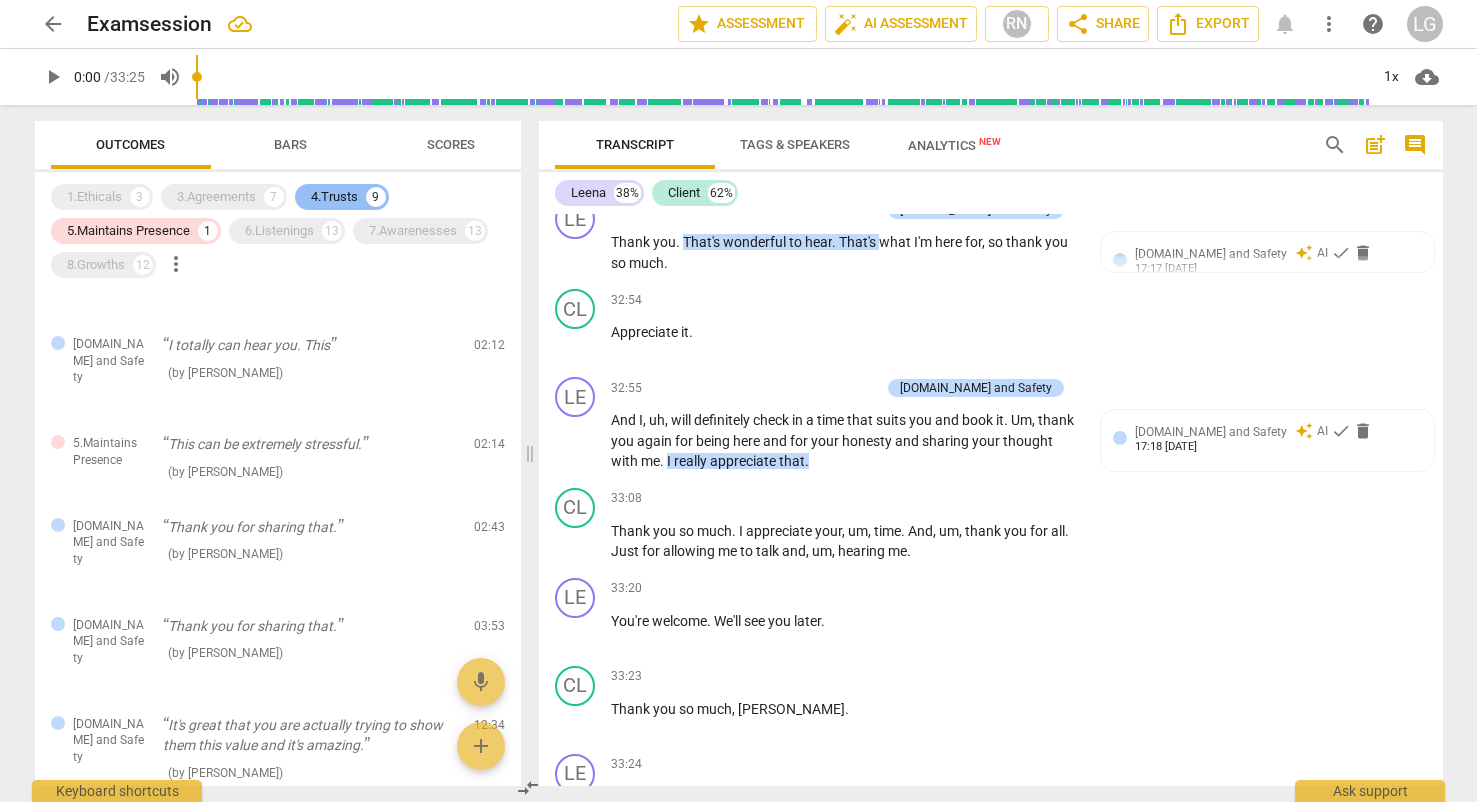 click on "4.Trusts" at bounding box center [334, 197] 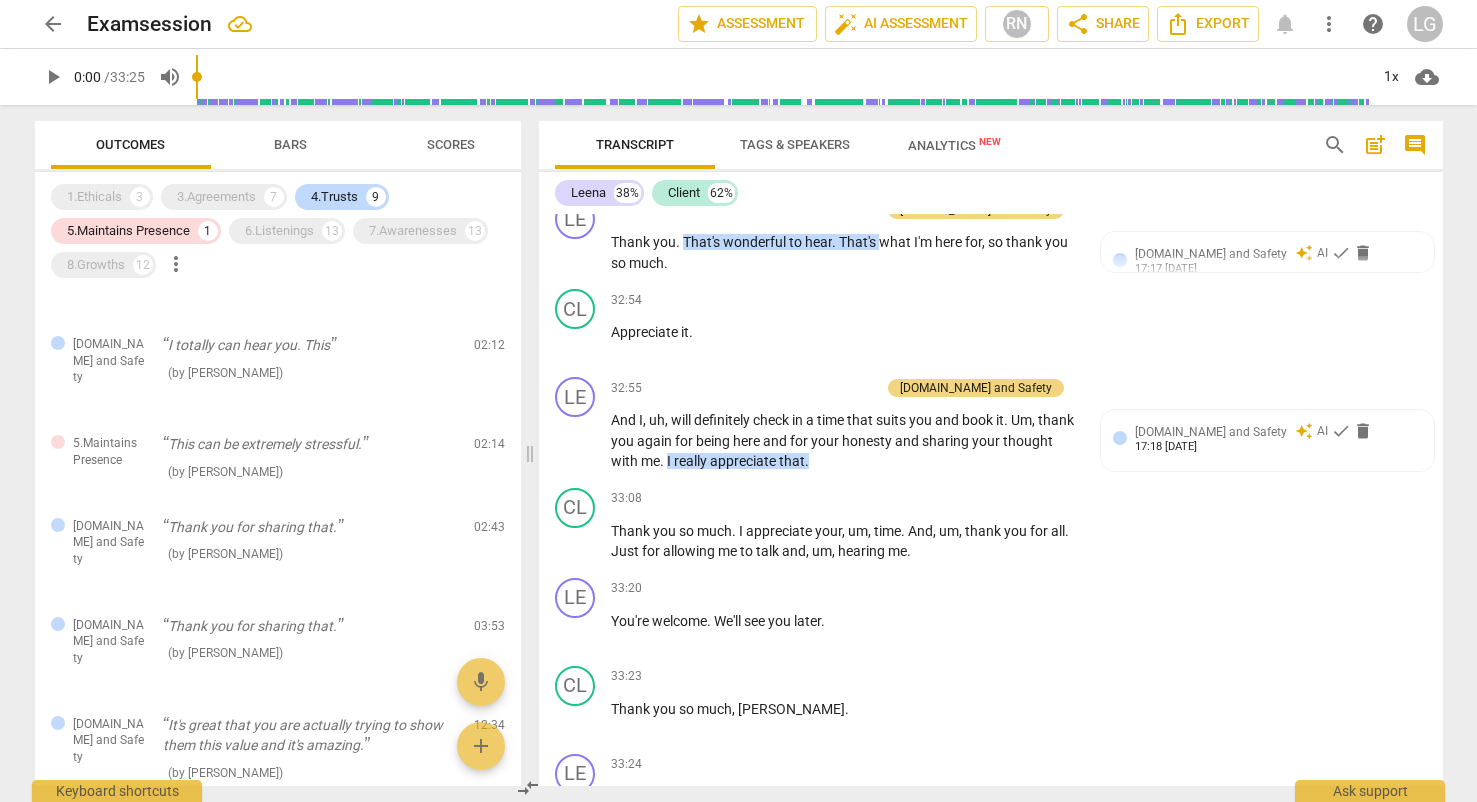 scroll, scrollTop: 0, scrollLeft: 0, axis: both 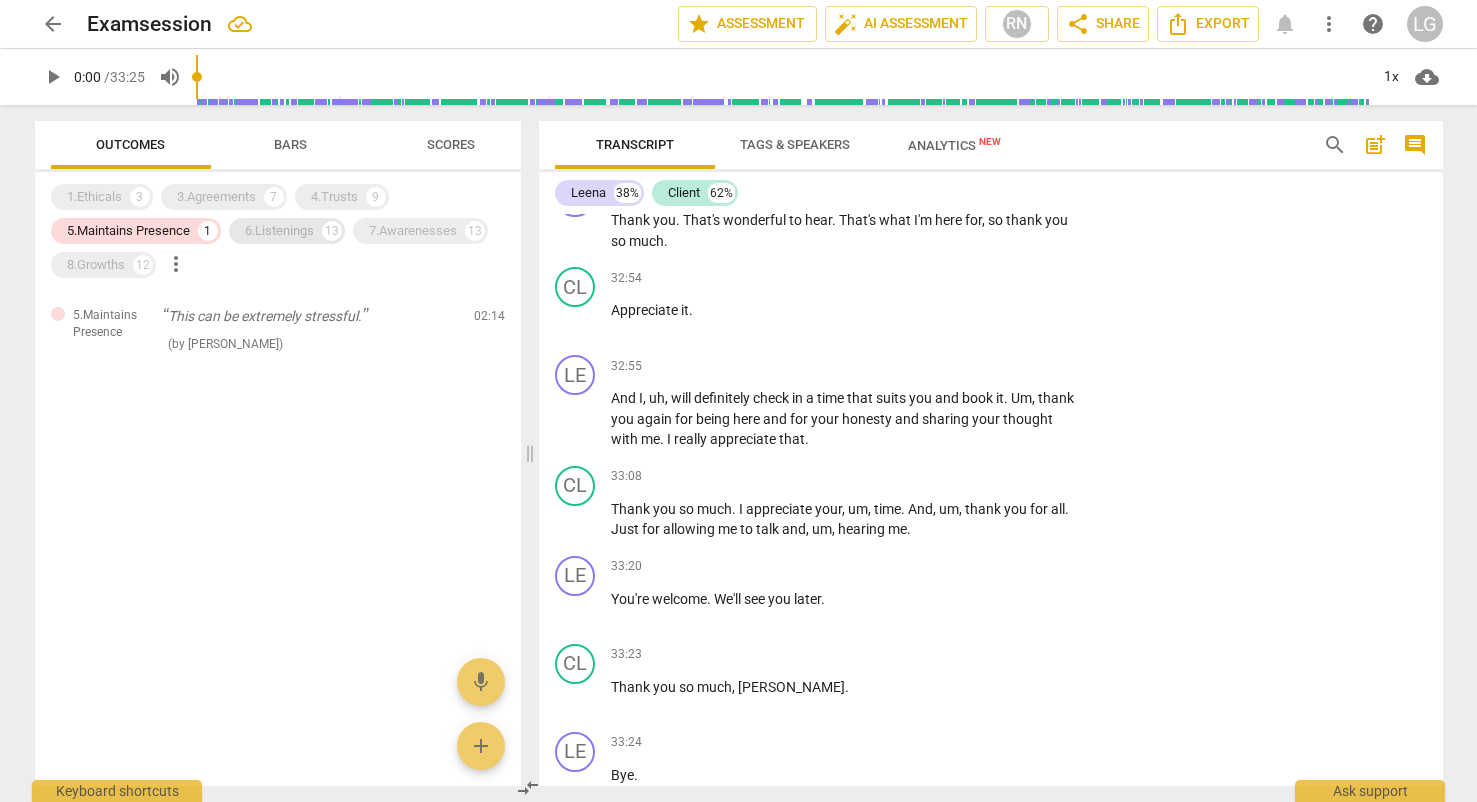 click on "6.Listenings" at bounding box center [279, 231] 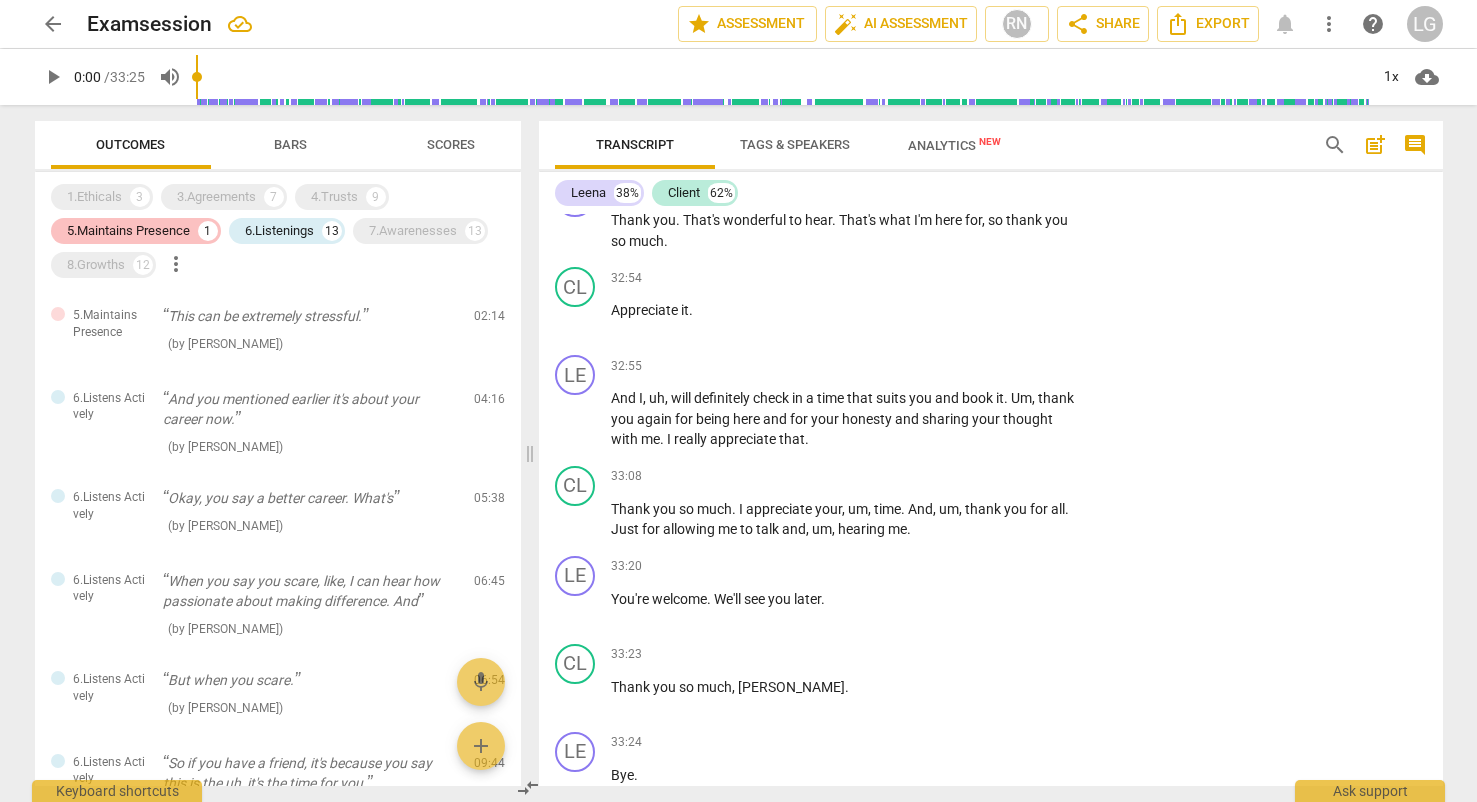 click on "5.Maintains Presence" at bounding box center [128, 231] 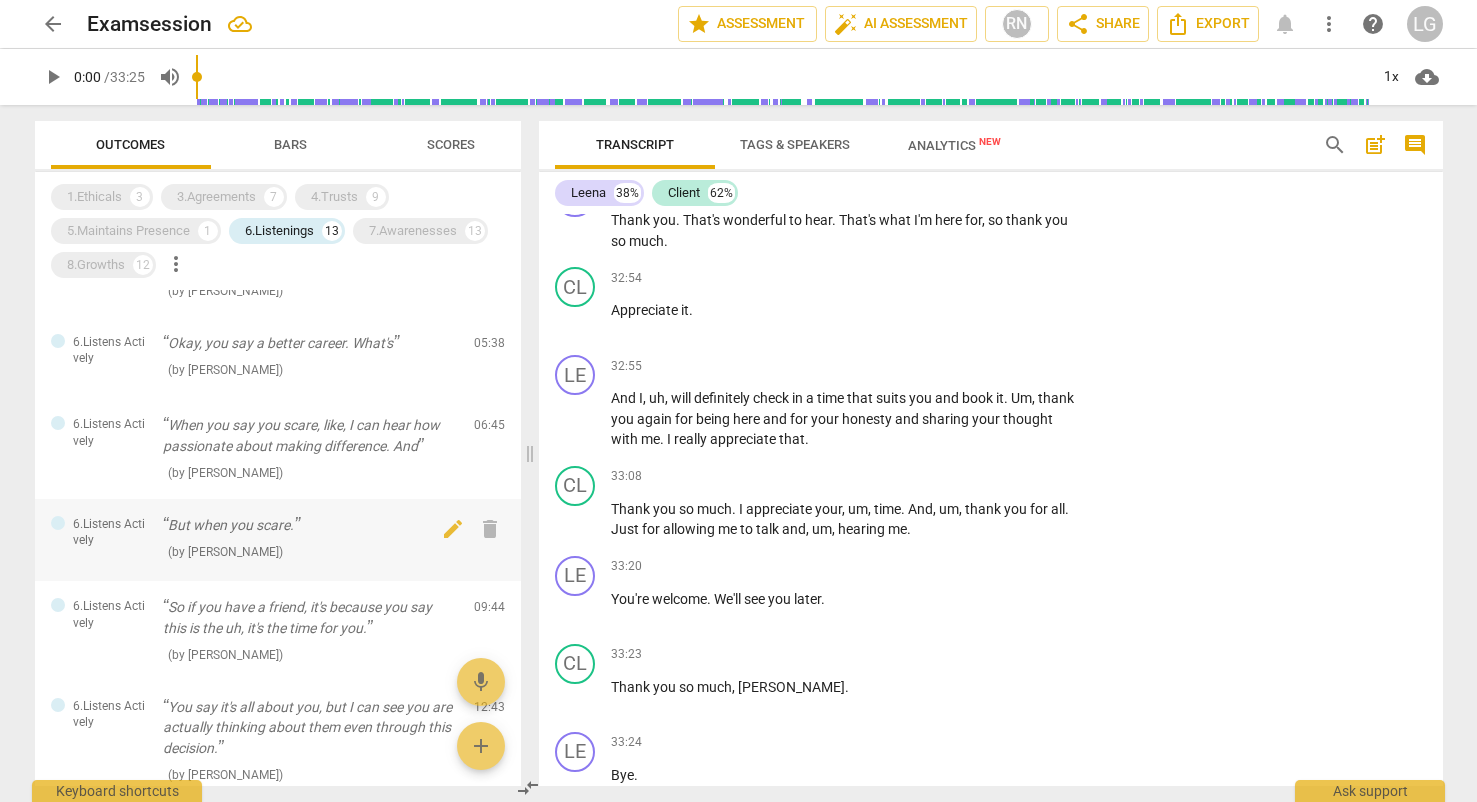 scroll, scrollTop: 77, scrollLeft: 0, axis: vertical 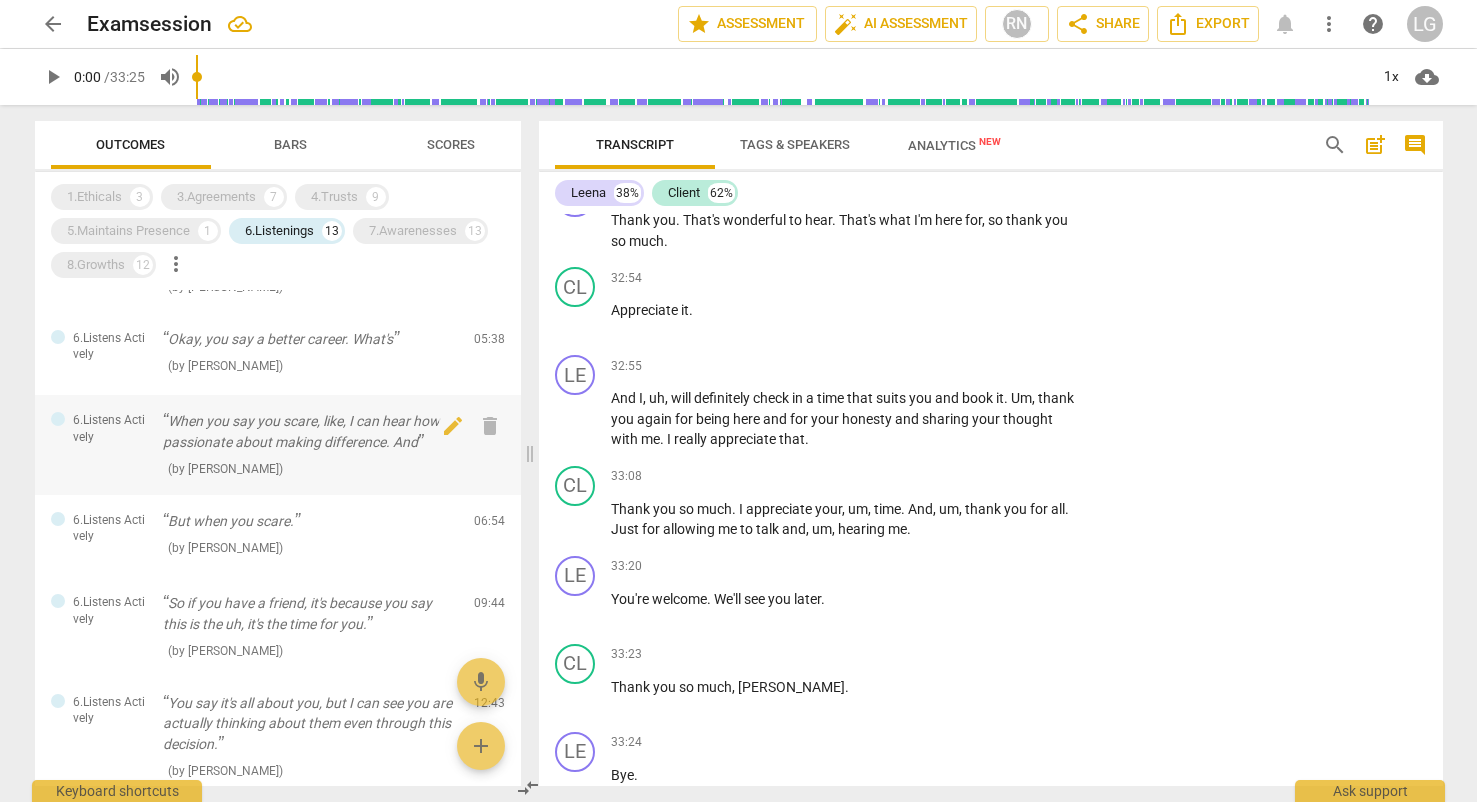 click on "When you say you scare, like, I can hear how passionate about making difference. And" at bounding box center (310, 431) 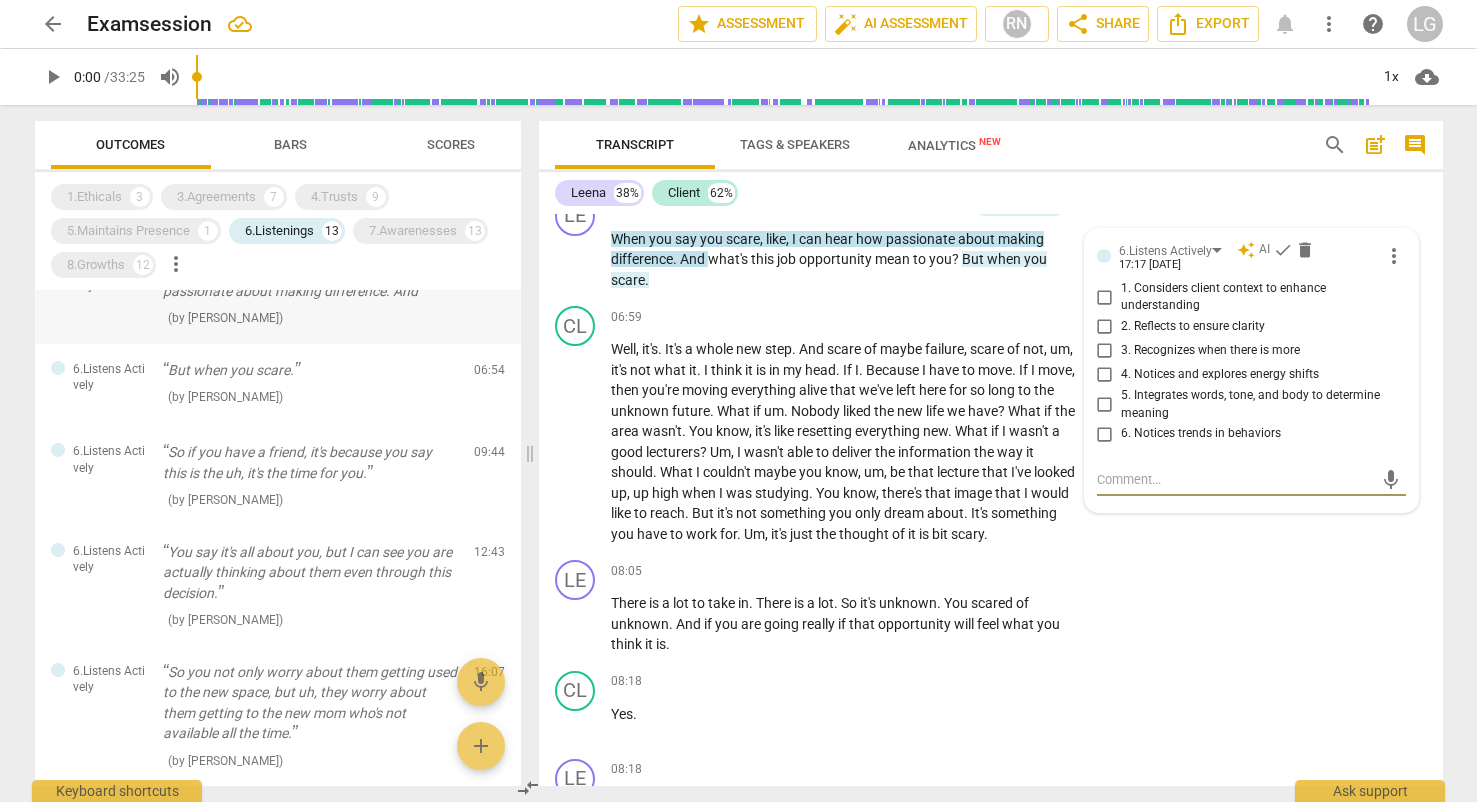 scroll, scrollTop: 257, scrollLeft: 0, axis: vertical 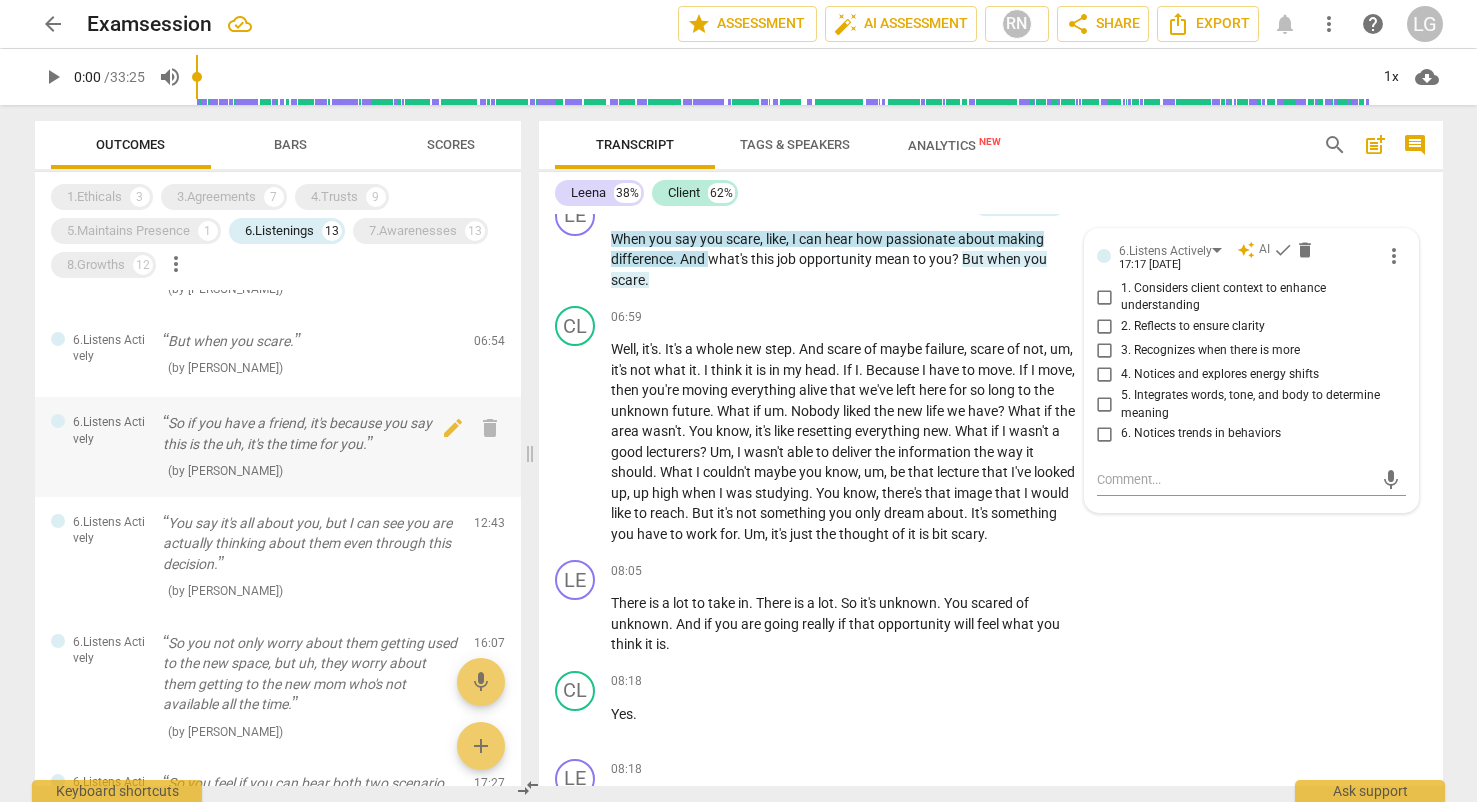 click on "So if you have a friend, it's because you say this is the uh, it's the time for you." at bounding box center [310, 433] 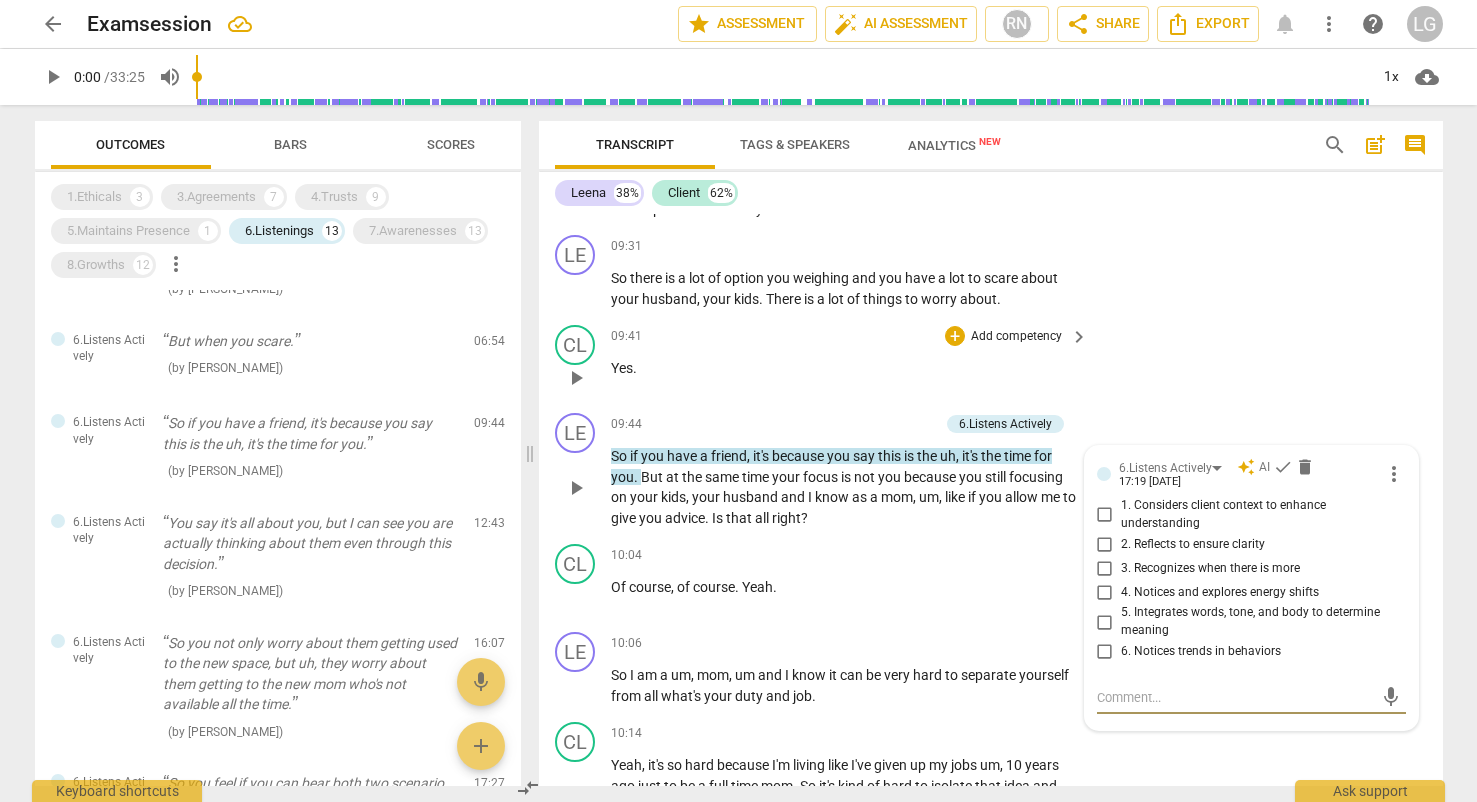 scroll, scrollTop: 4415, scrollLeft: 0, axis: vertical 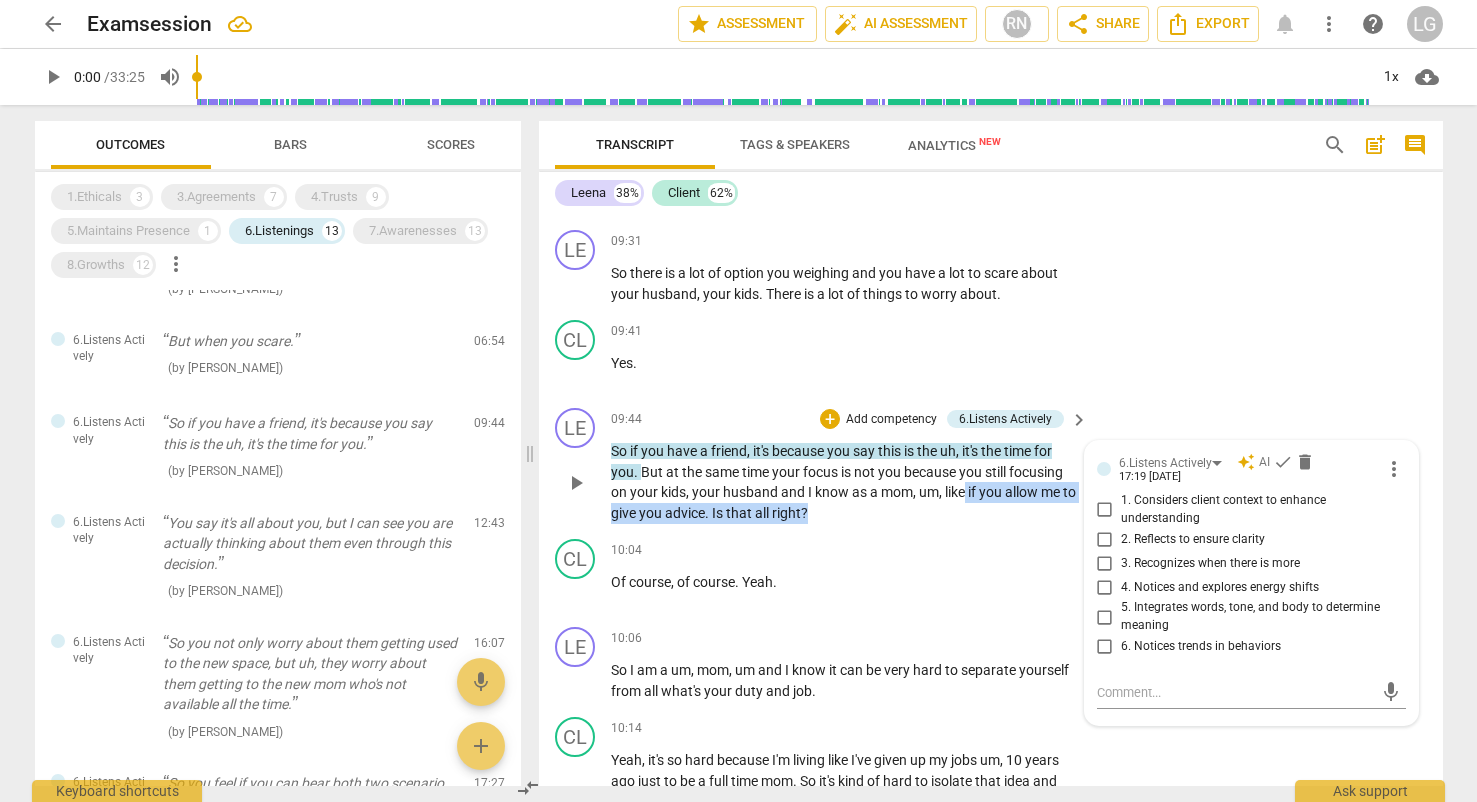drag, startPoint x: 831, startPoint y: 530, endPoint x: 965, endPoint y: 520, distance: 134.37262 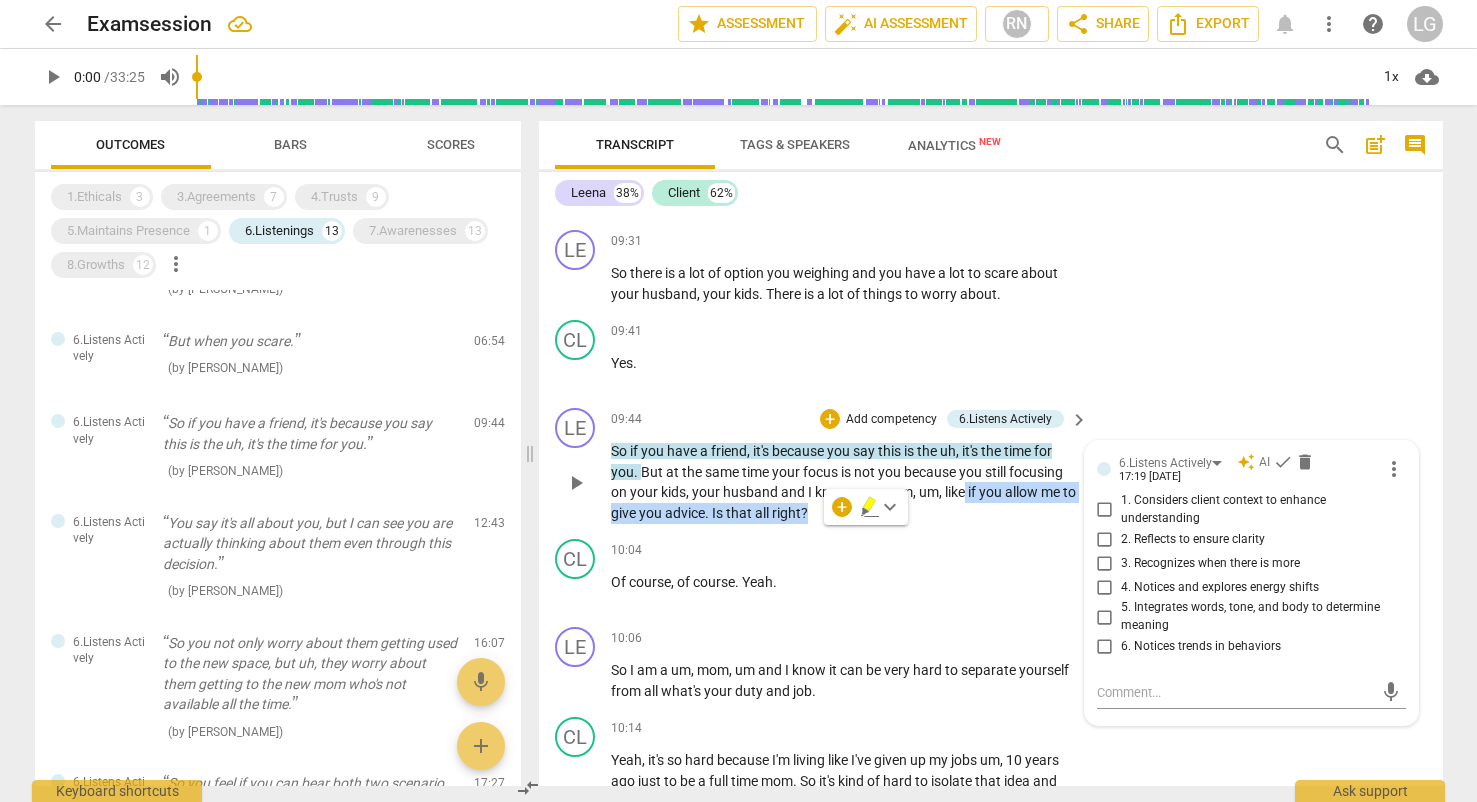 copy on "if   you   allow   me   to   give   you   advice .   Is   that   all   right ?" 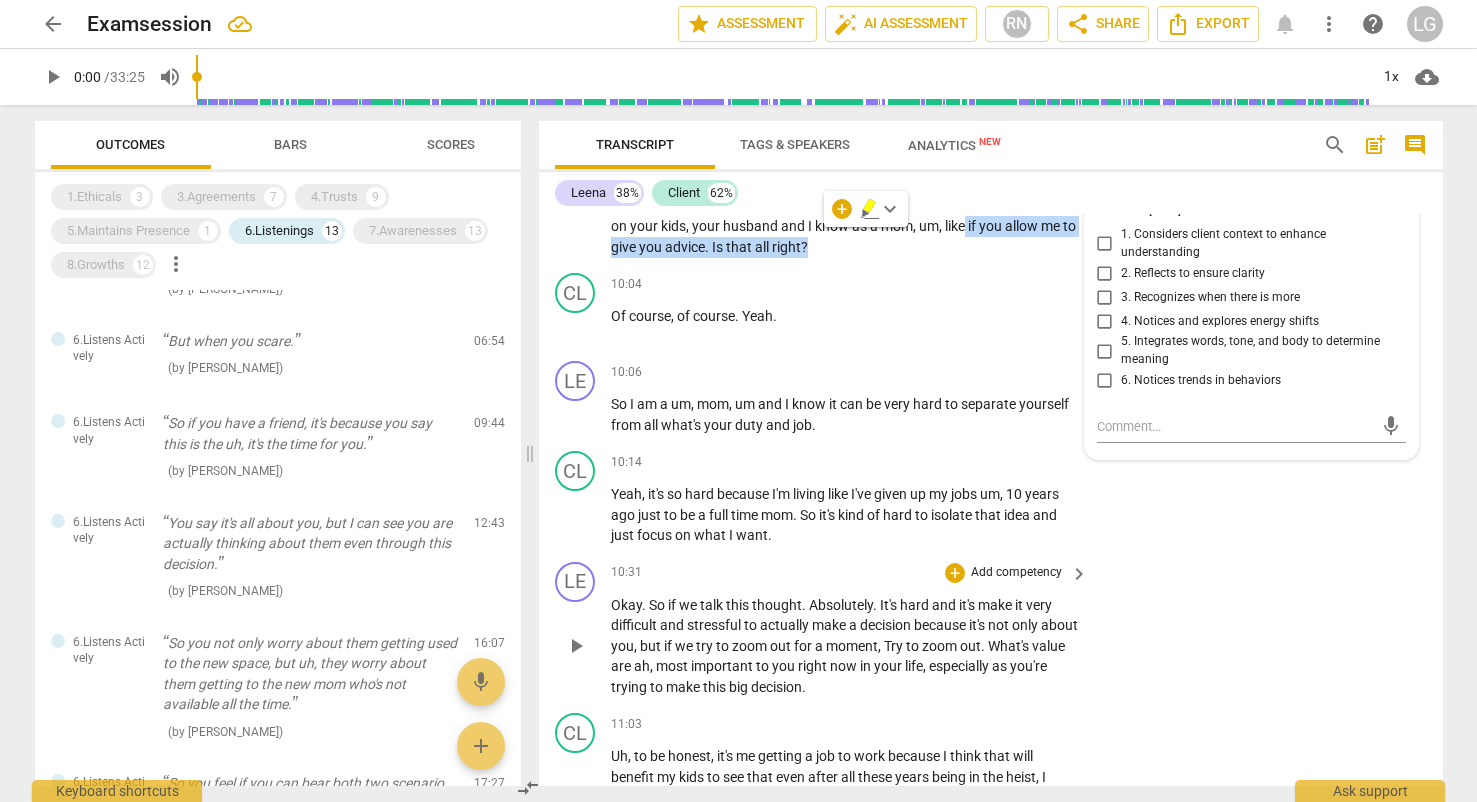 scroll, scrollTop: 4735, scrollLeft: 0, axis: vertical 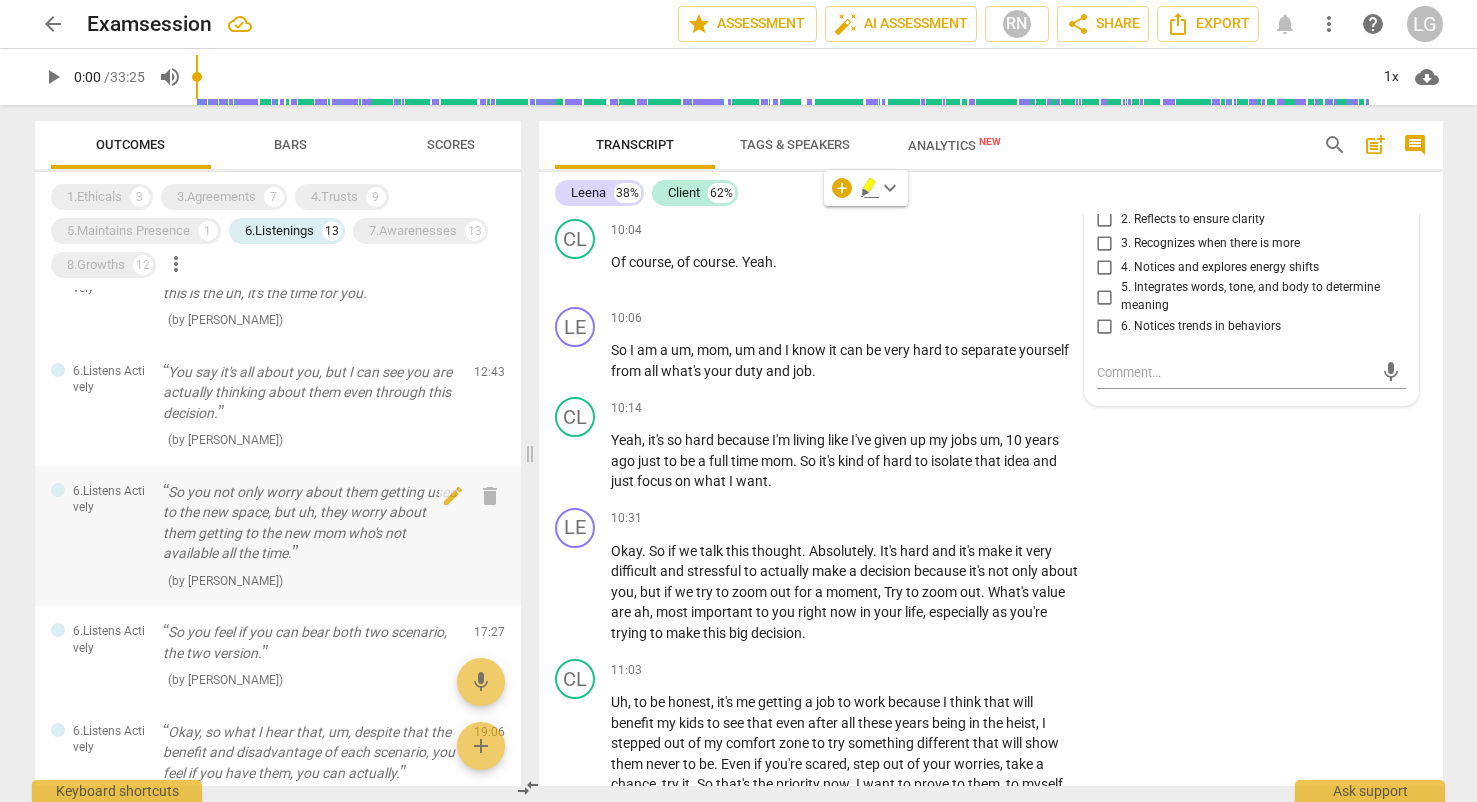 click on "So you not only worry about them getting used to the new space, but uh, they worry about them getting to the new mom who's not available all the time." at bounding box center (310, 523) 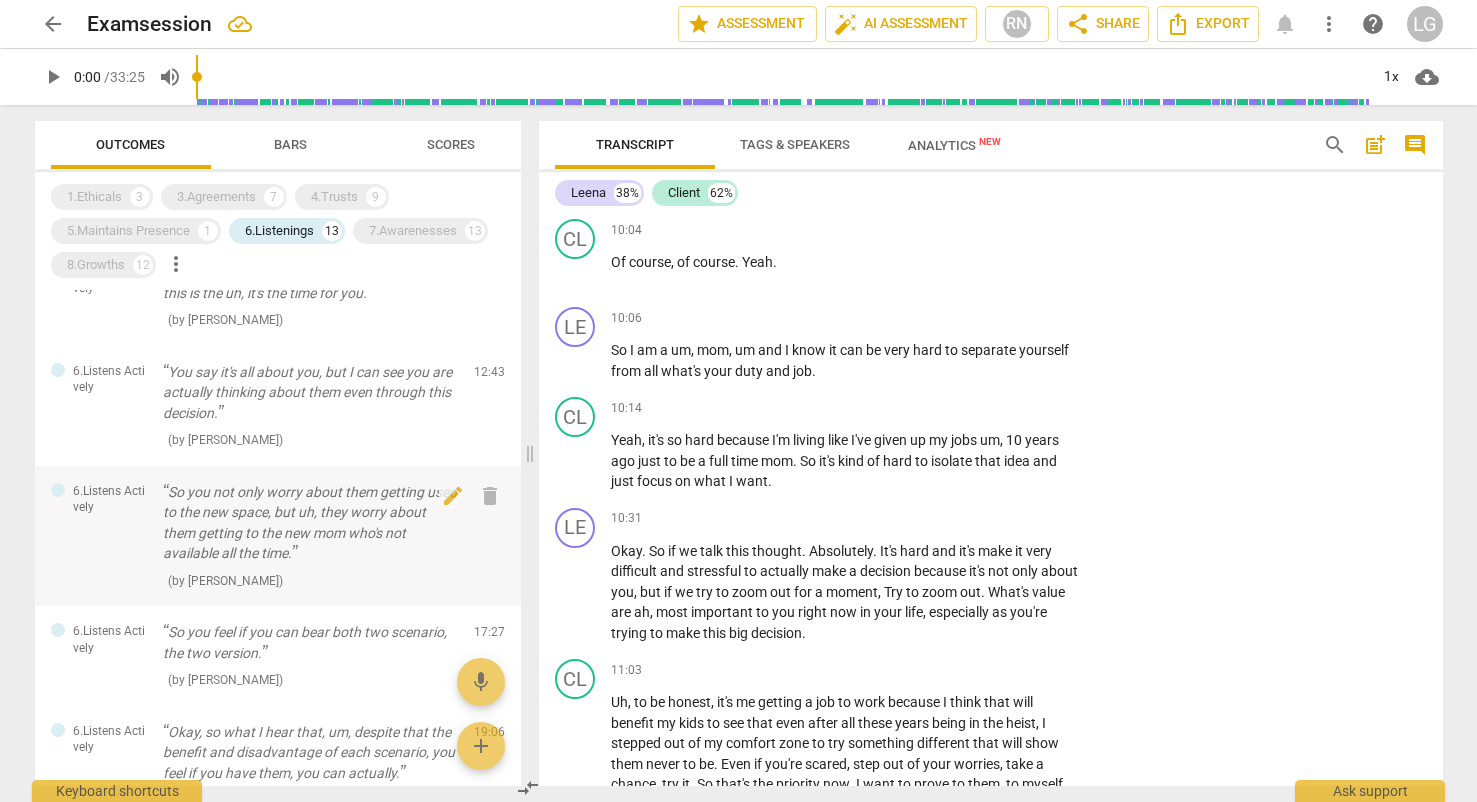 scroll, scrollTop: 6695, scrollLeft: 0, axis: vertical 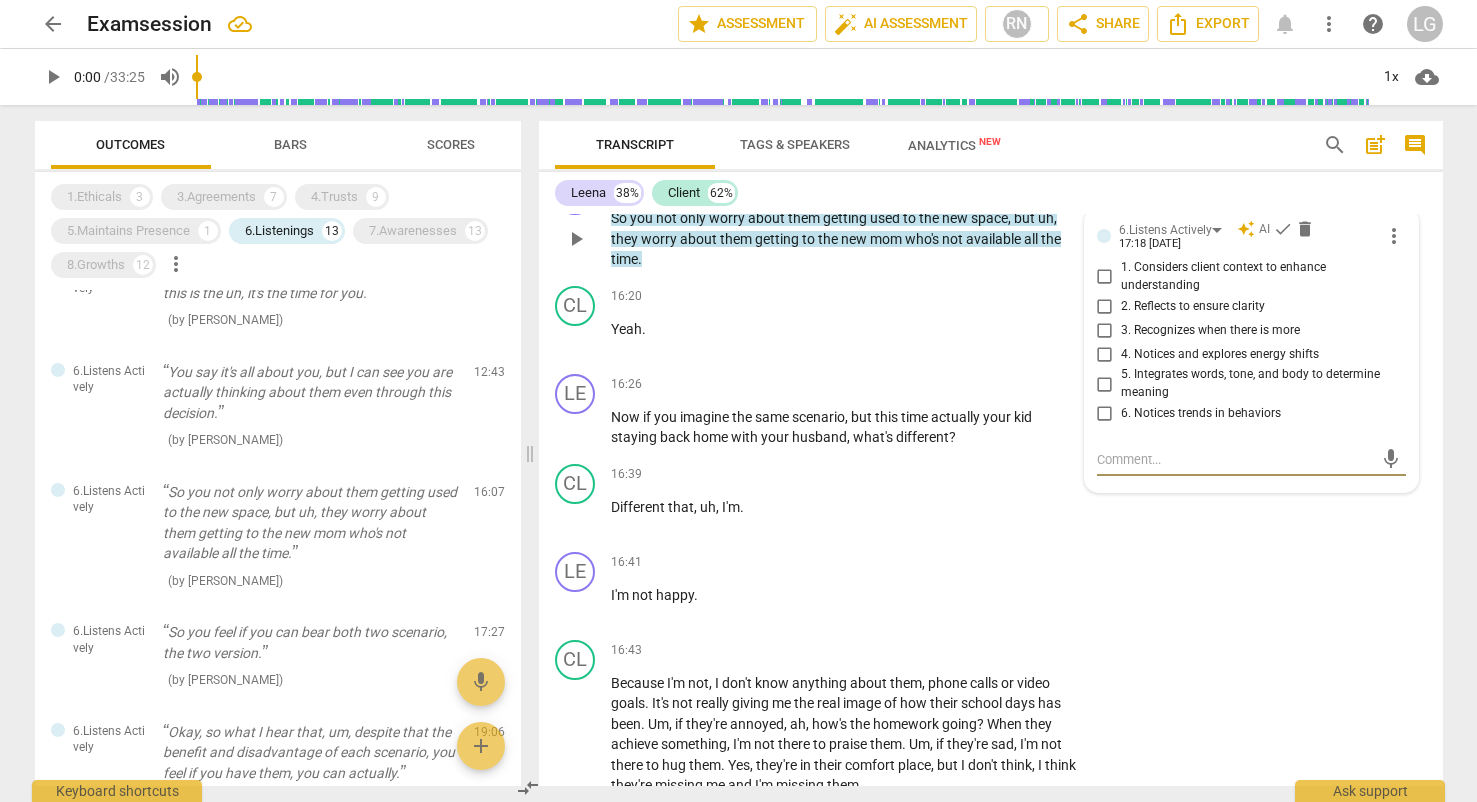click on "So   you   not   only   worry   about   them   getting   used   to   the   new   space ,   but   uh ,   they   worry   about   them   getting   to   the   new   mom   who's   not   available   all   the   time ." at bounding box center [845, 239] 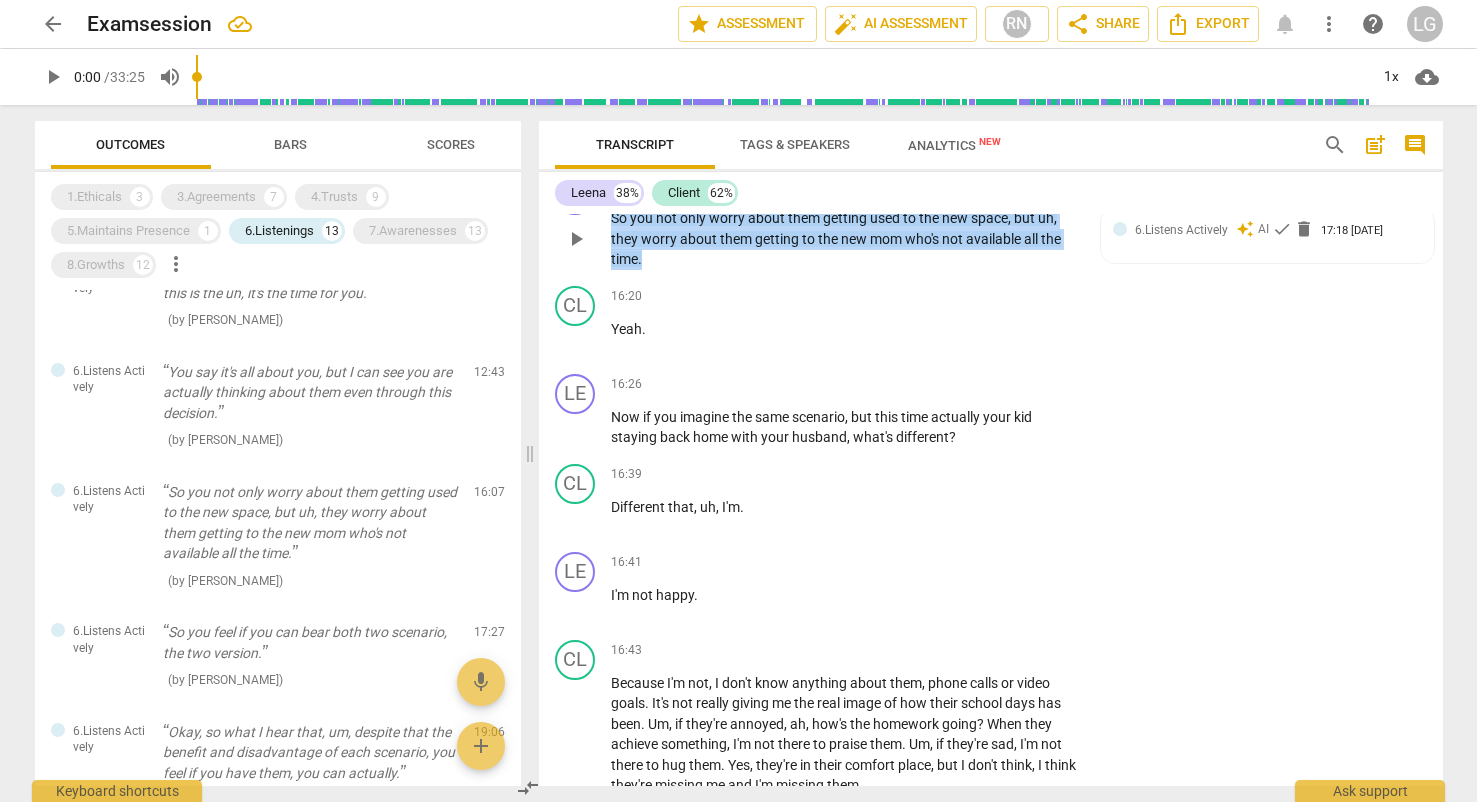 drag, startPoint x: 670, startPoint y: 301, endPoint x: 602, endPoint y: 264, distance: 77.41447 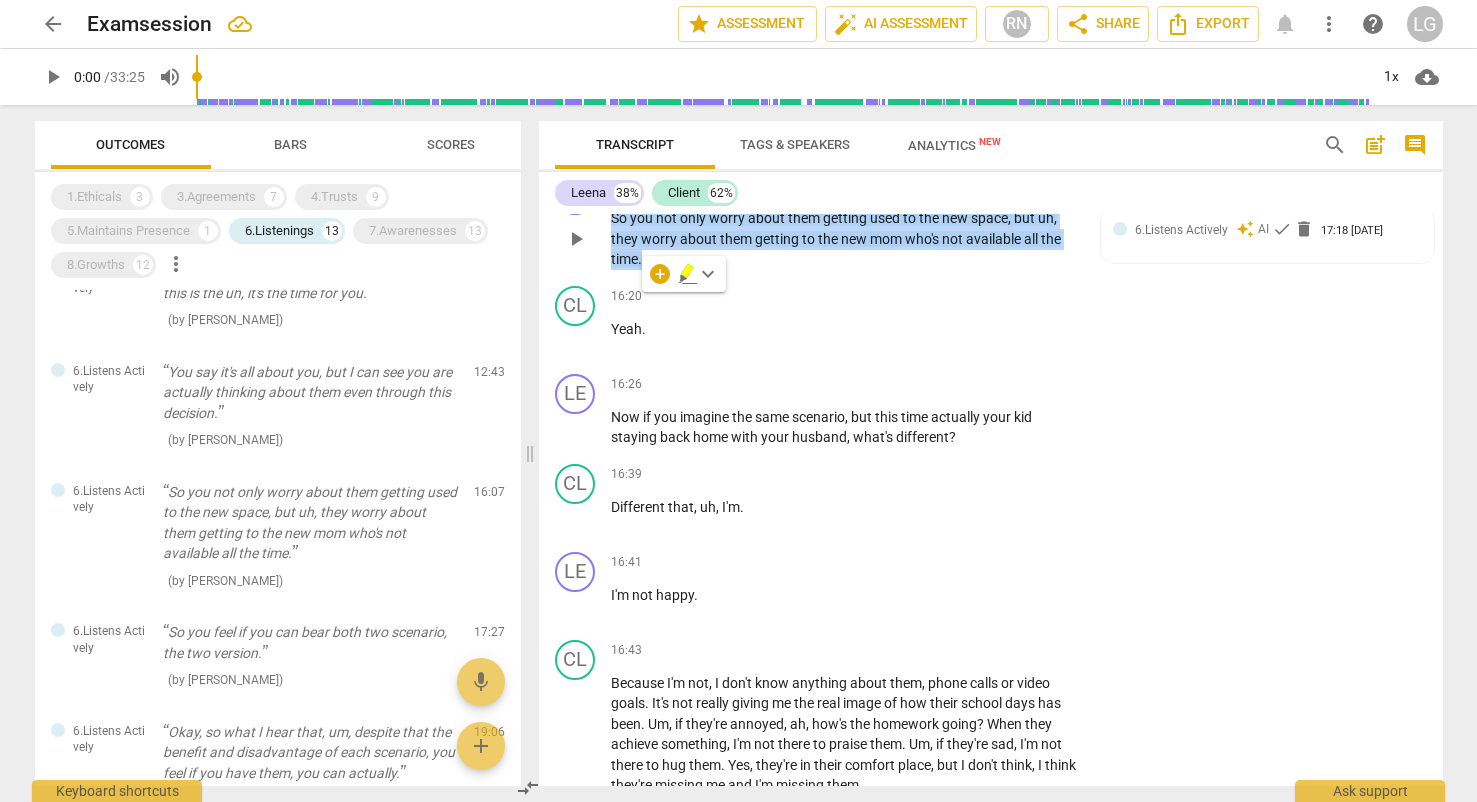 copy on "So   you   not   only   worry   about   them   getting   used   to   the   new   space ,   but   uh ,   they   worry   about   them   getting   to   the   new   mom   who's   not   available   all   the   time ." 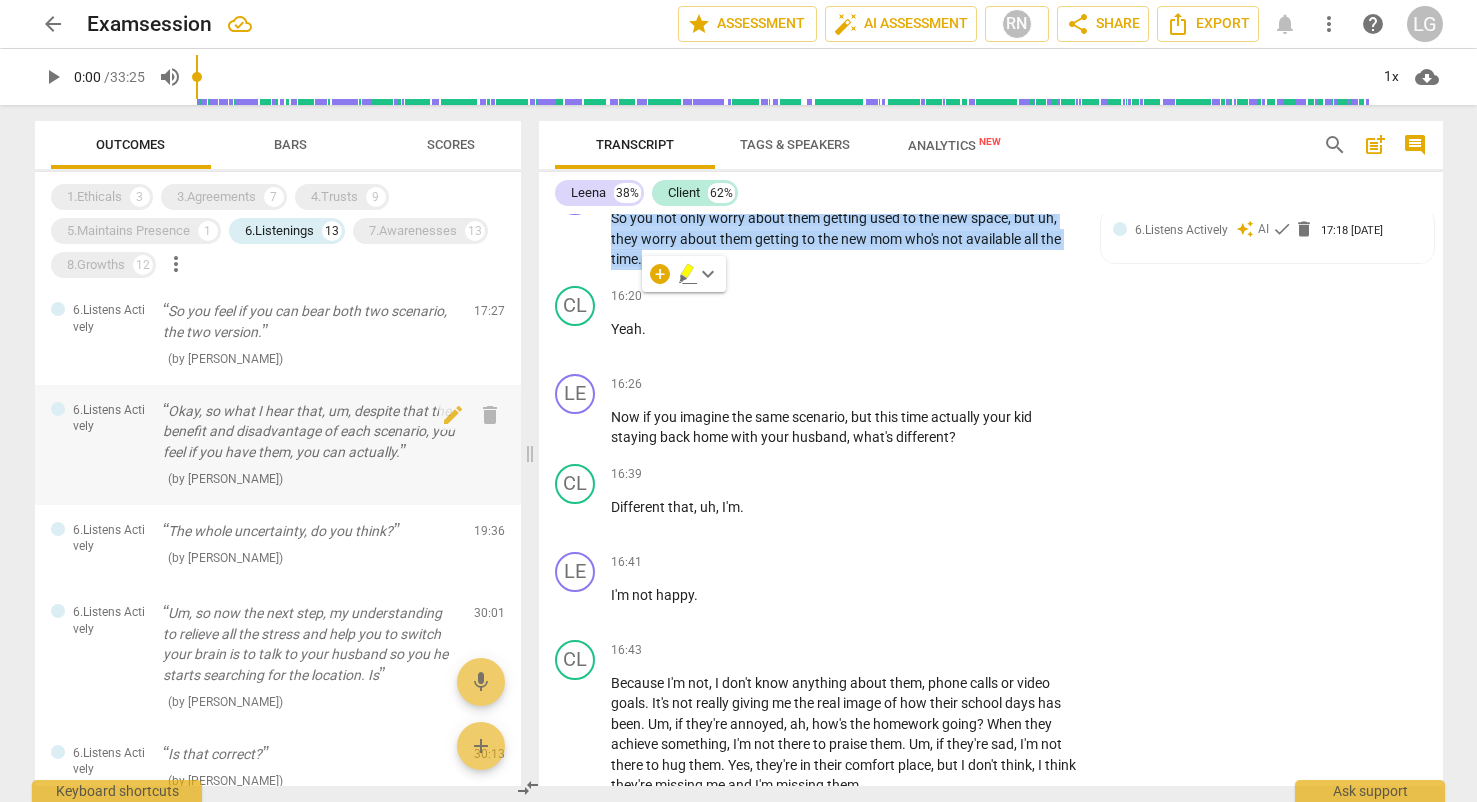 scroll, scrollTop: 739, scrollLeft: 0, axis: vertical 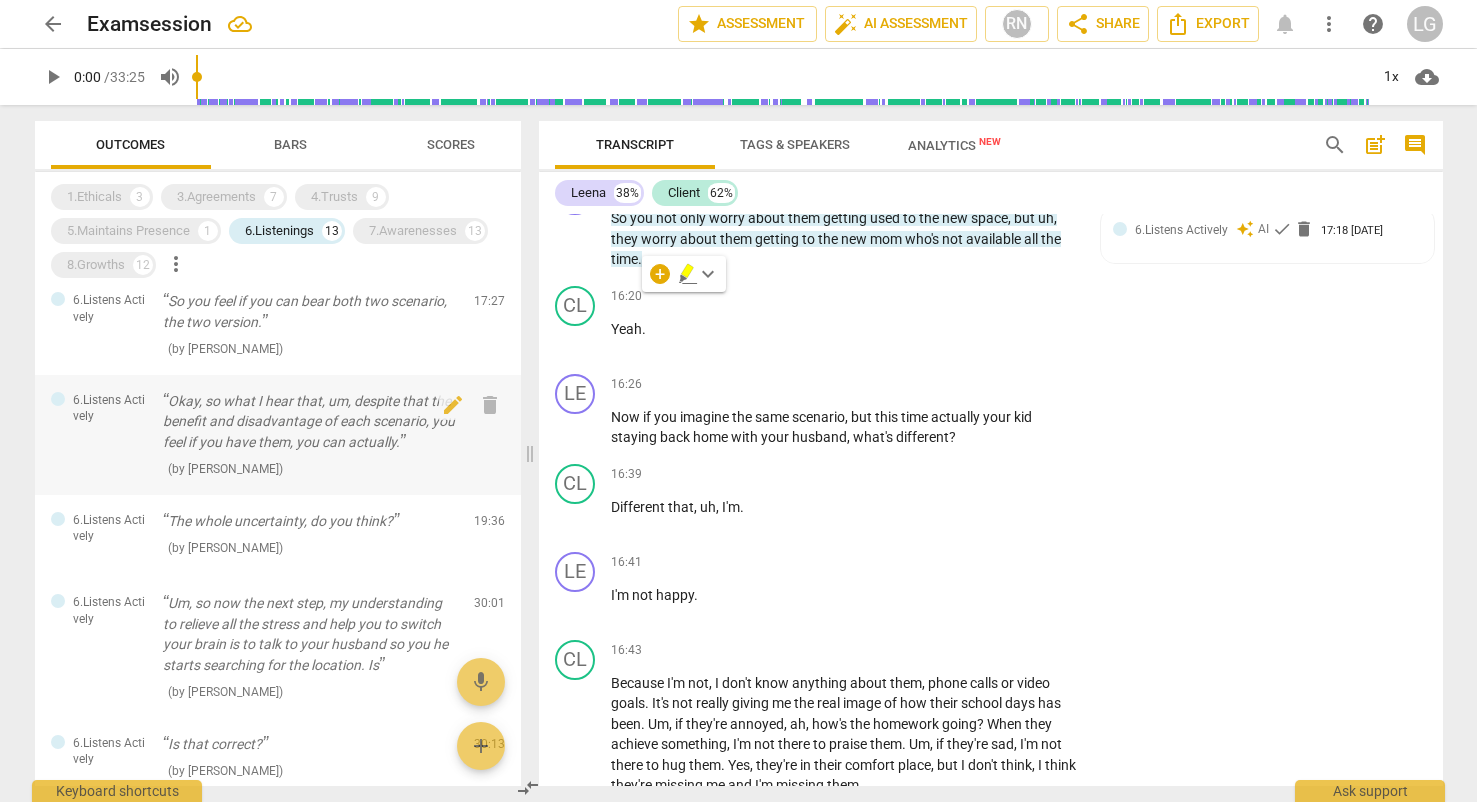click on "Okay, so what I hear that, um, despite that the benefit and disadvantage of each scenario, you feel if you have them, you can actually." at bounding box center [310, 422] 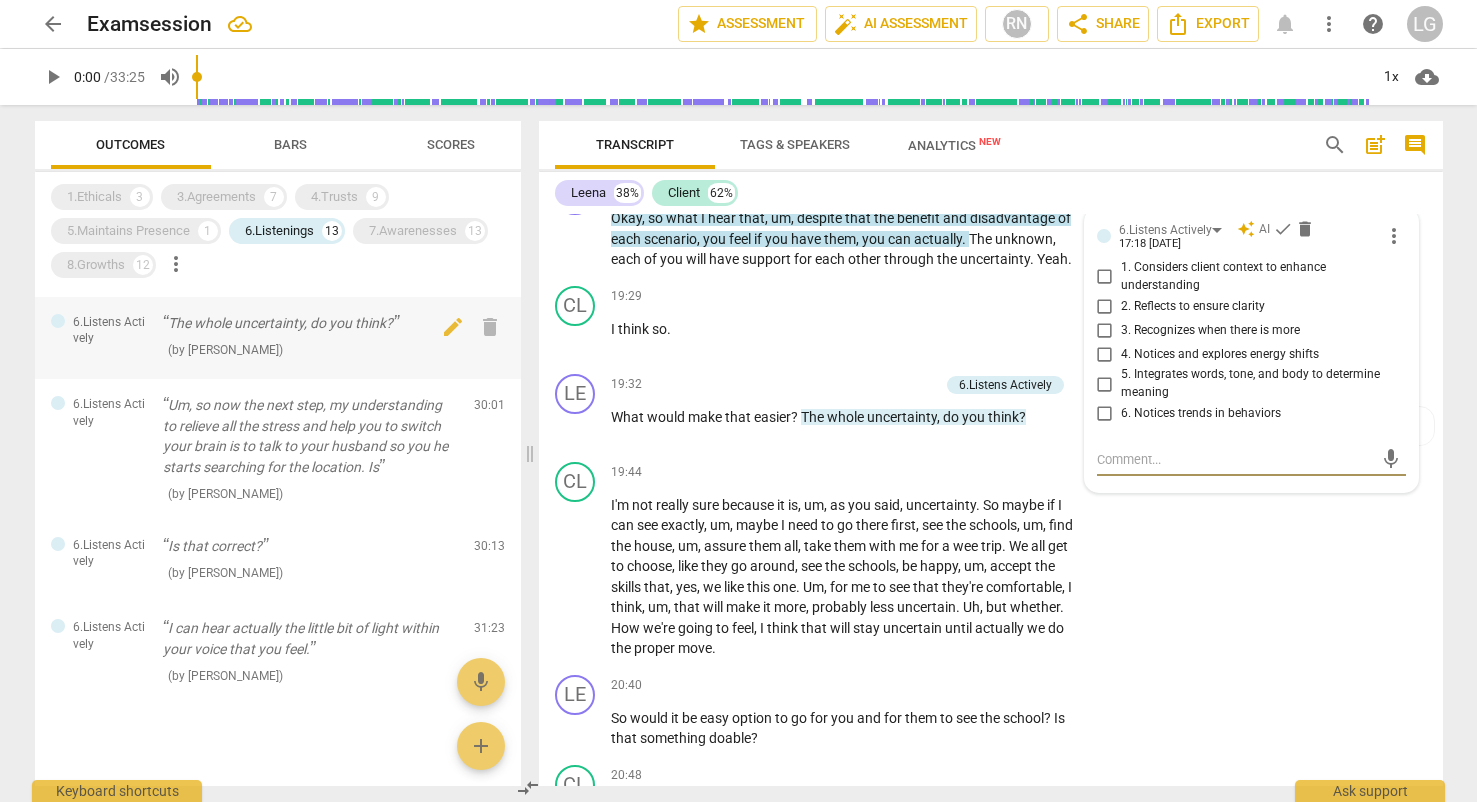 scroll, scrollTop: 952, scrollLeft: 0, axis: vertical 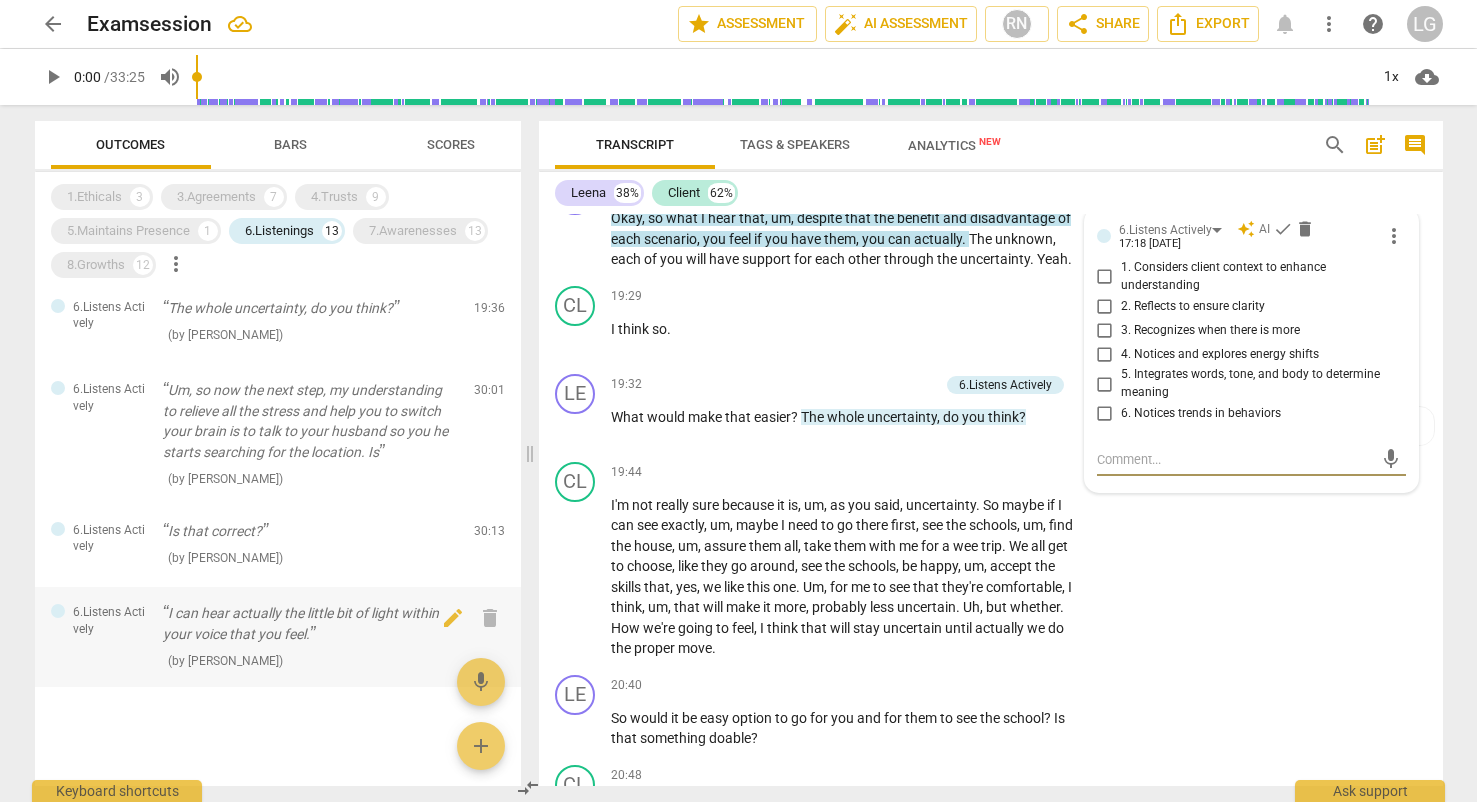 click on "I can hear actually the little bit of light within your voice that you feel." at bounding box center [310, 623] 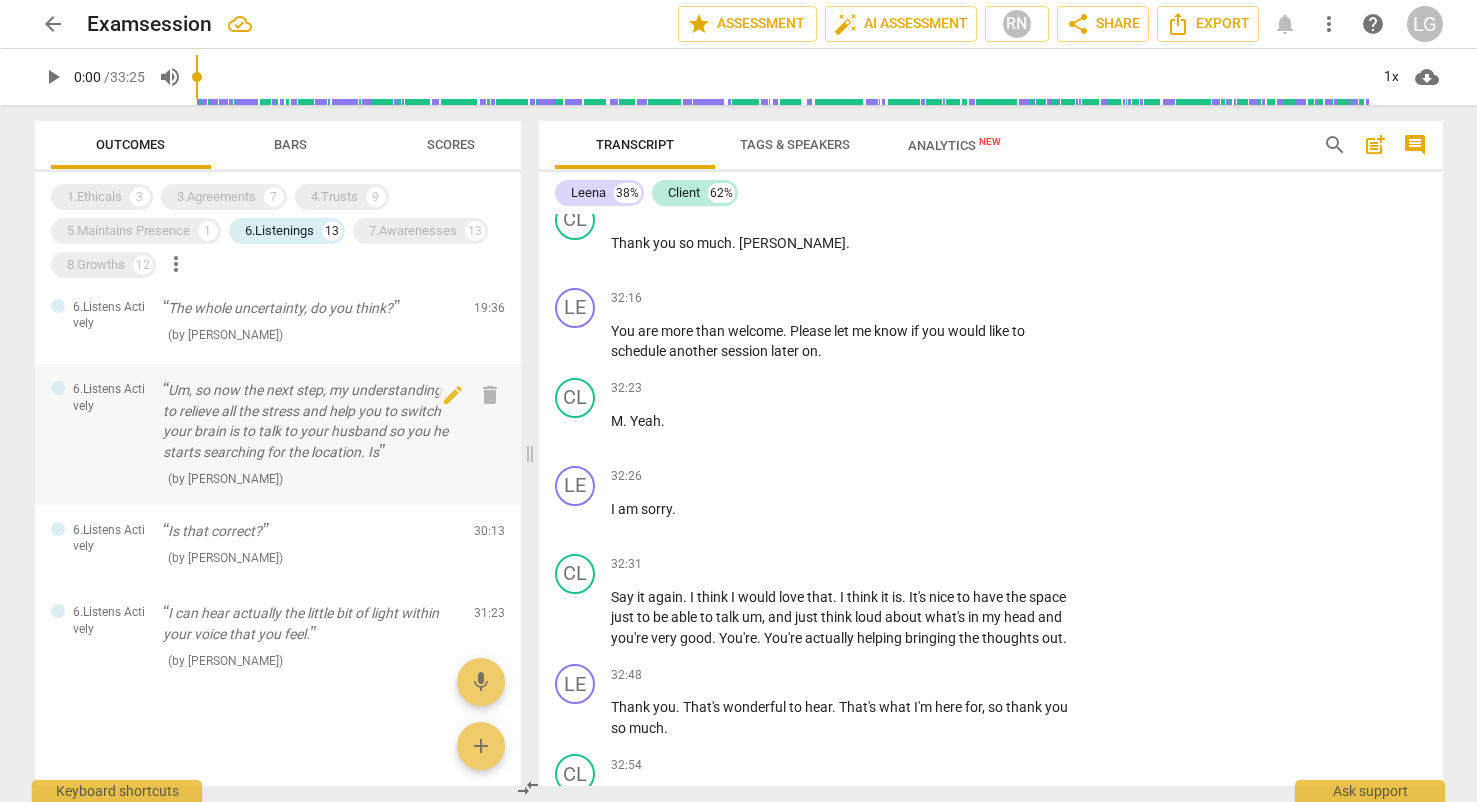 scroll, scrollTop: 13356, scrollLeft: 0, axis: vertical 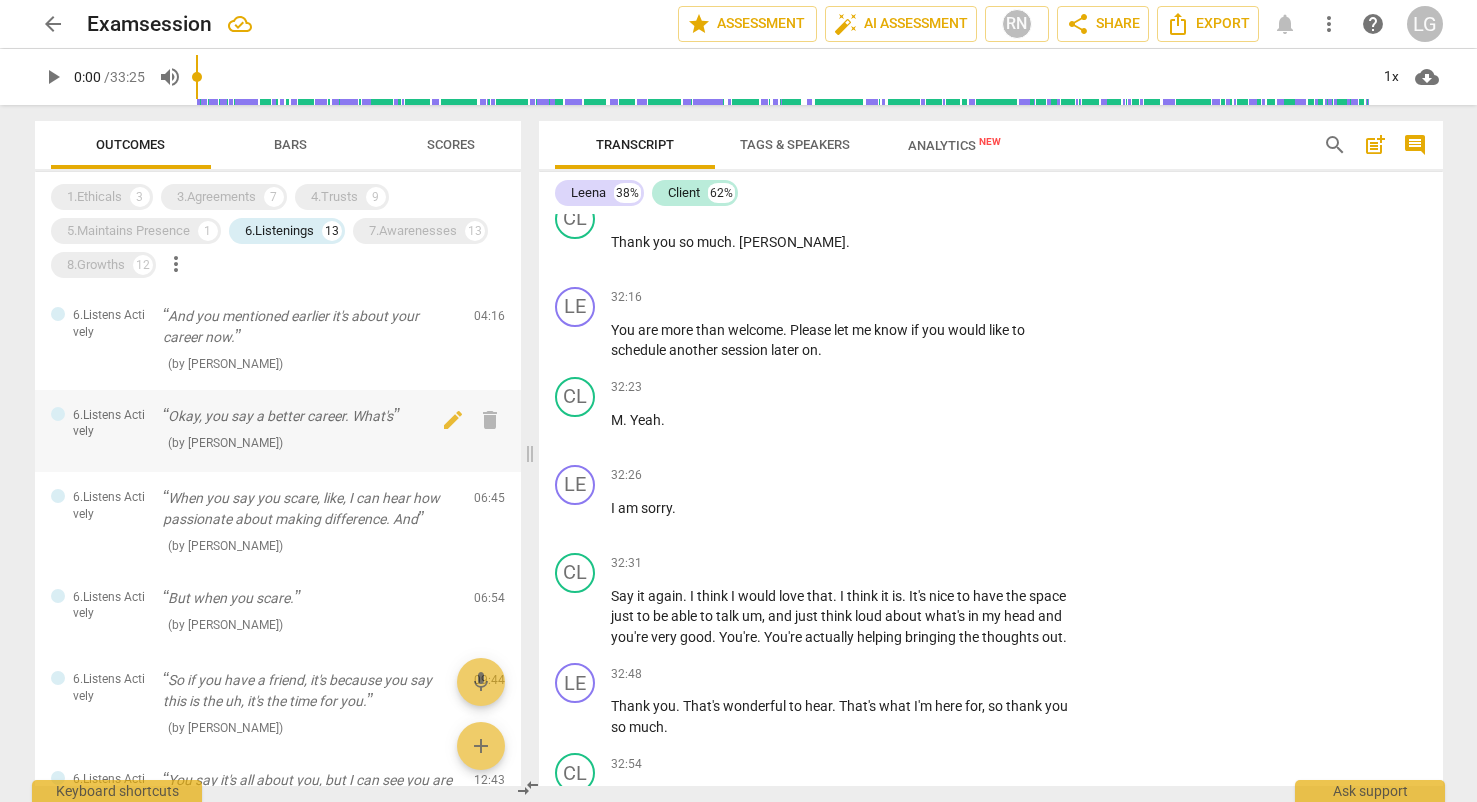 click on "( by [PERSON_NAME] )" at bounding box center (310, 442) 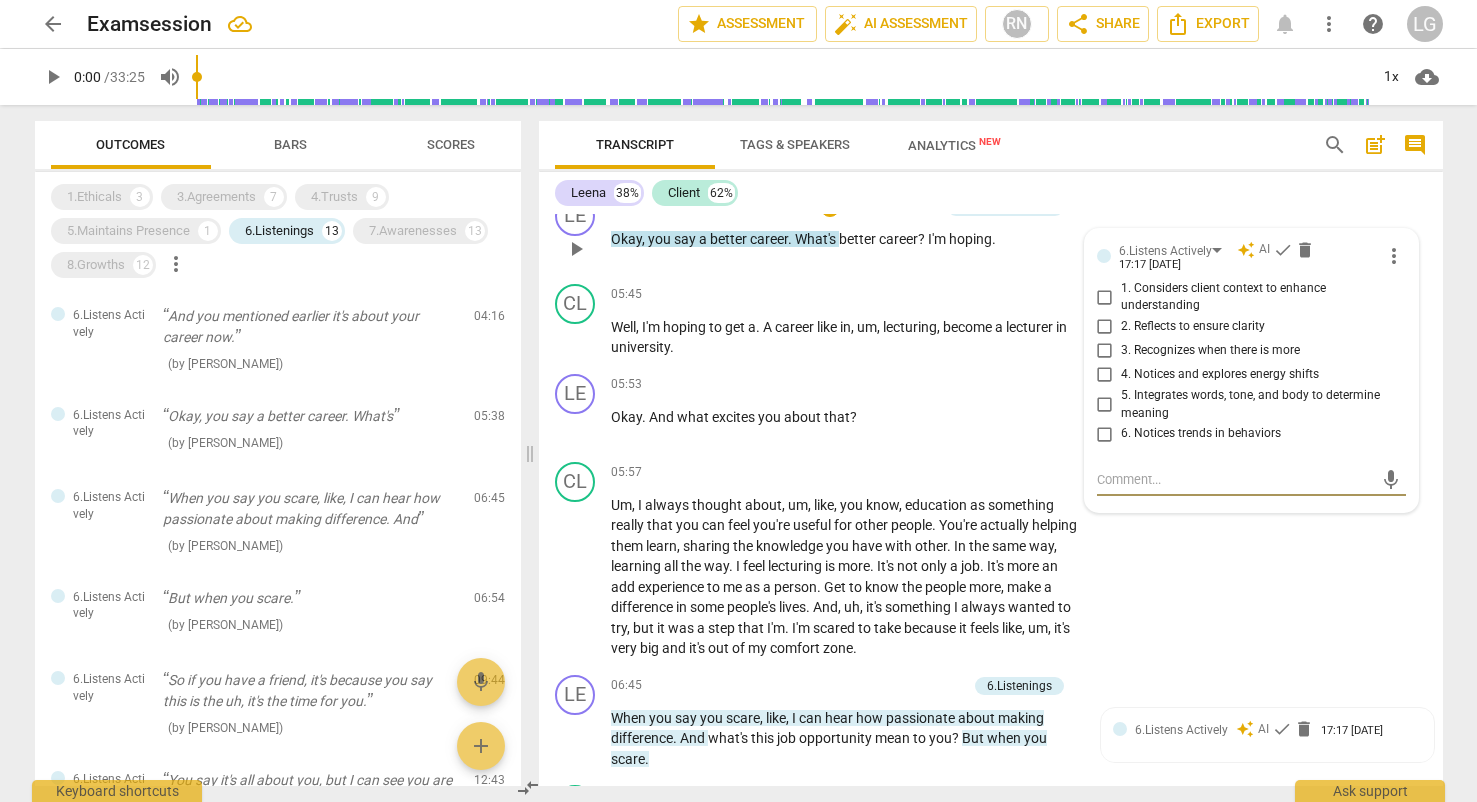 click on "05:38 + Add competency 6.Listens Actively keyboard_arrow_right Okay ,   you   say   a   better   career .   What's   better   career ?   I'm   hoping ." at bounding box center [851, 232] 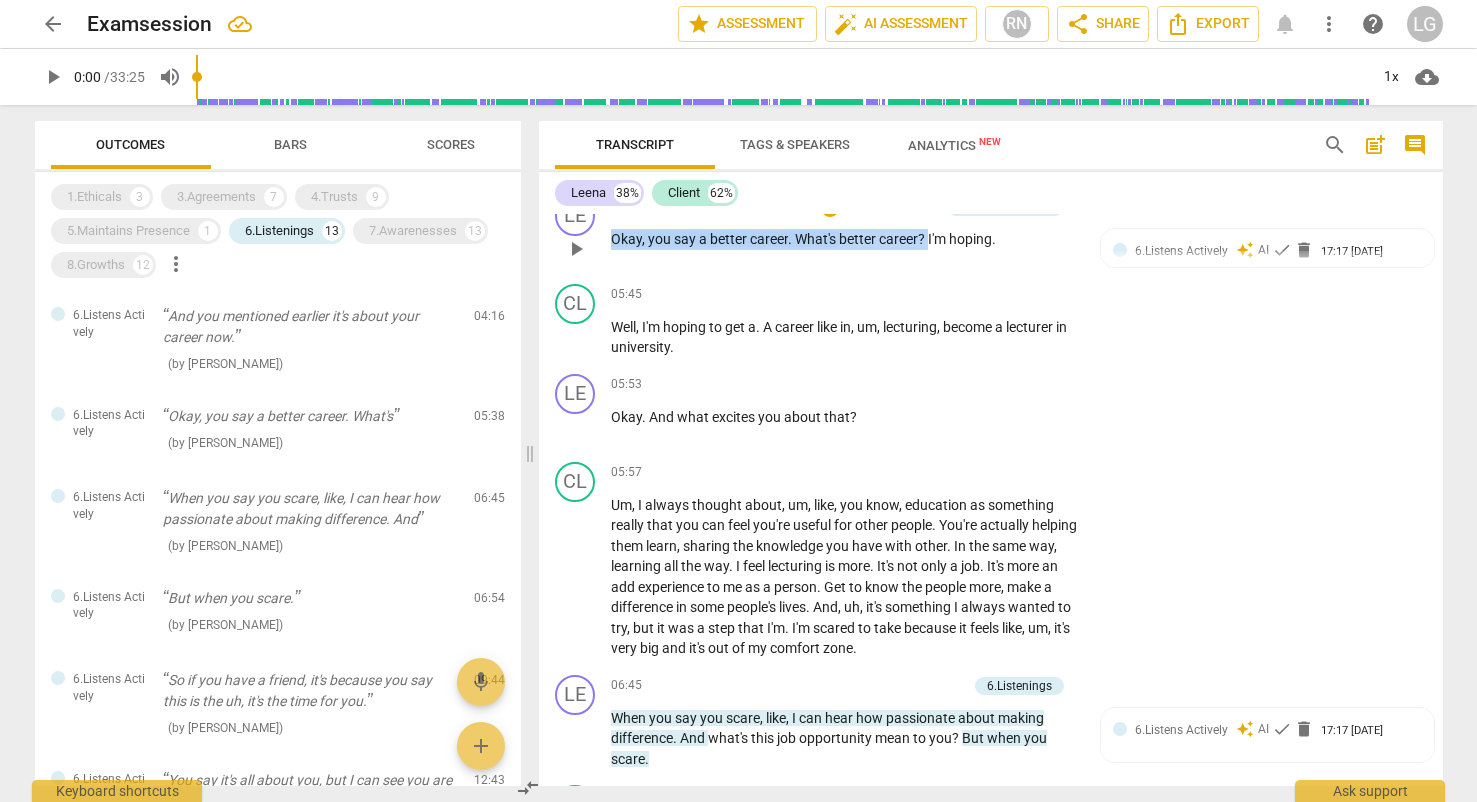 drag, startPoint x: 927, startPoint y: 258, endPoint x: 613, endPoint y: 256, distance: 314.00638 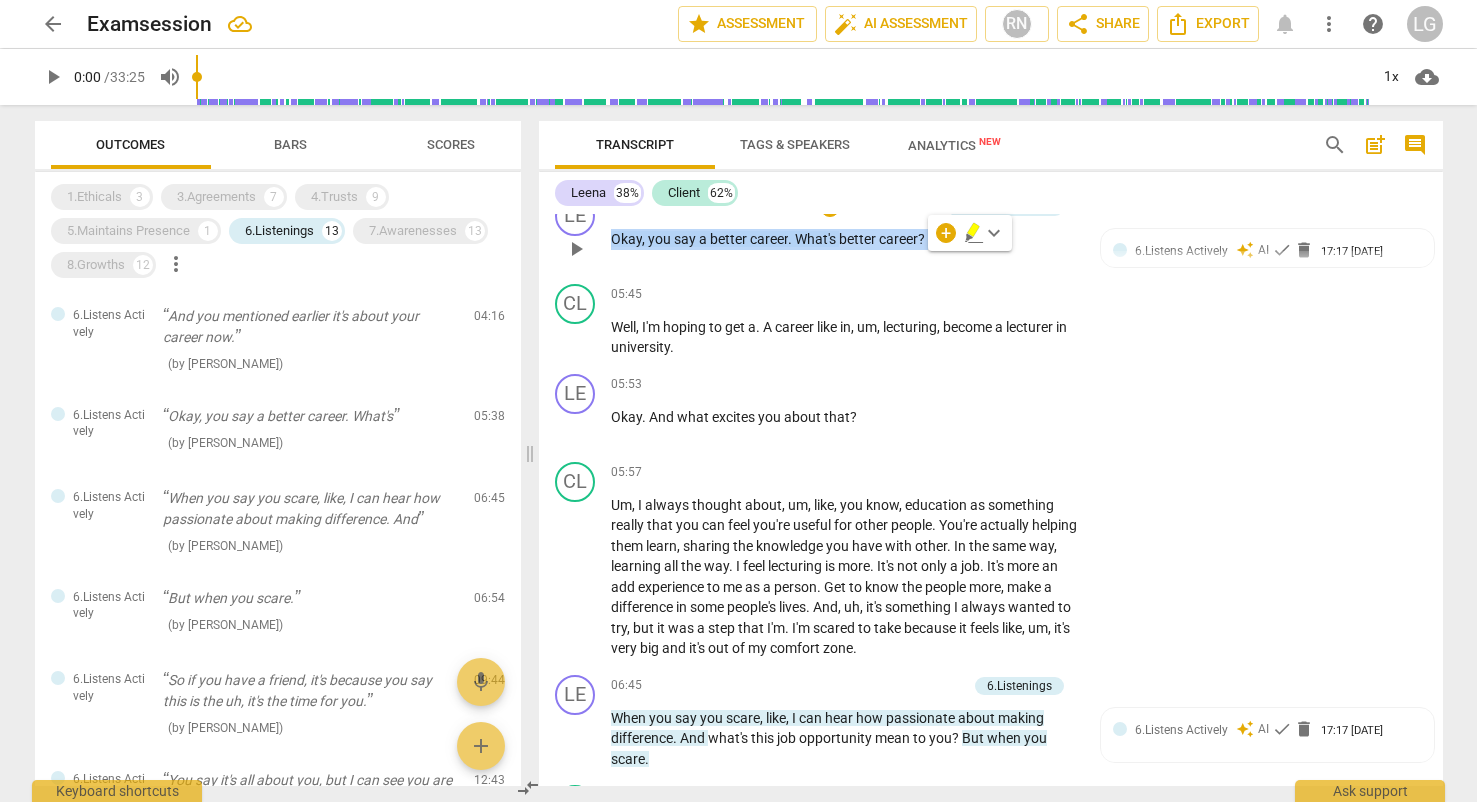 copy on "Okay ,   you   say   a   better   career .   What's   better   career ?" 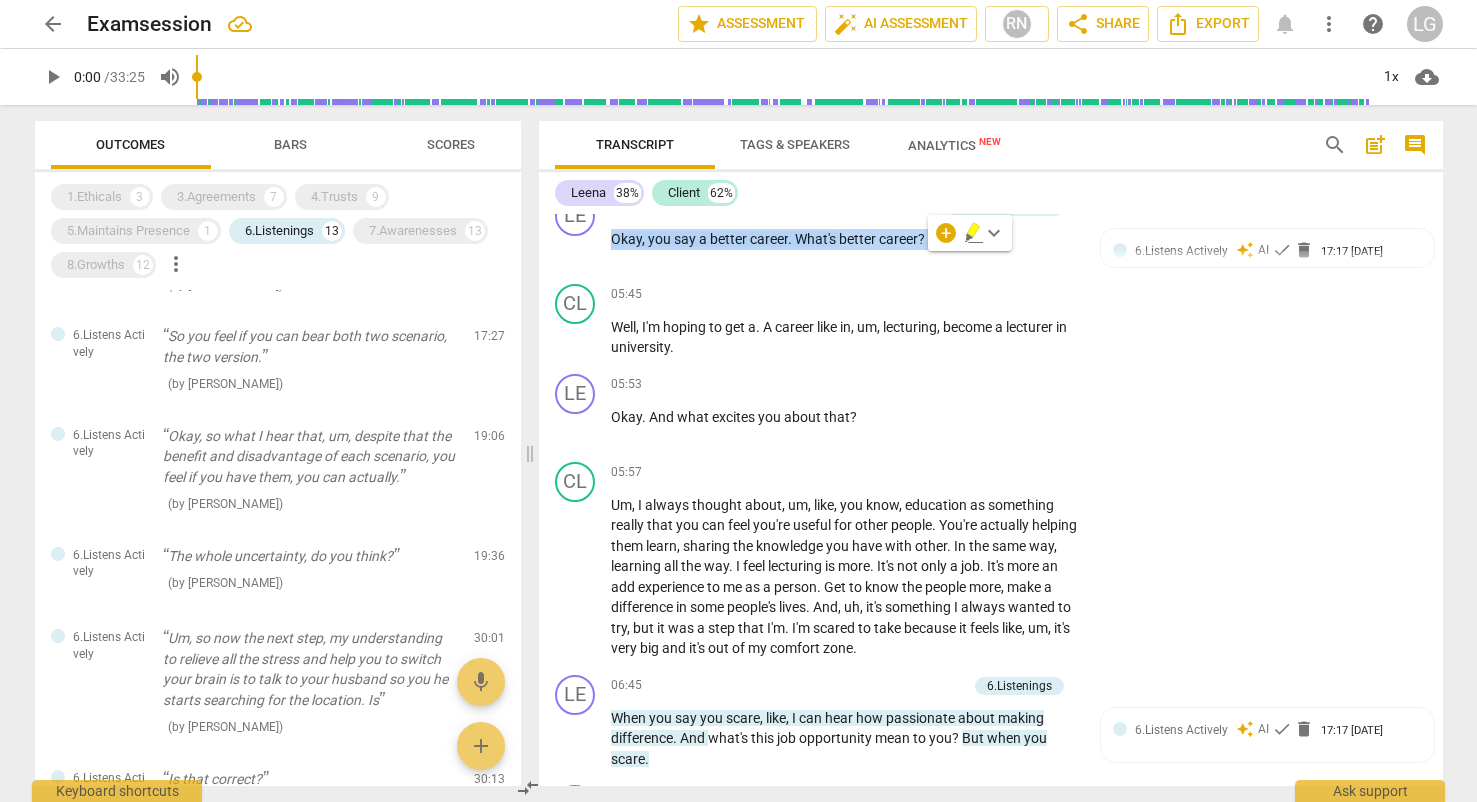 scroll, scrollTop: 865, scrollLeft: 0, axis: vertical 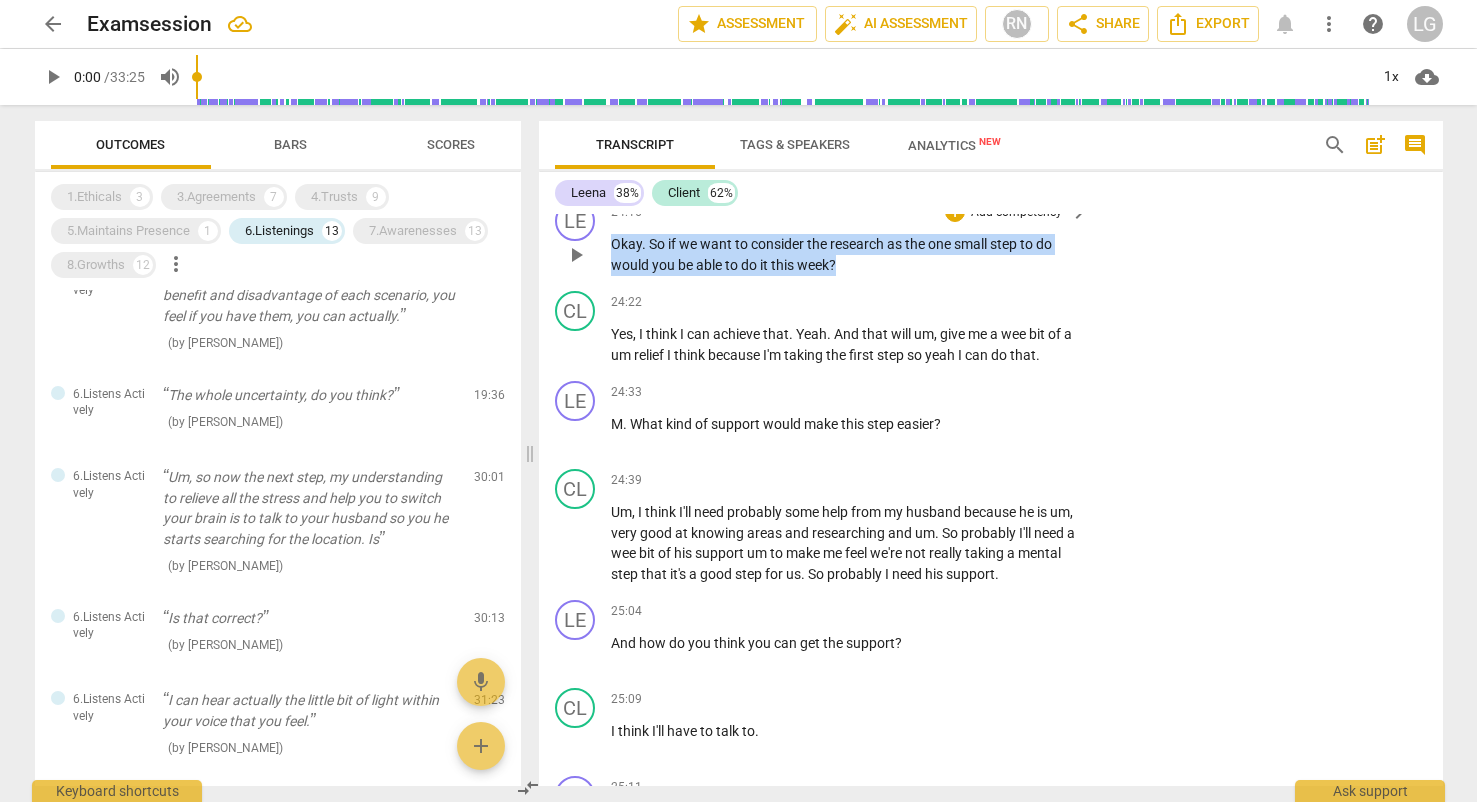 drag, startPoint x: 846, startPoint y: 305, endPoint x: 599, endPoint y: 287, distance: 247.655 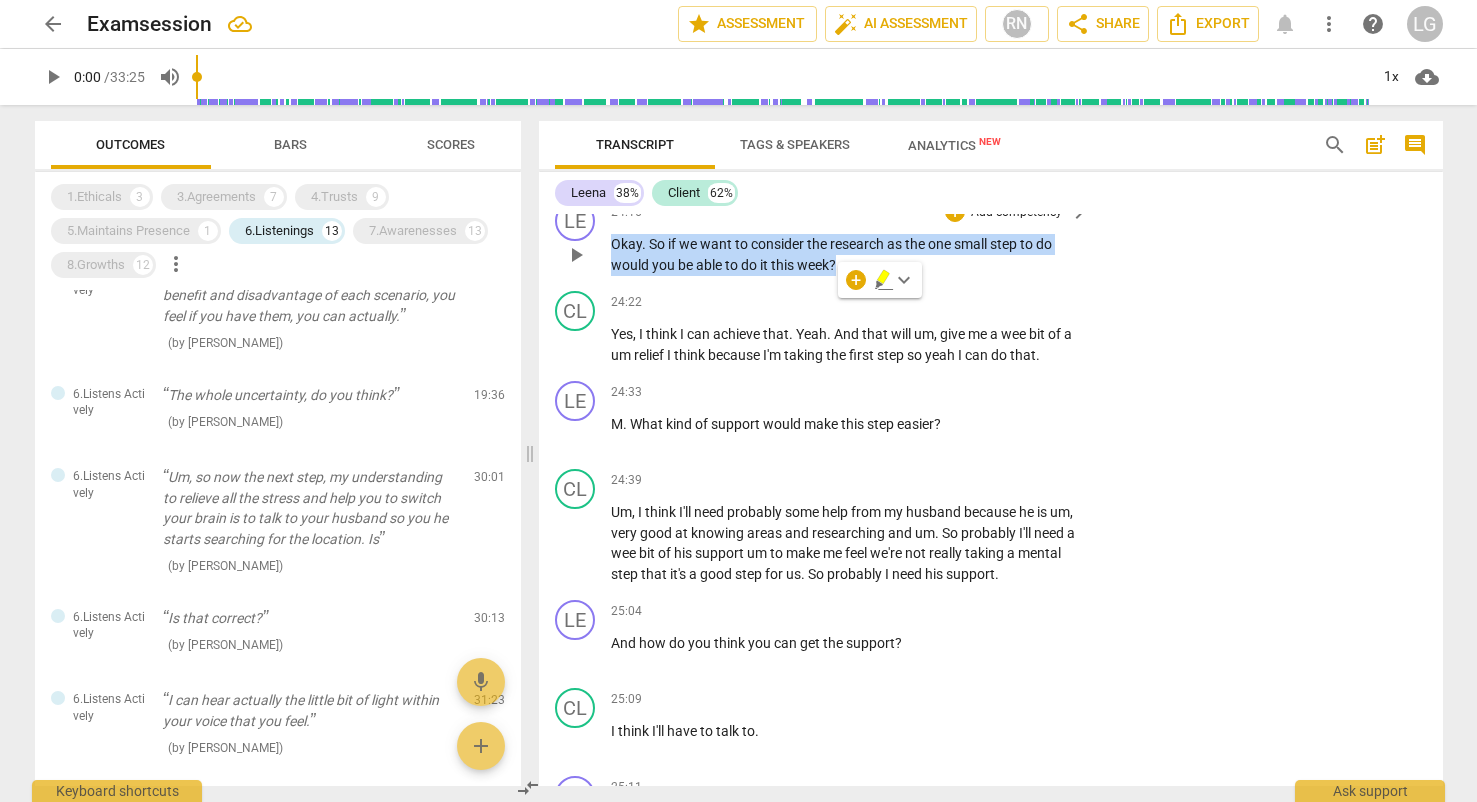copy on "Okay .   So   if   we   want   to   consider   the   research   as   the   one   small   step   to   do   would   you   be   able   to   do   it   this   week ?" 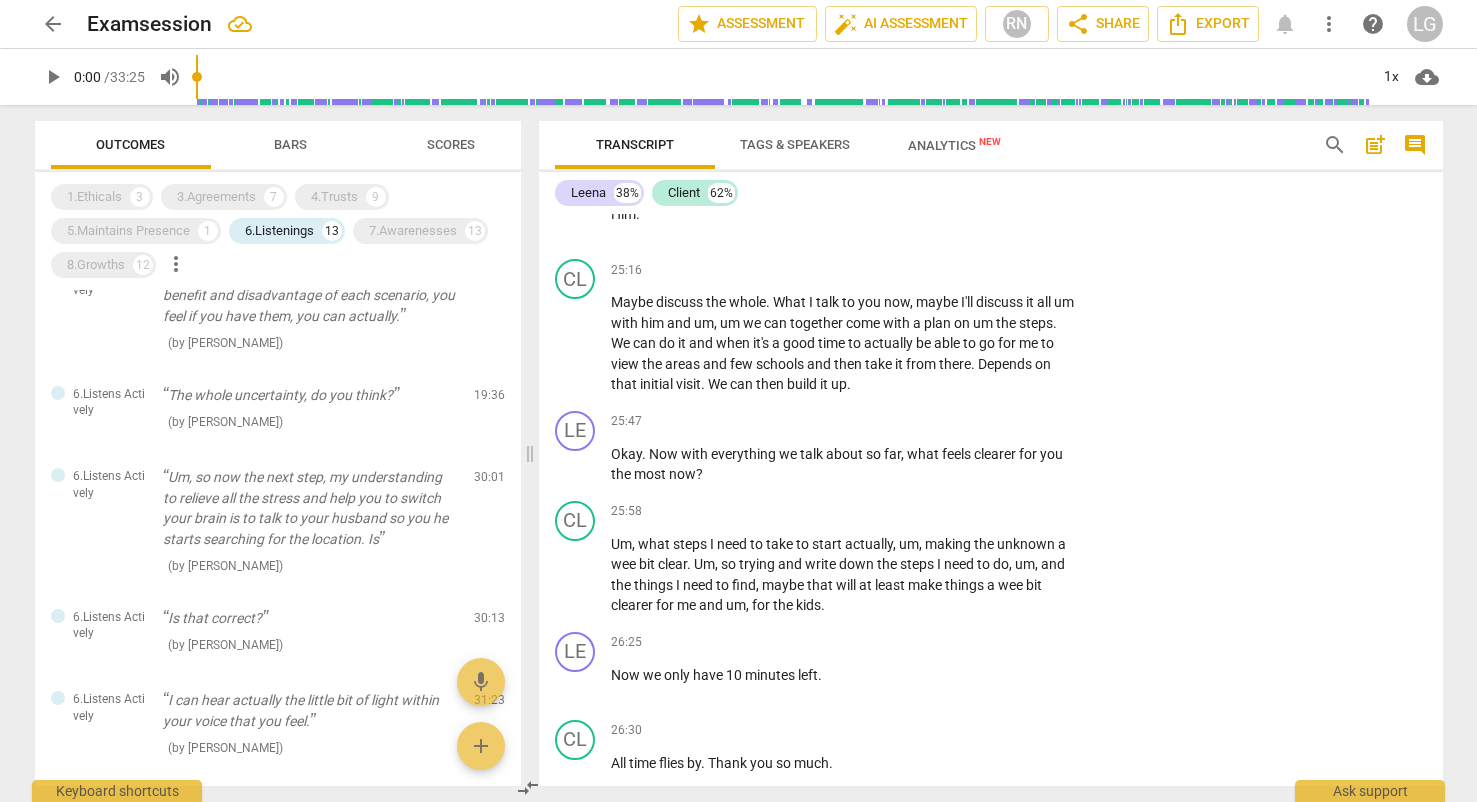 scroll, scrollTop: 10301, scrollLeft: 0, axis: vertical 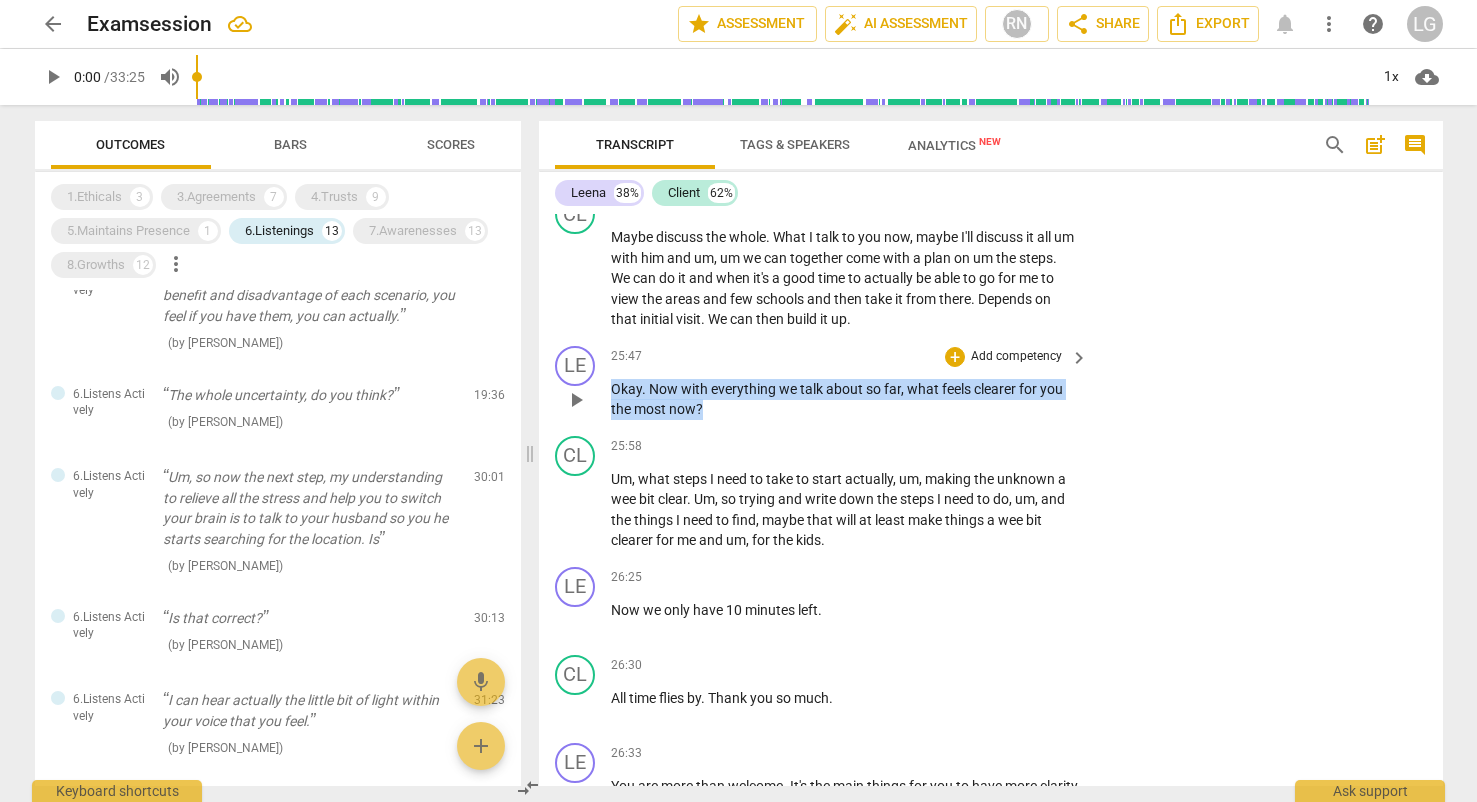 drag, startPoint x: 713, startPoint y: 453, endPoint x: 600, endPoint y: 434, distance: 114.58621 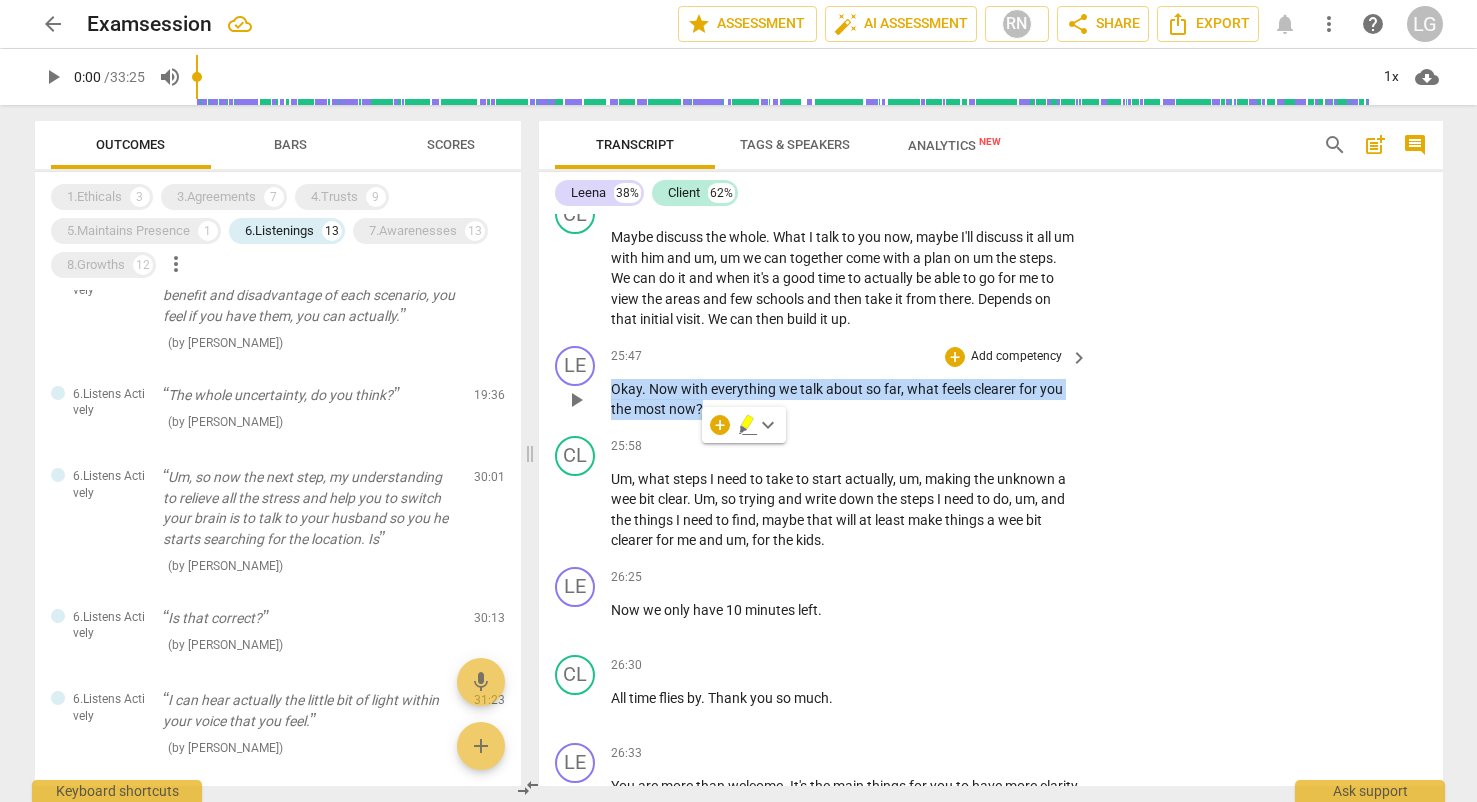 copy on "Okay .   Now   with   everything   we   talk   about   so   far ,   what   feels   clearer   for   you   the   most   now ?" 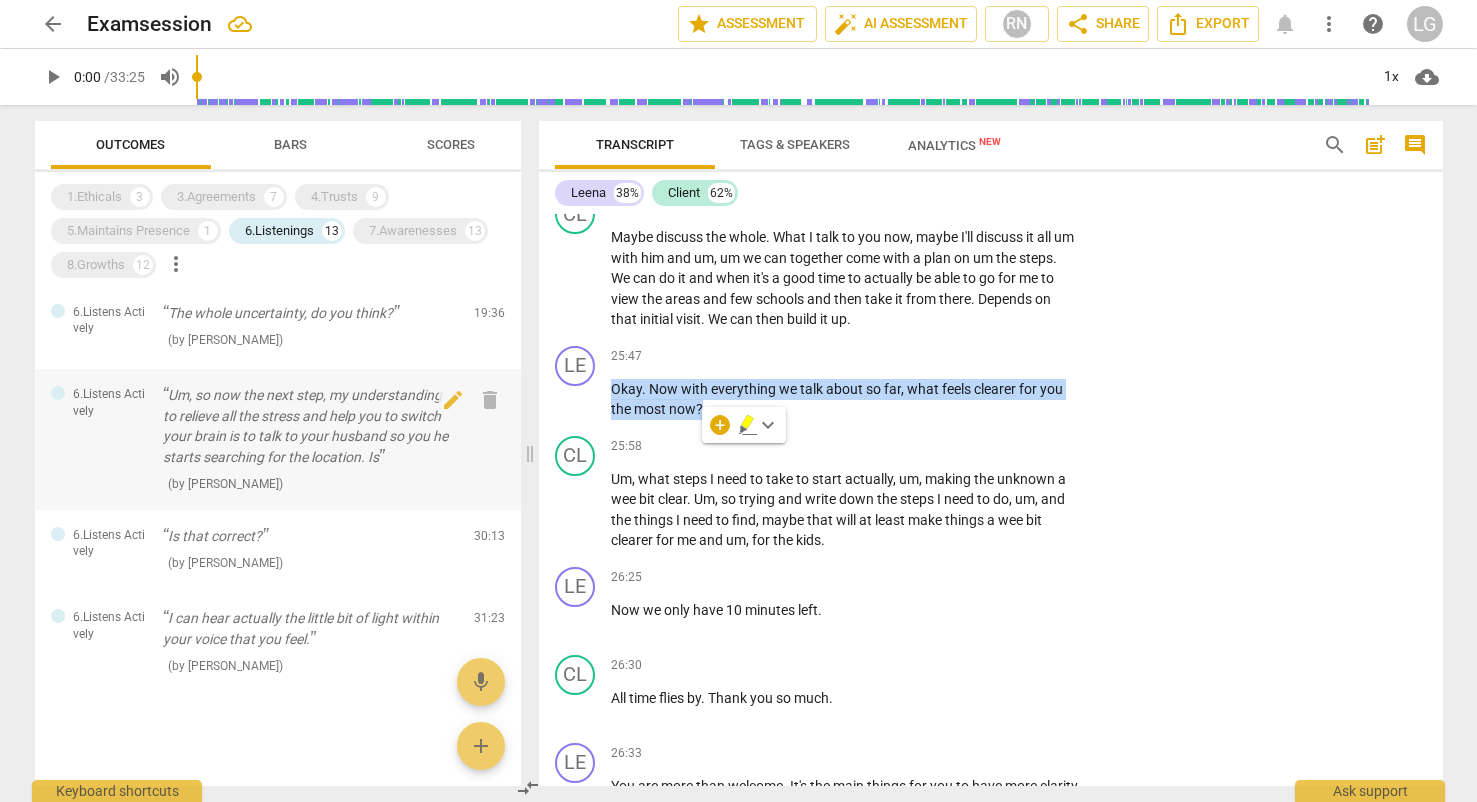 scroll, scrollTop: 952, scrollLeft: 0, axis: vertical 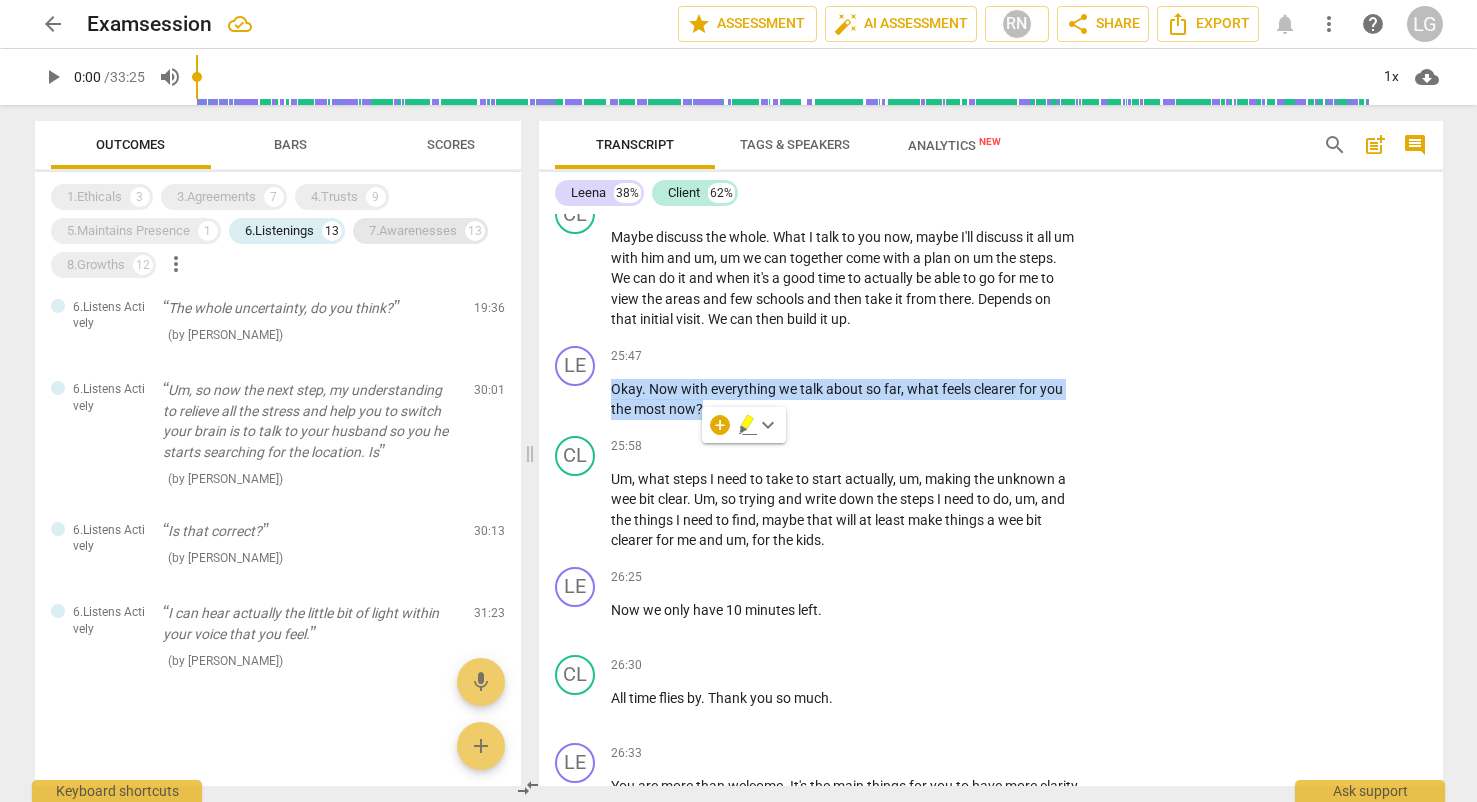 click on "7.Awarenesses" at bounding box center [413, 231] 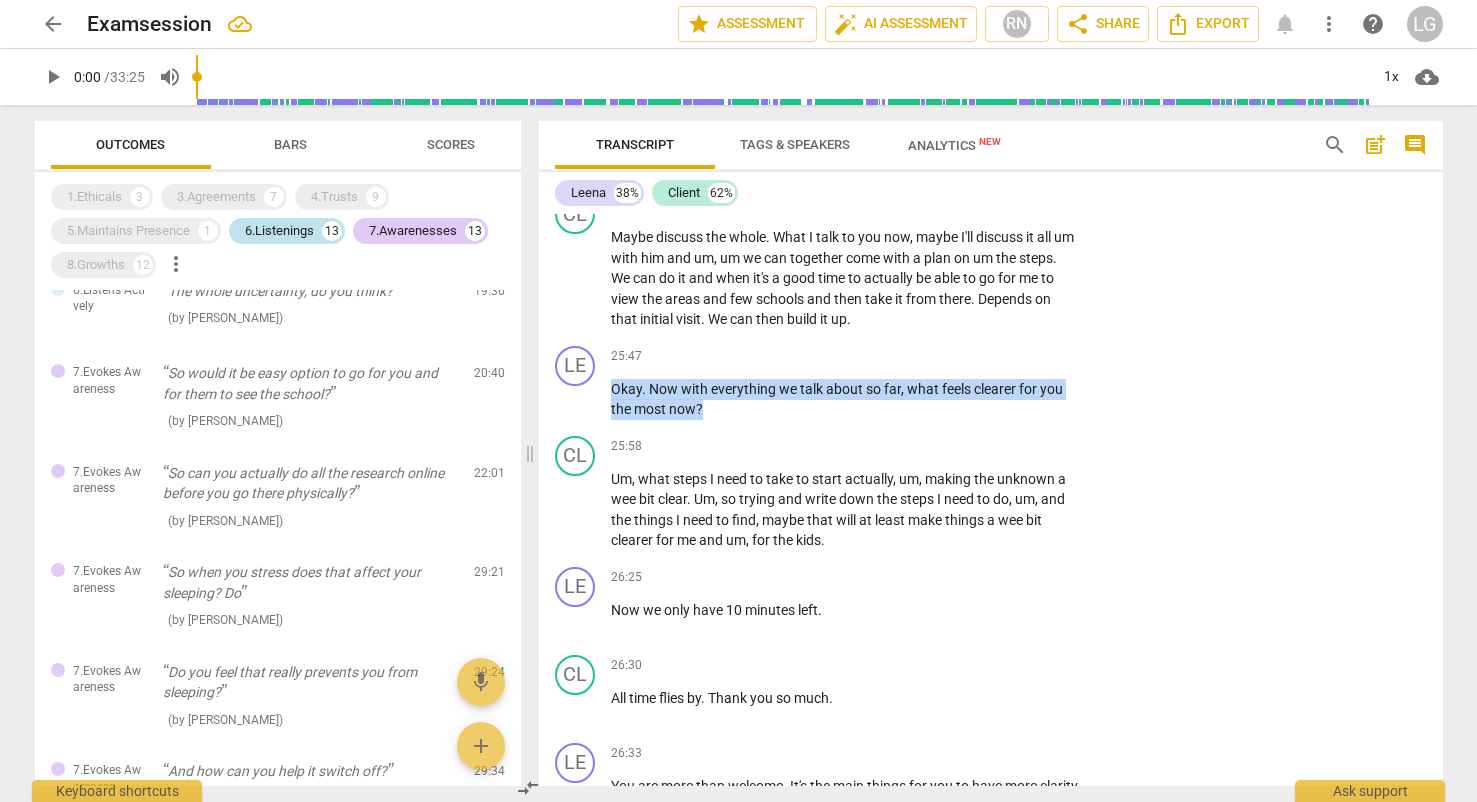 click on "6.Listenings" at bounding box center (279, 231) 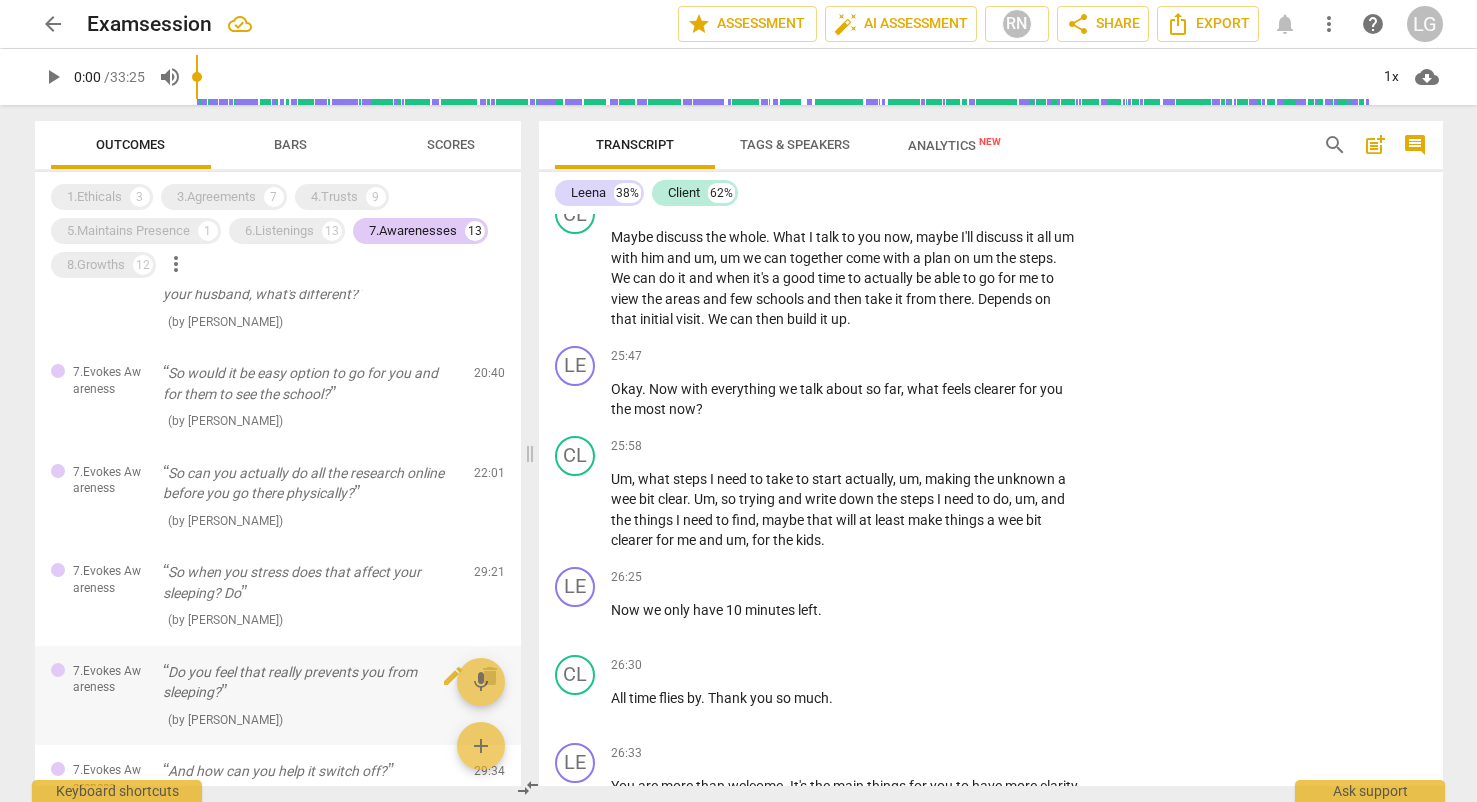 click on "Do you feel that really prevents you from sleeping?" at bounding box center [310, 682] 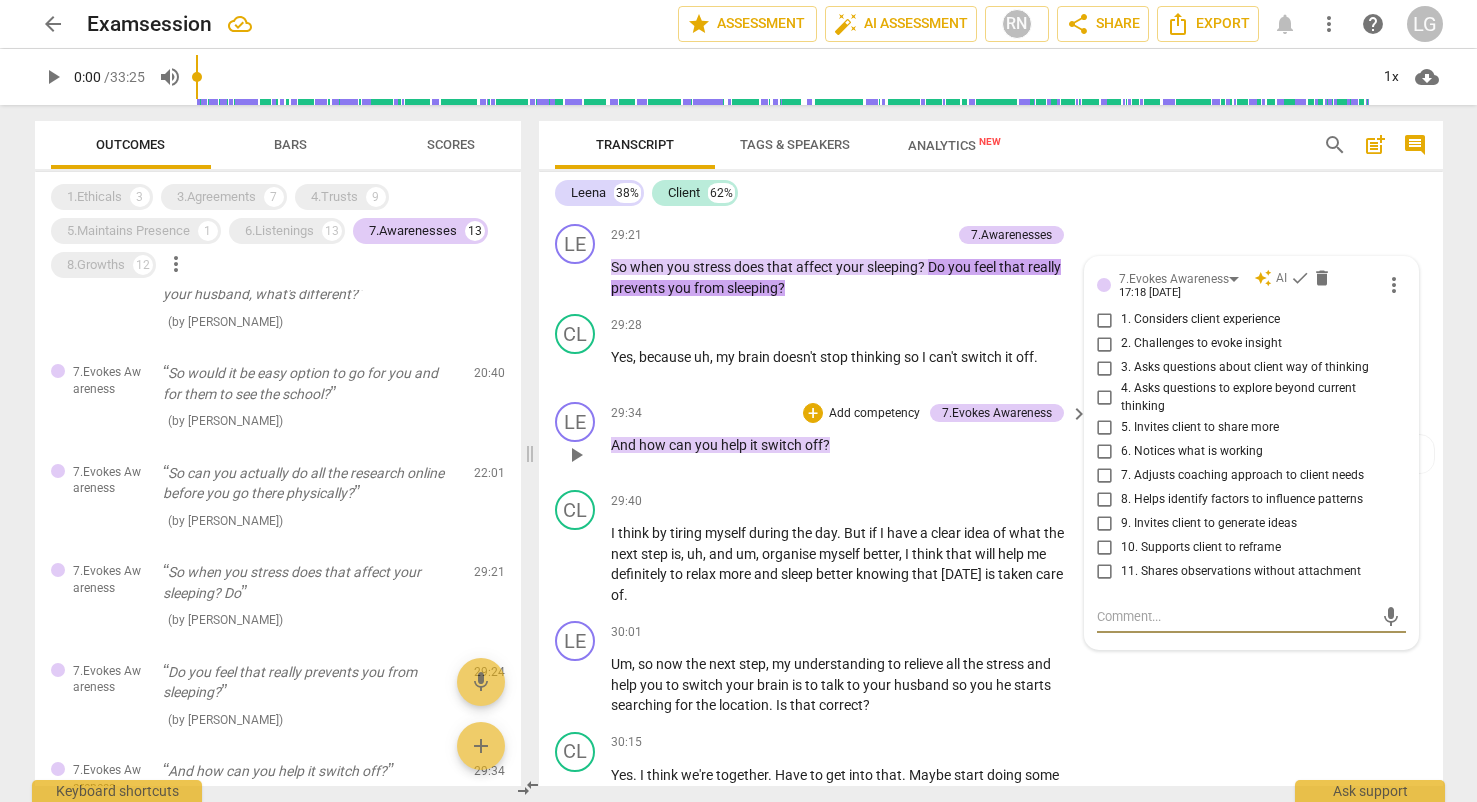 scroll, scrollTop: 11839, scrollLeft: 0, axis: vertical 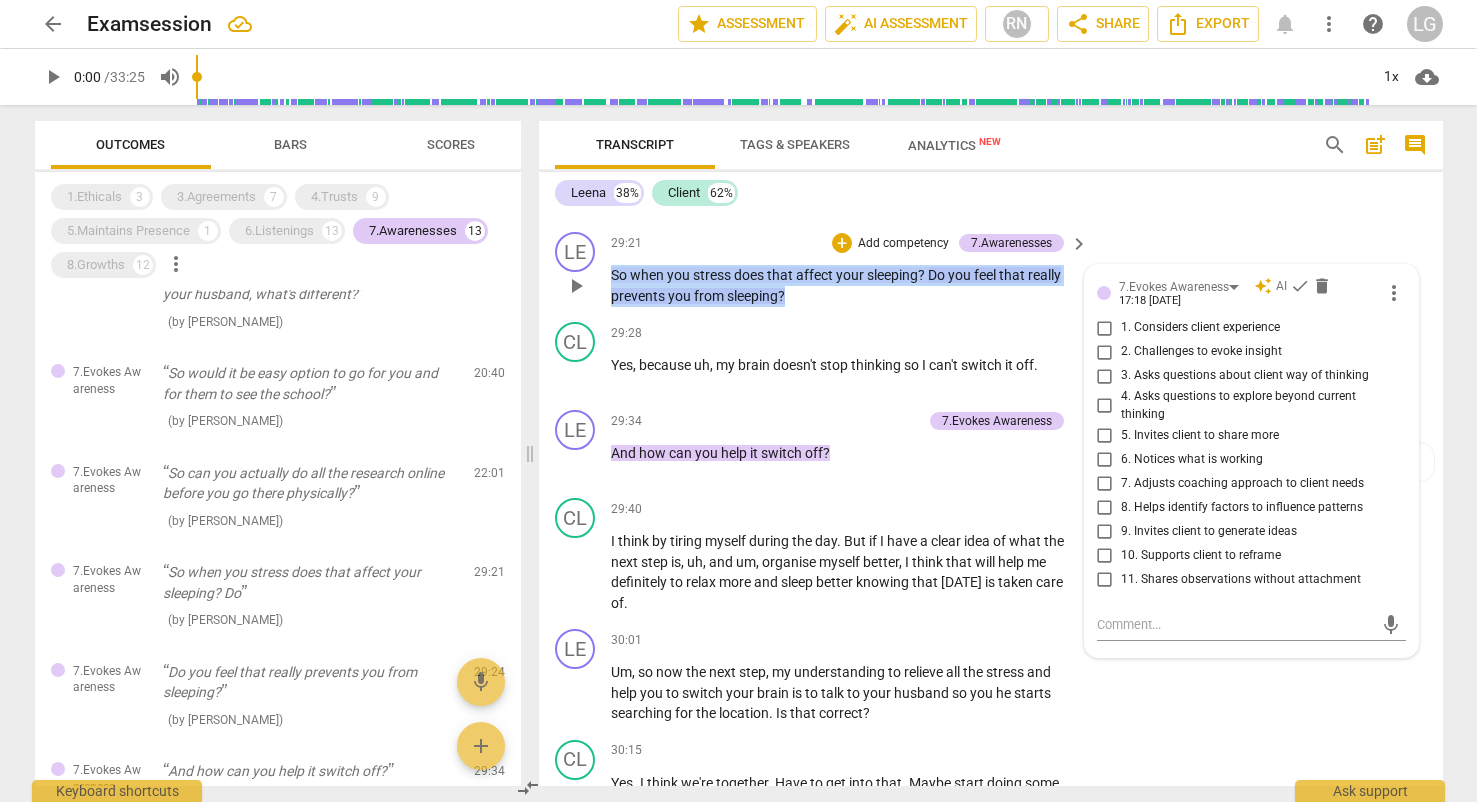 drag, startPoint x: 806, startPoint y: 353, endPoint x: 608, endPoint y: 331, distance: 199.21848 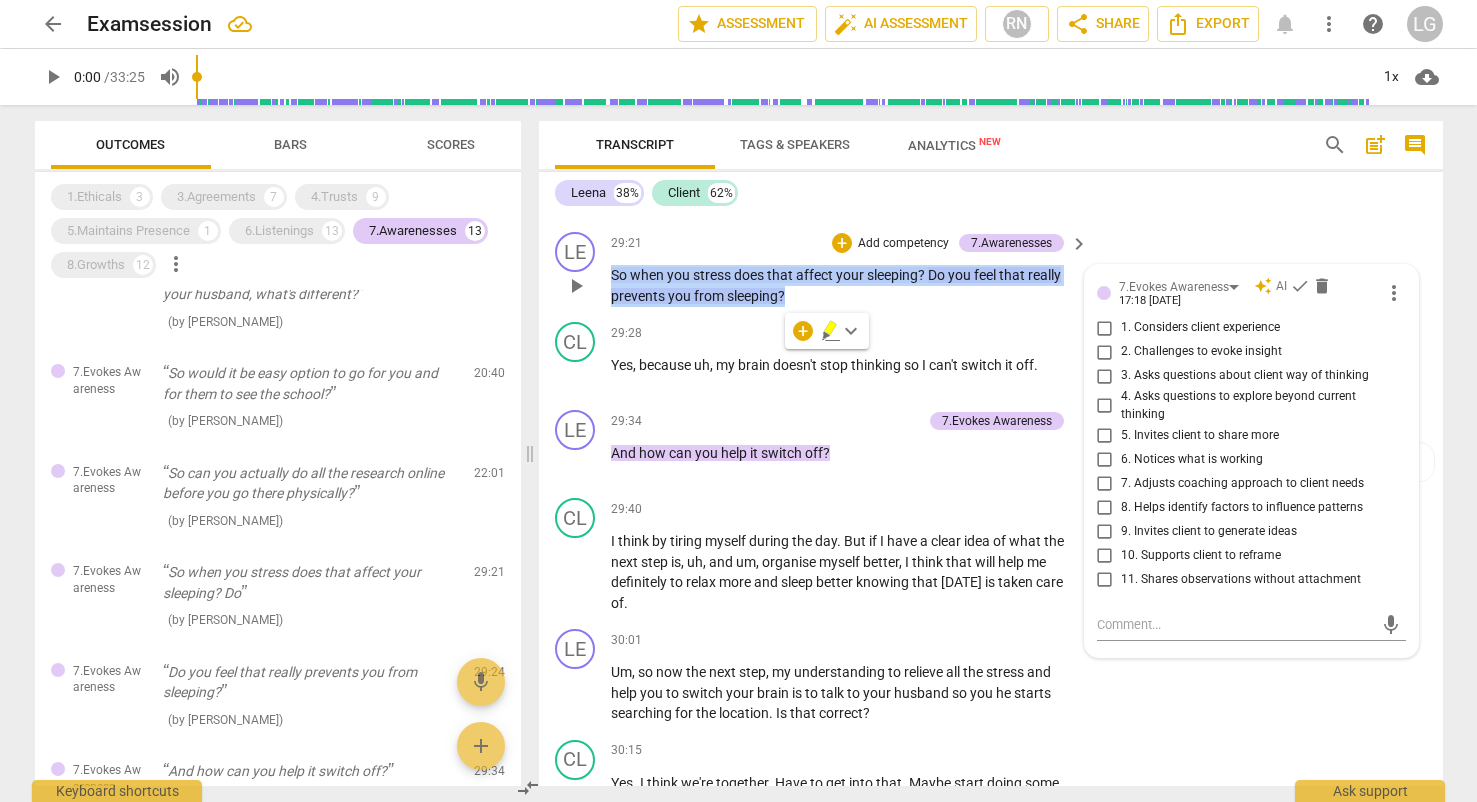 copy on "So   when   you   stress   does   that   affect   your   sleeping ?   Do   you   feel   that   really   prevents   you   from   sleeping ?" 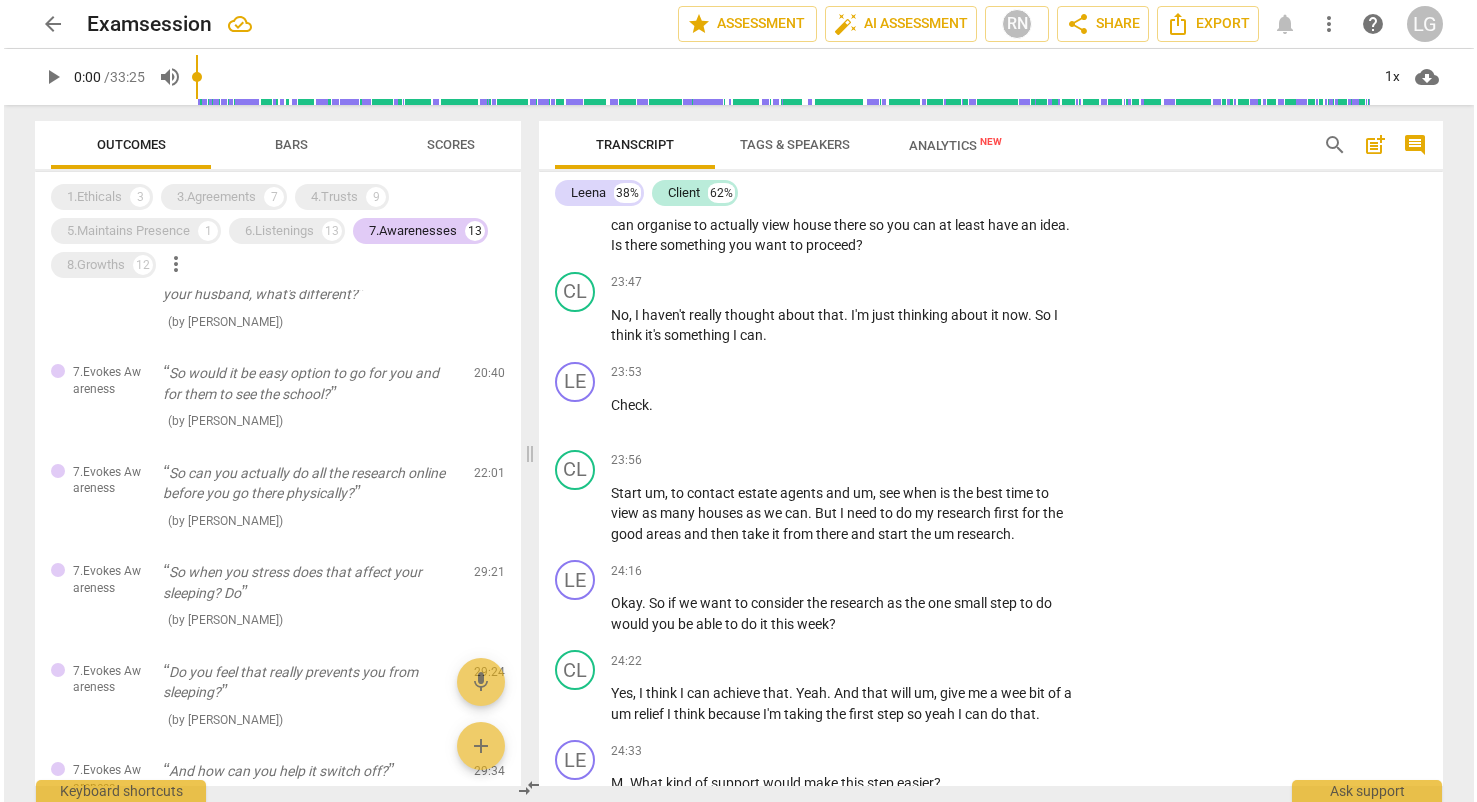 scroll, scrollTop: 8304, scrollLeft: 0, axis: vertical 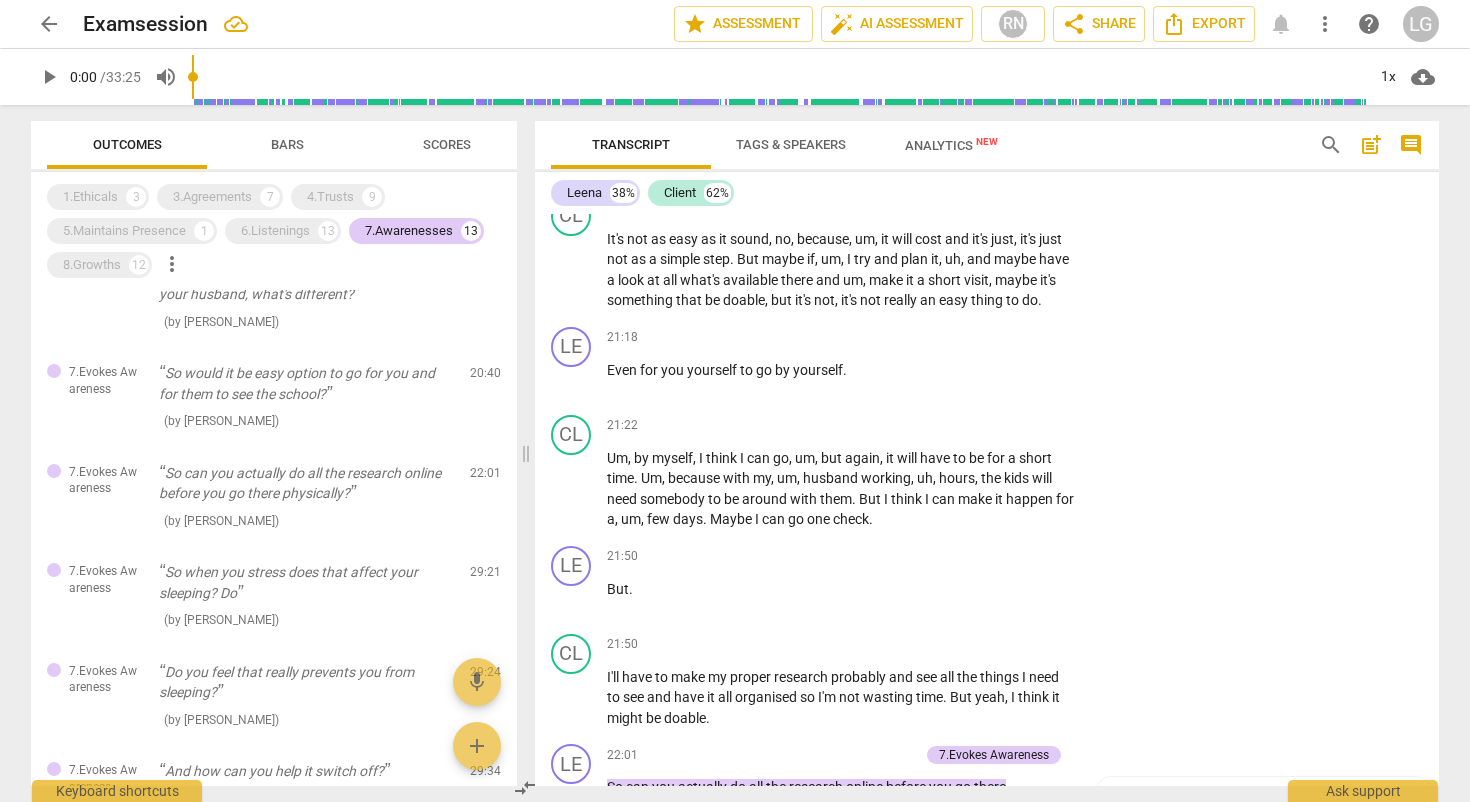 click on "search" at bounding box center [1331, 145] 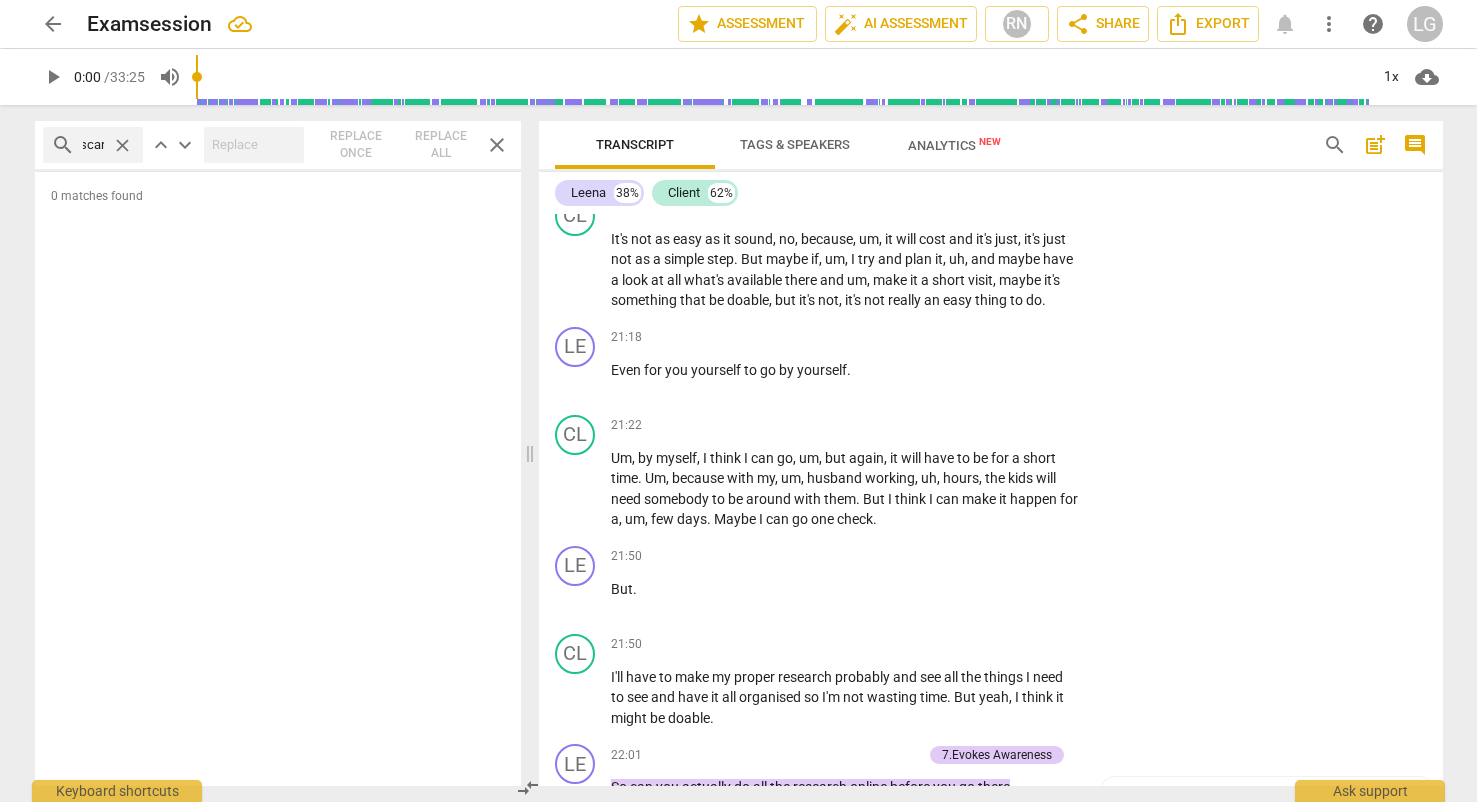 scroll, scrollTop: 0, scrollLeft: 10, axis: horizontal 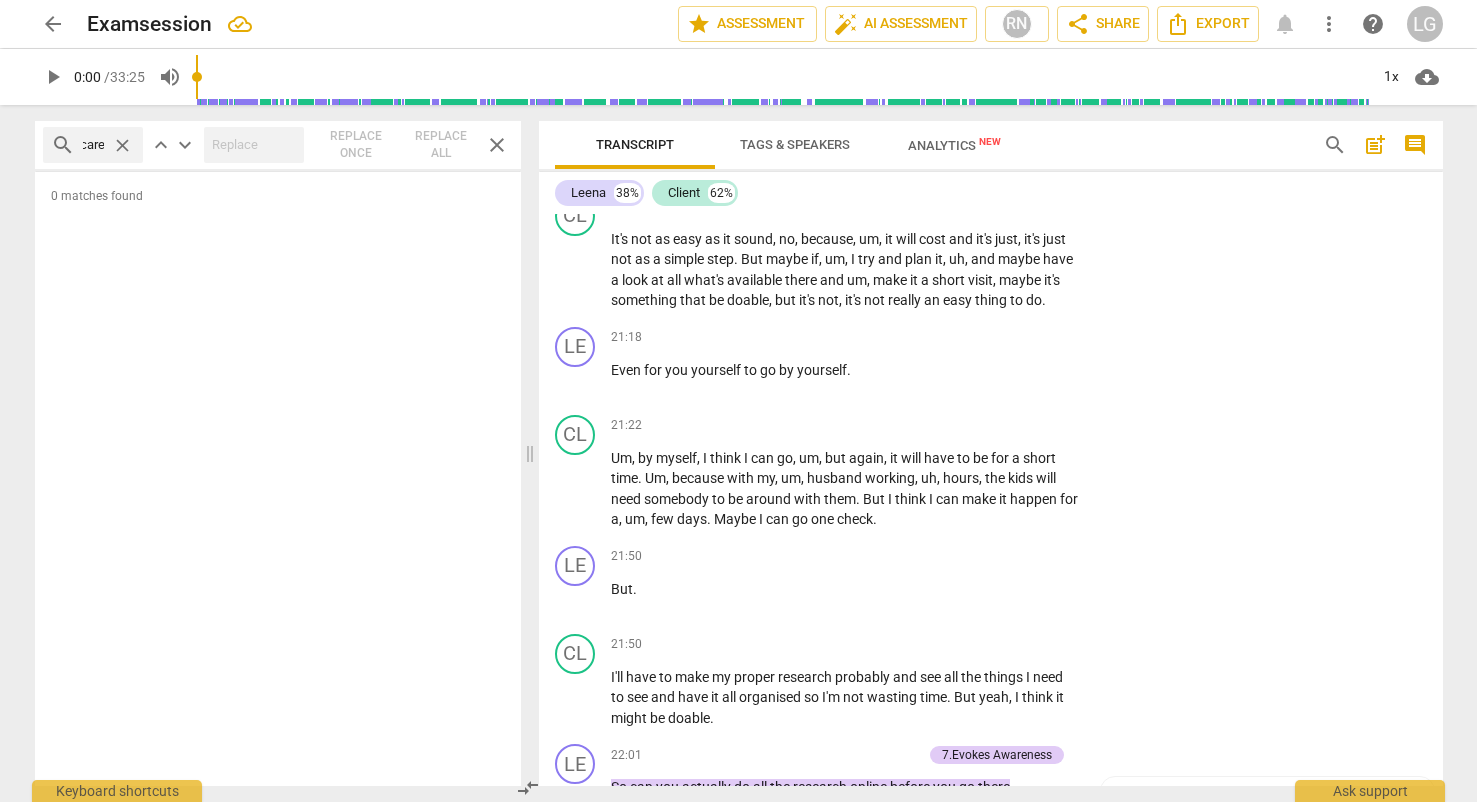 type on "scare" 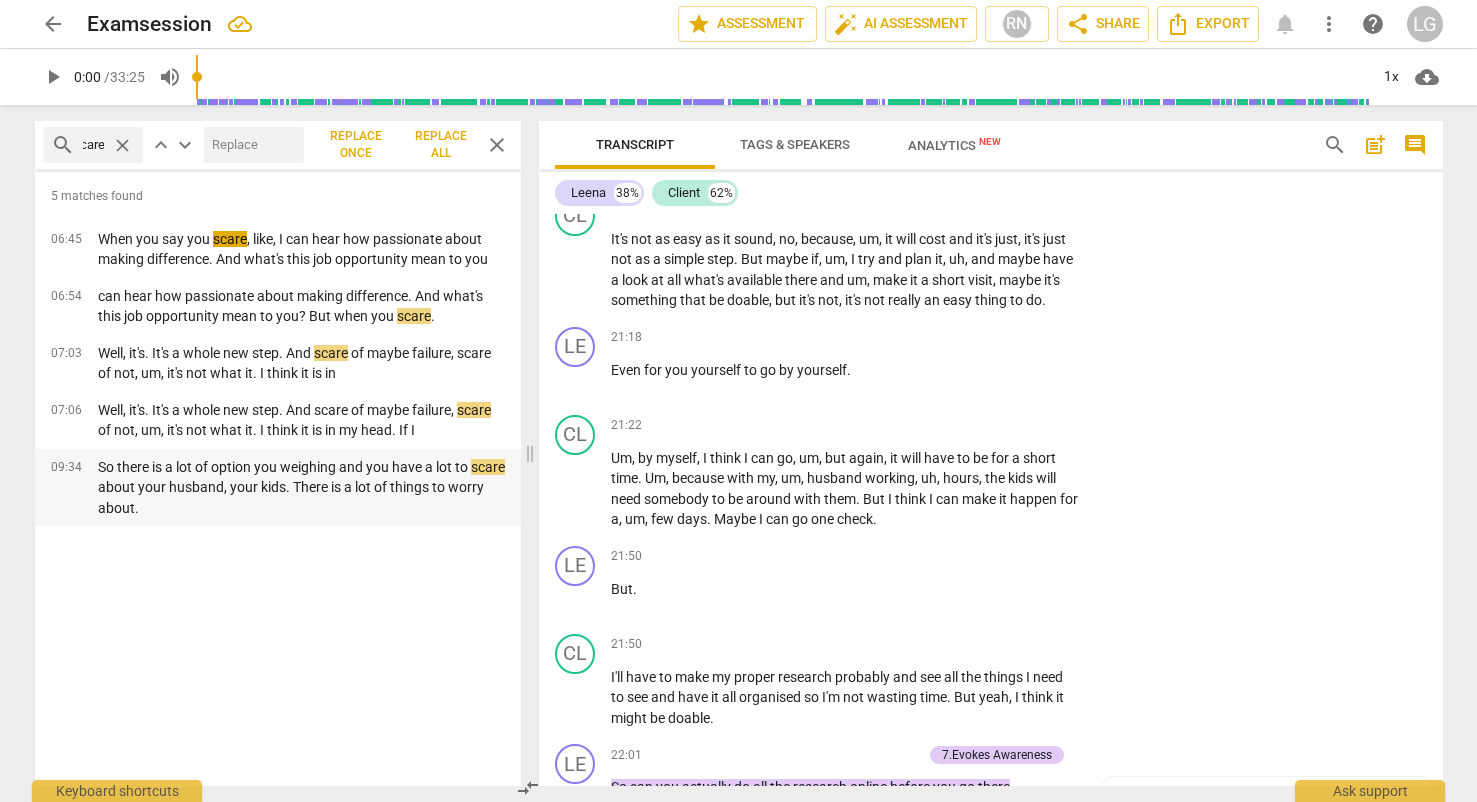 scroll, scrollTop: 0, scrollLeft: 0, axis: both 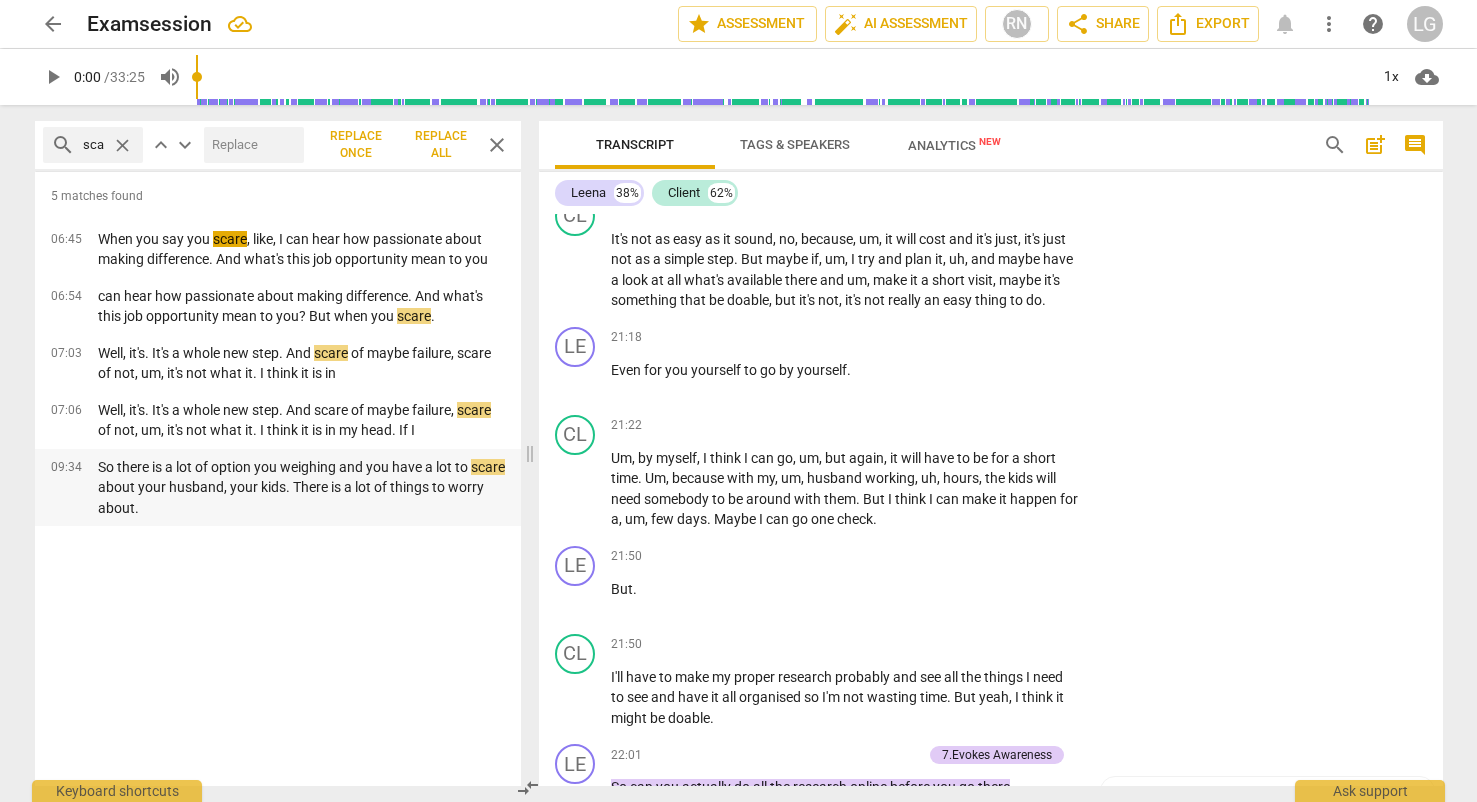 click on "So there is a lot of option you weighing and you have a lot to   scare   about your husband, your kids. There is a lot of things to worry about." at bounding box center [301, 488] 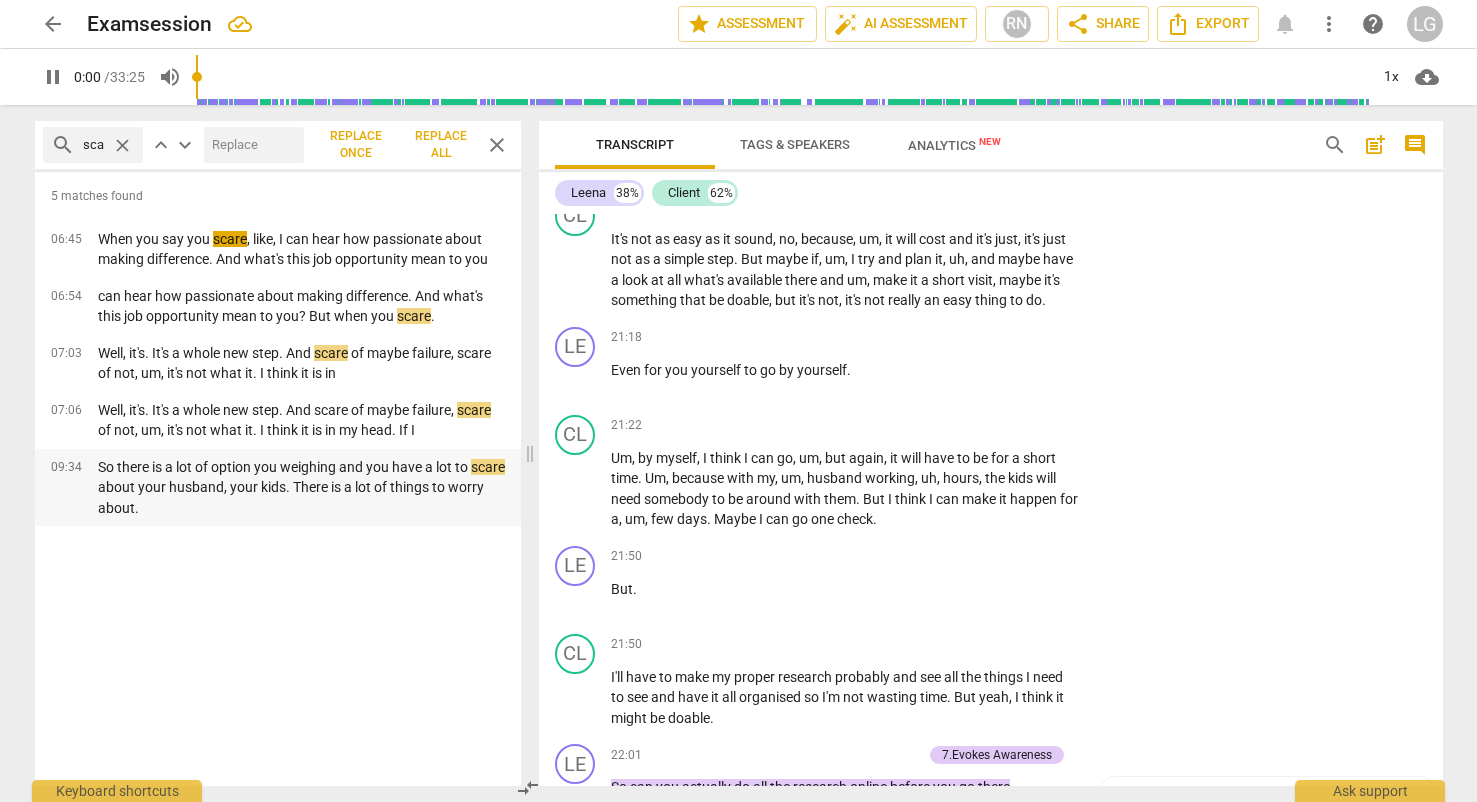 click on "So there is a lot of option you weighing and you have a lot to   scare   about your husband, your kids. There is a lot of things to worry about." at bounding box center (301, 488) 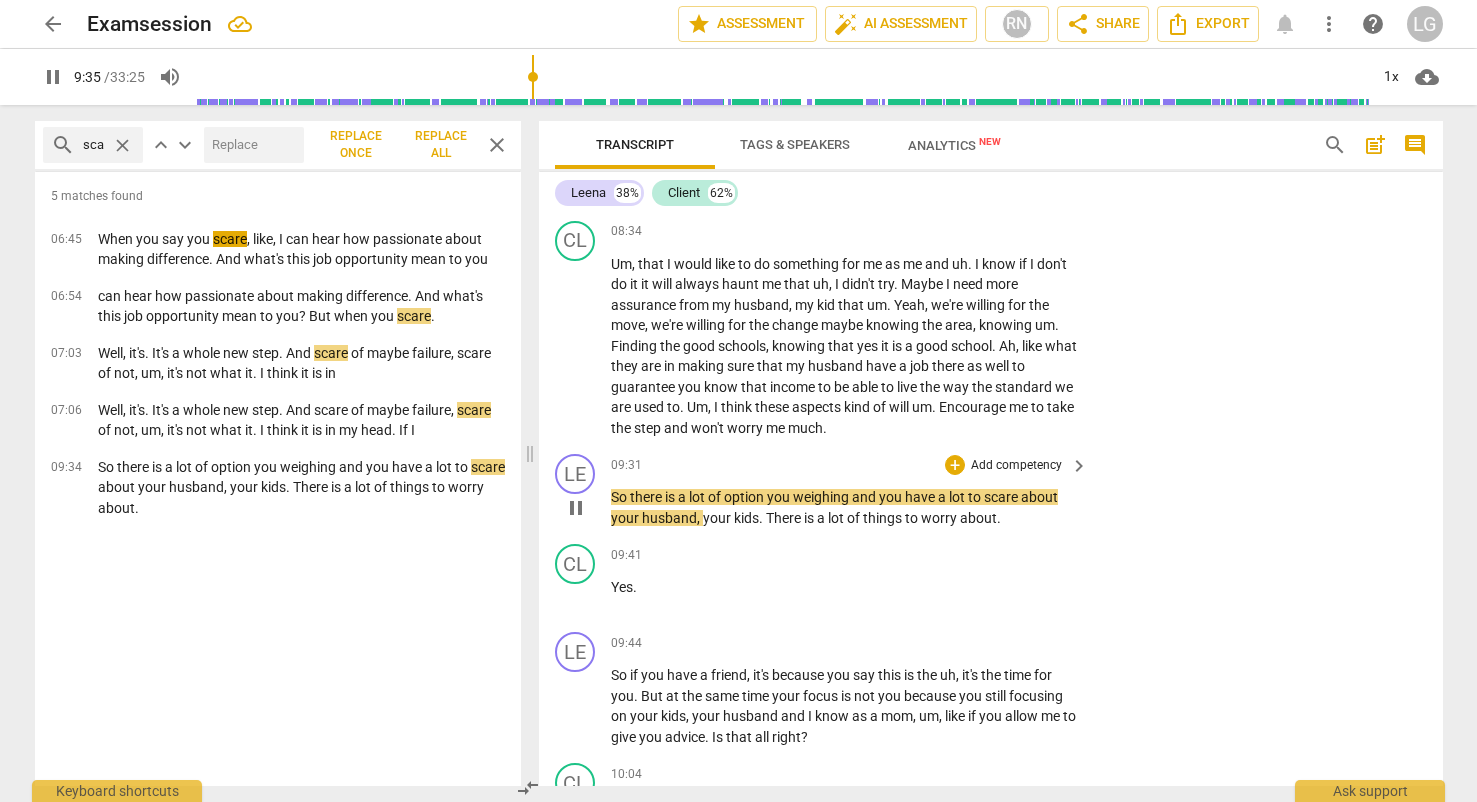 scroll, scrollTop: 4244, scrollLeft: 0, axis: vertical 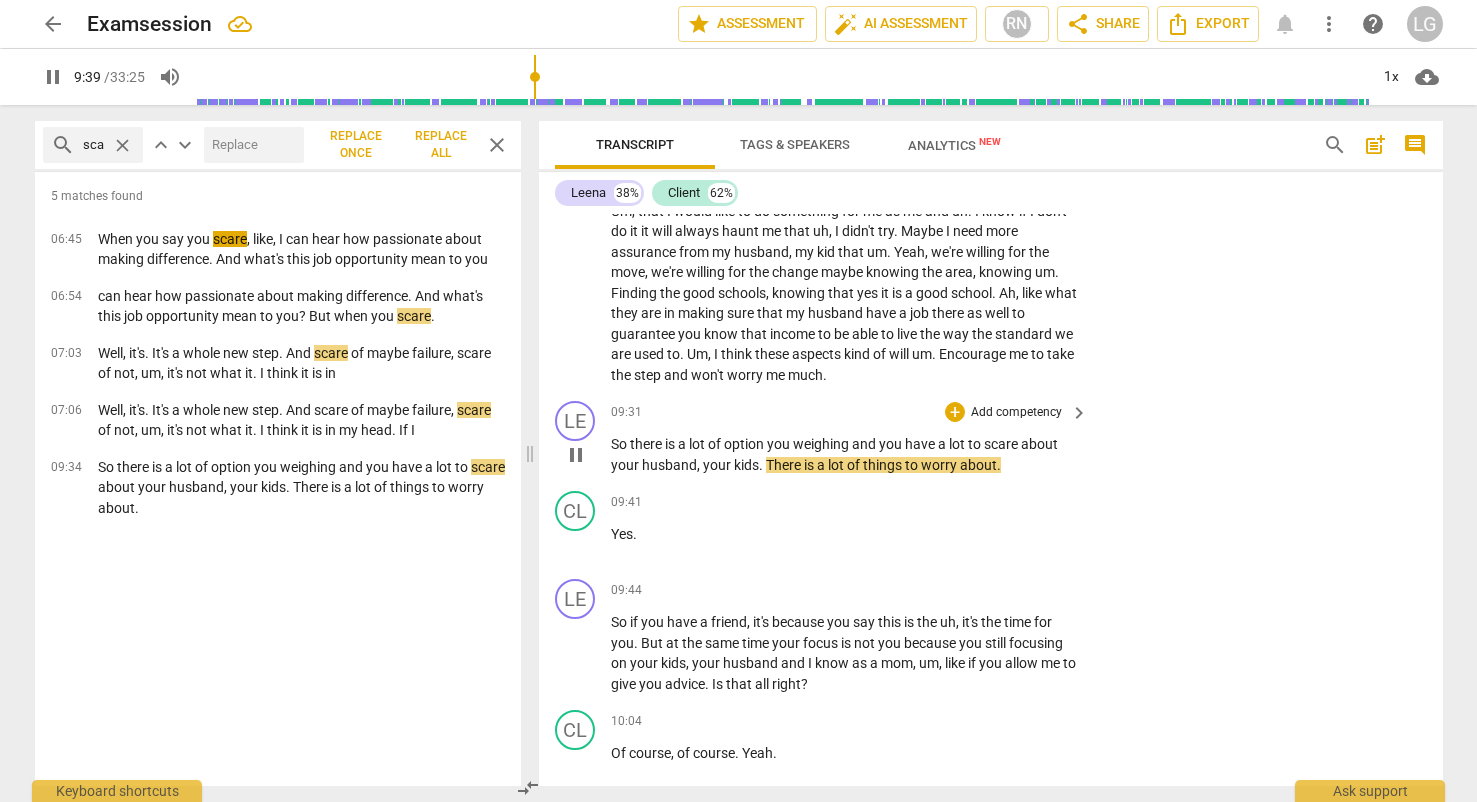 drag, startPoint x: 1024, startPoint y: 494, endPoint x: 1011, endPoint y: 490, distance: 13.601471 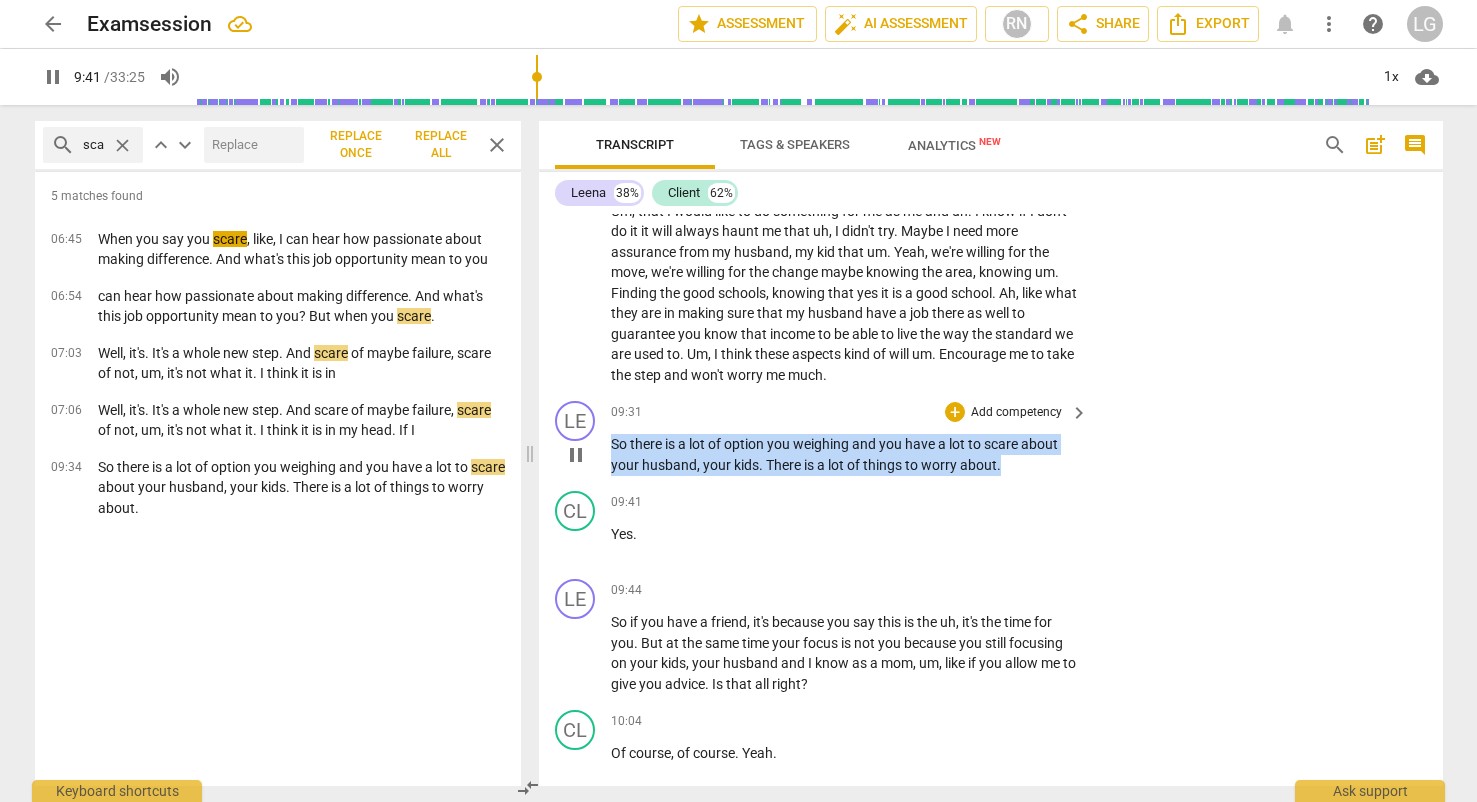 drag, startPoint x: 1013, startPoint y: 485, endPoint x: 601, endPoint y: 466, distance: 412.43787 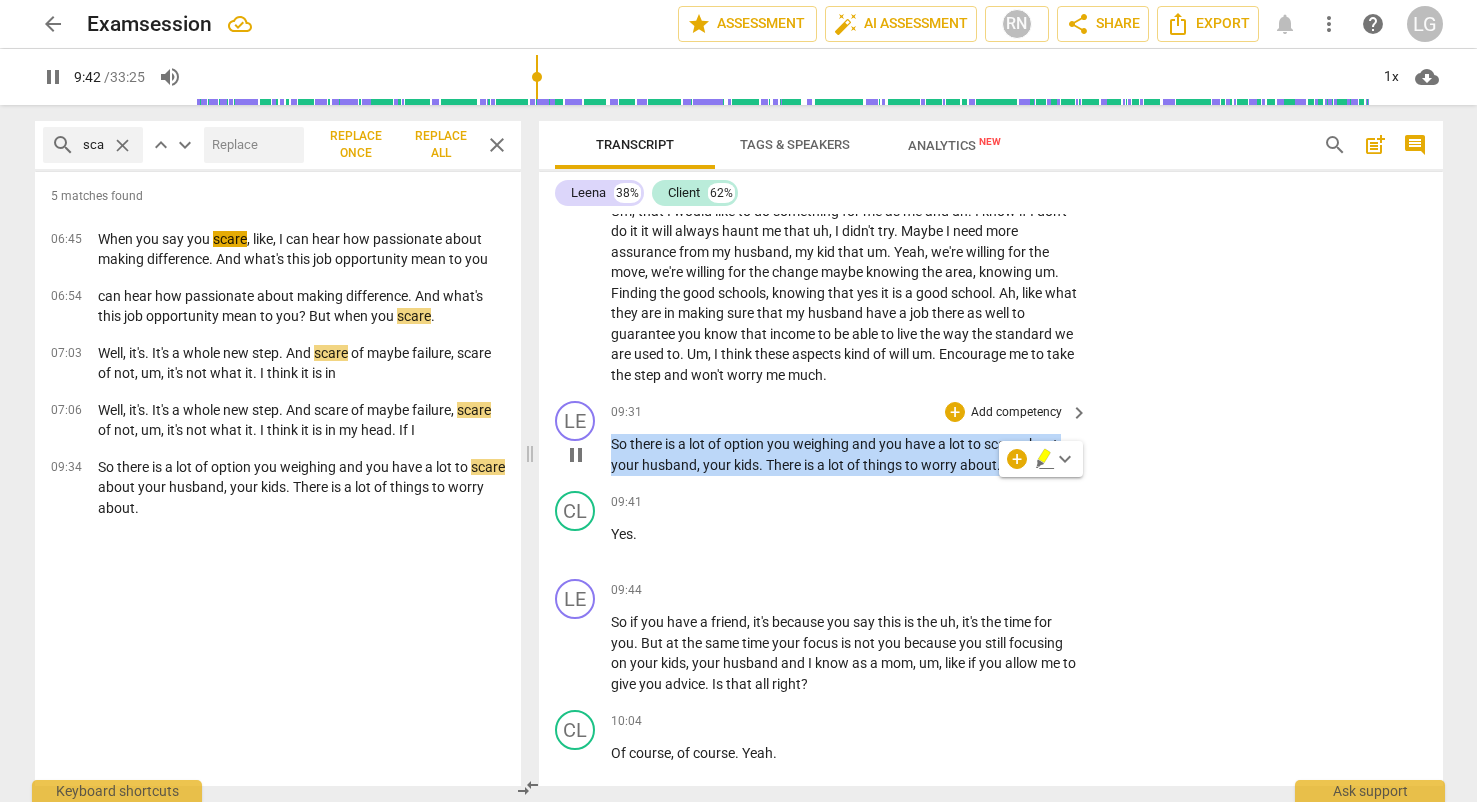 copy on "So   there   is   a   lot   of   option   you   weighing   and   you   have   a   lot   to   scare   about   your   husband ,   your   kids .   There   is   a   lot   of   things   to   worry   about ." 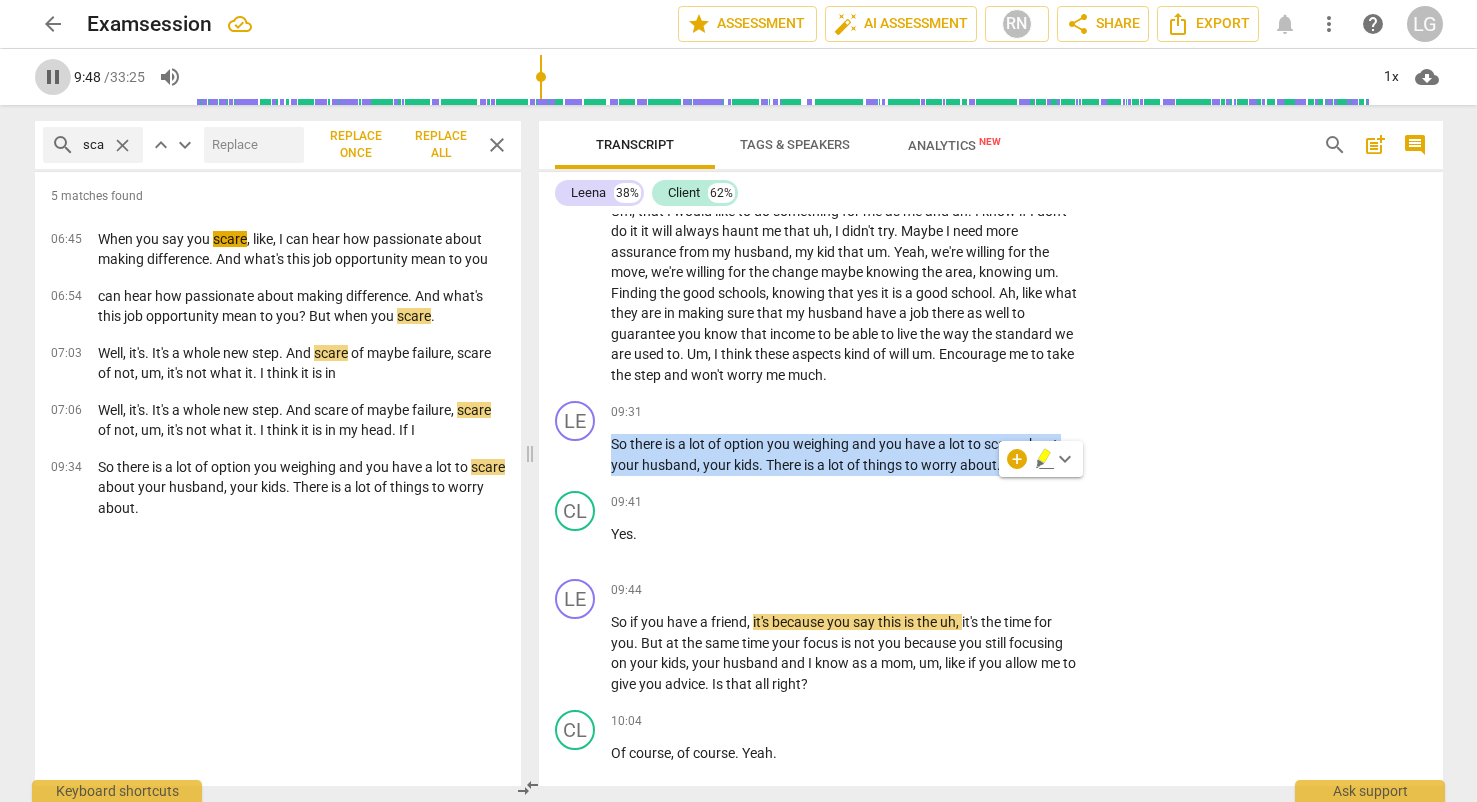 click on "pause" at bounding box center (53, 77) 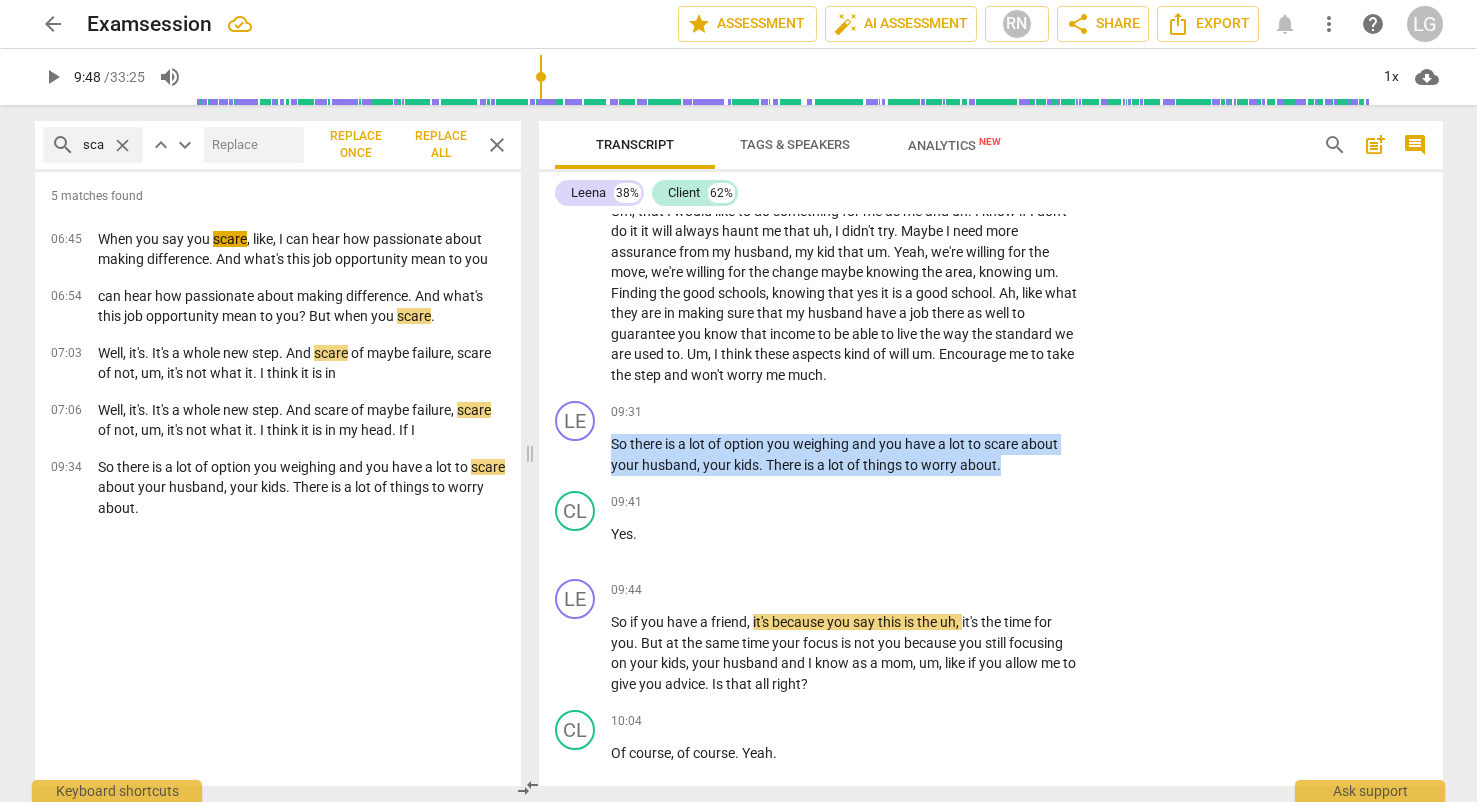 type on "588" 